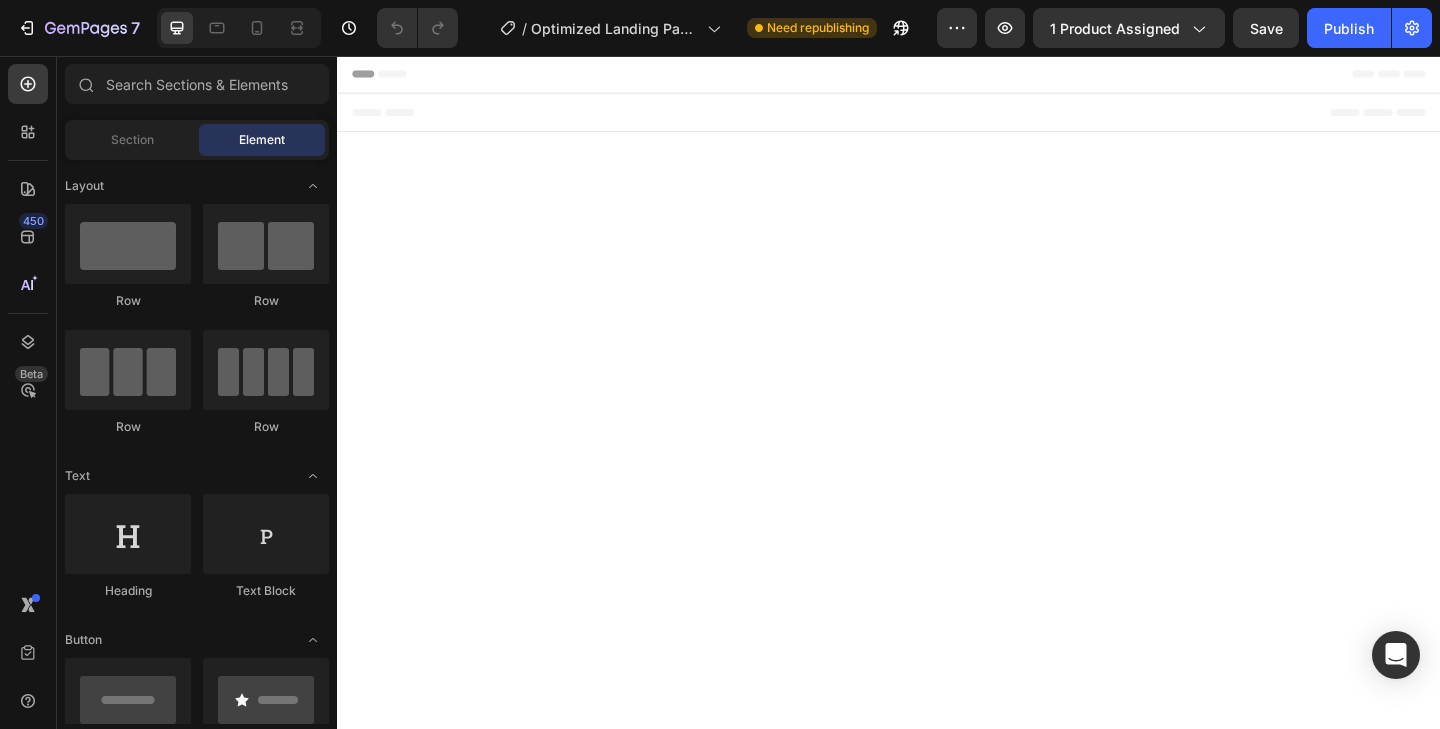scroll, scrollTop: 0, scrollLeft: 0, axis: both 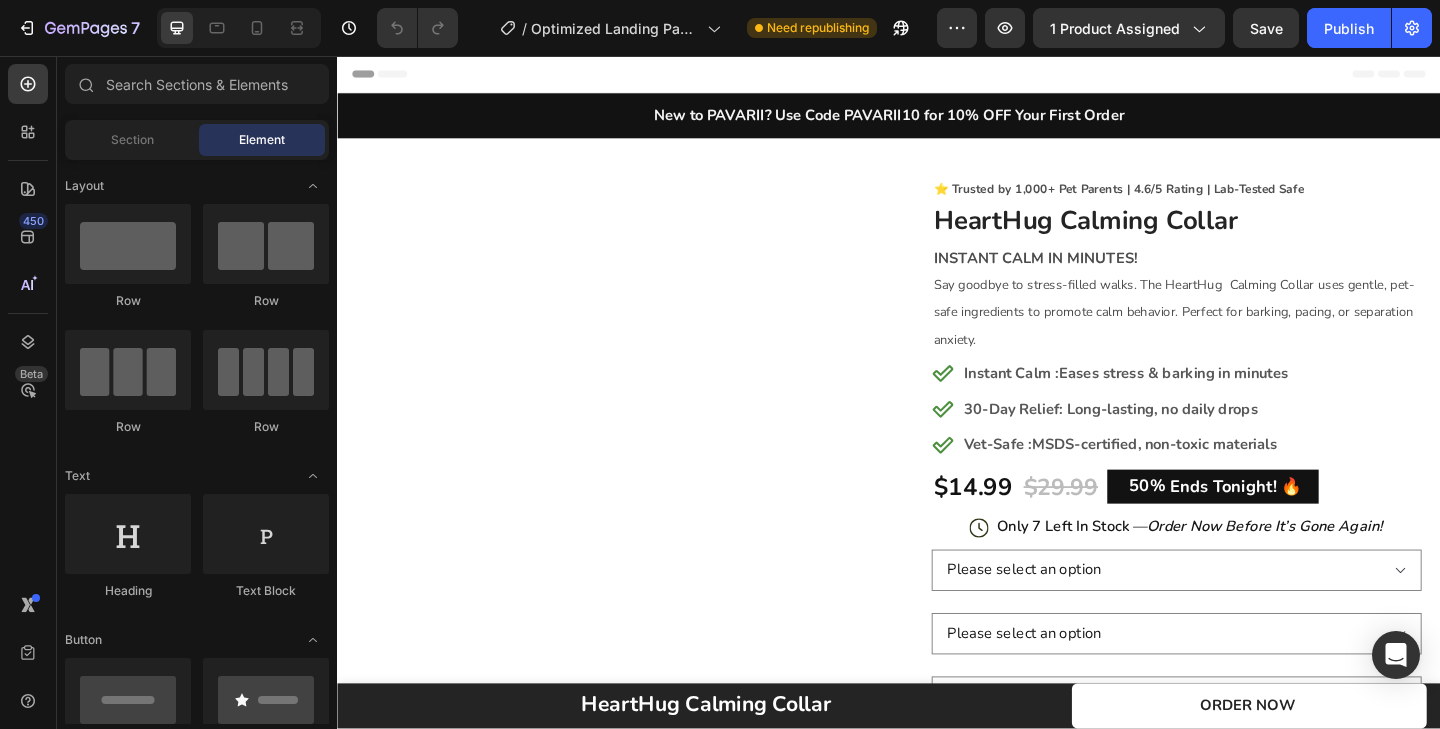 select on "Little Pup" 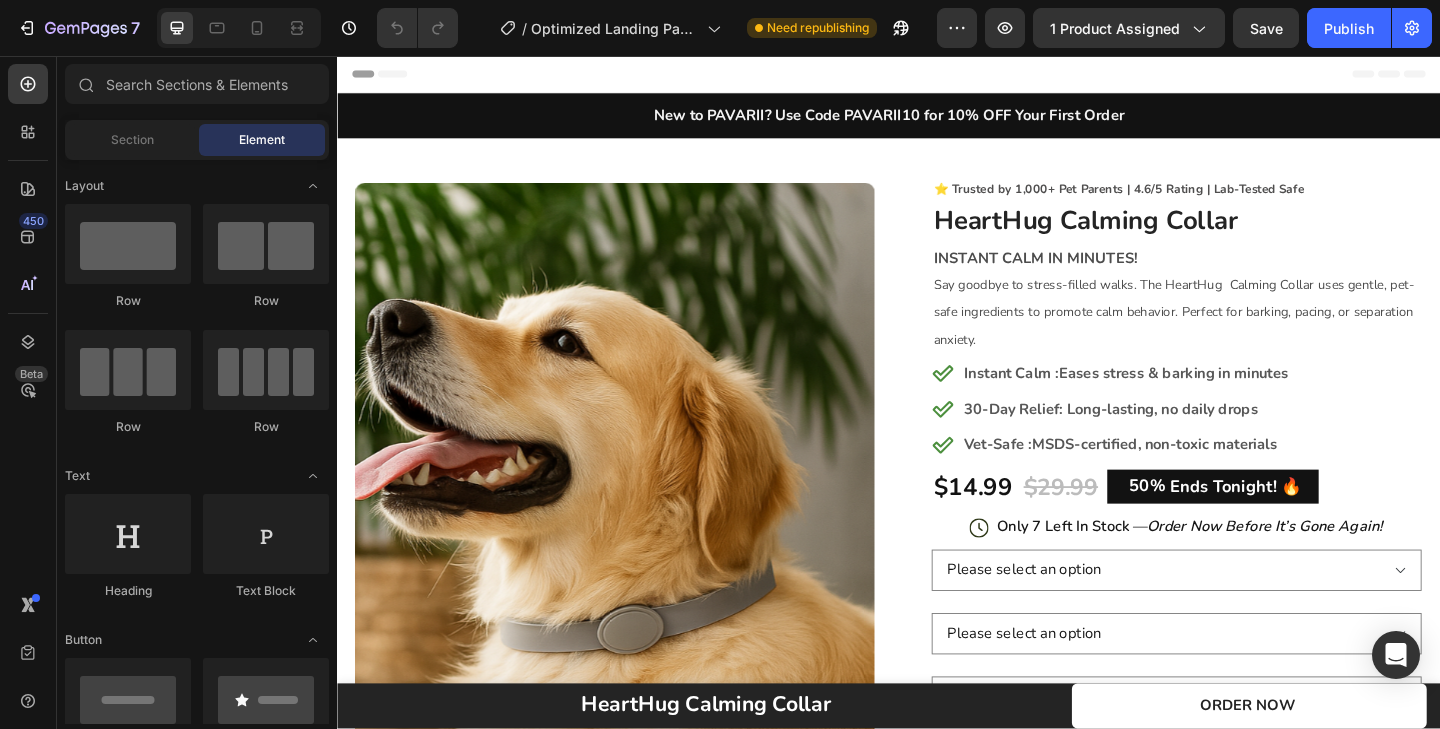 select on "Purple" 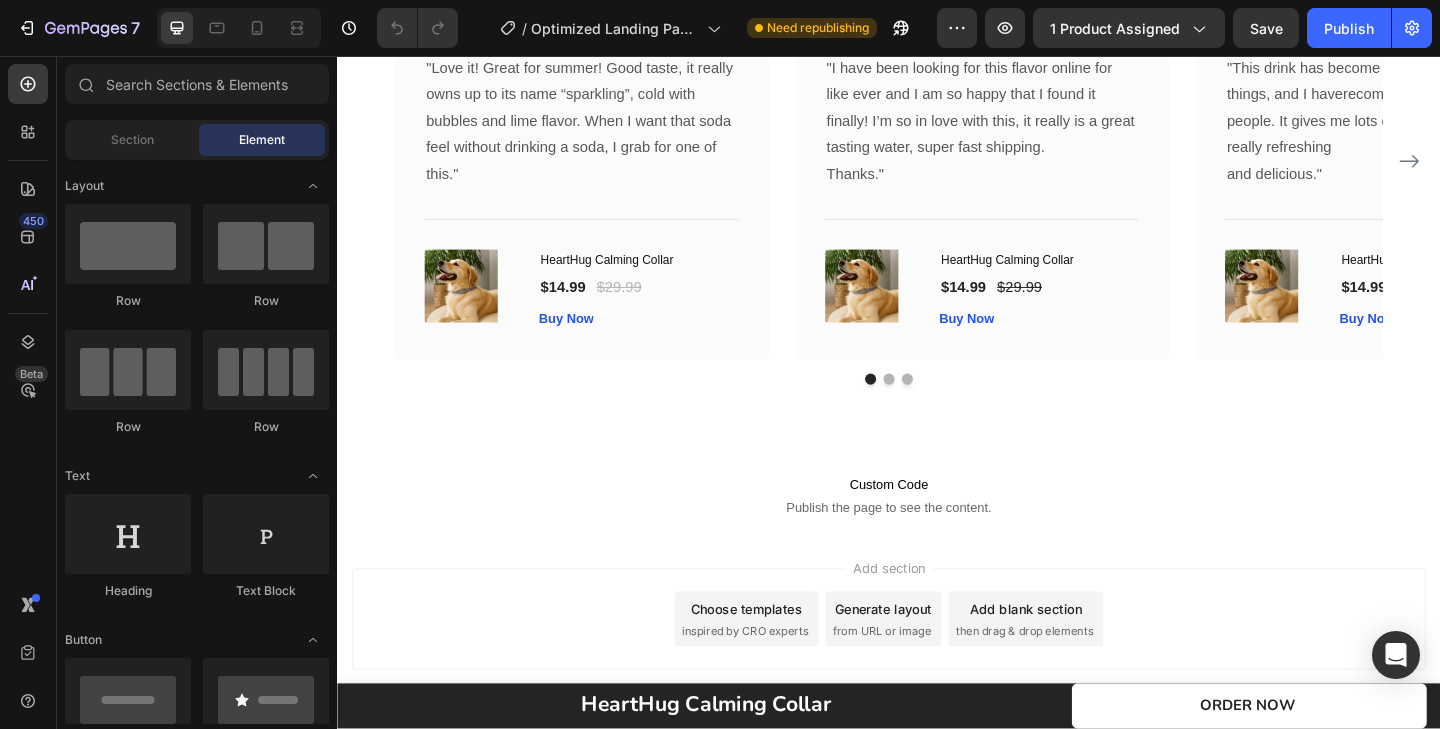scroll, scrollTop: 6576, scrollLeft: 0, axis: vertical 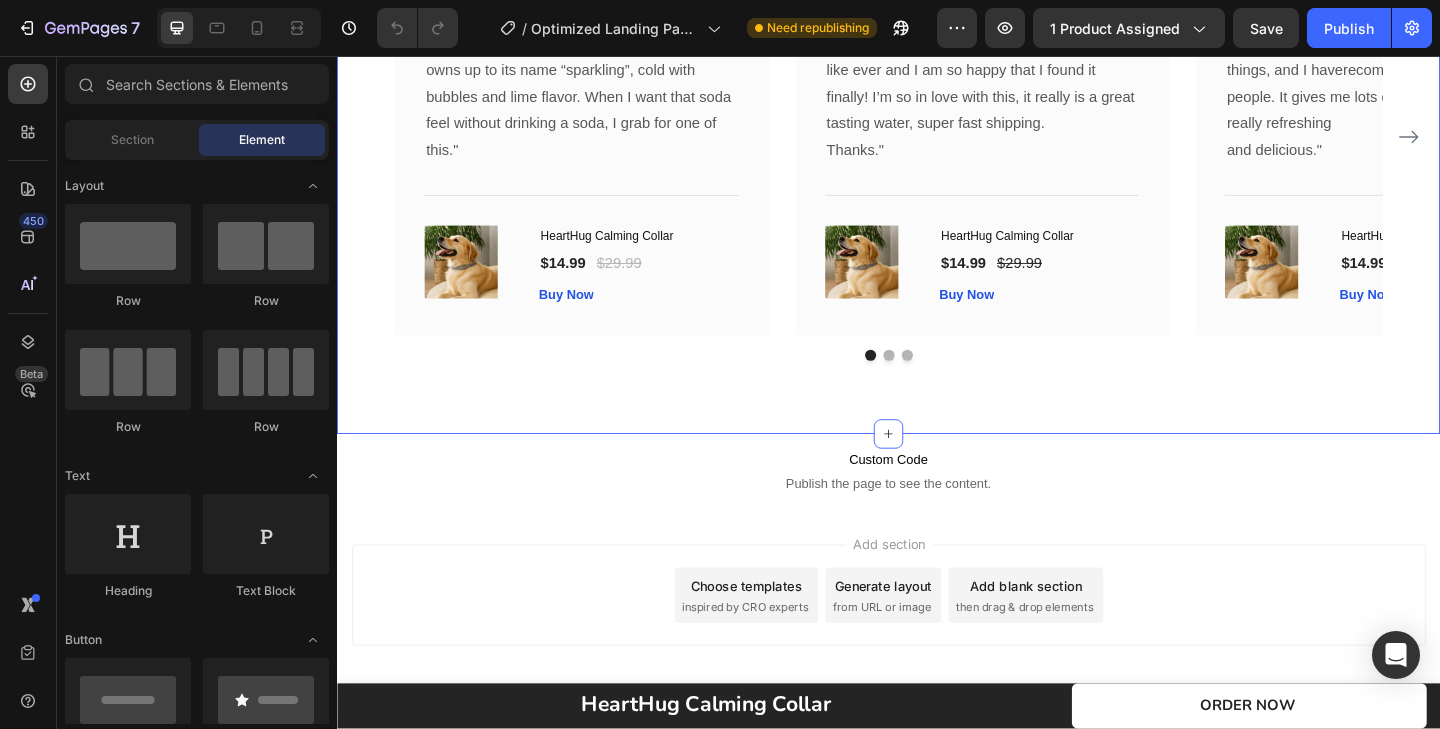click on "What Our Customers Are Saying Heading Our customer advocates are standing by 24/7 to support you via email. Text block
Image
Icon
Icon
Icon
Icon
Icon Row [FIRST] [LAST] Text block Row "Love it! Great for summer! Good taste, it really owns up to its name “sparkling”, cold with bubbles and lime flavor. When I want that soda feel without drinking a soda, I grab for one of this." Text block                Title Line (P) Images & Gallery HeartHug Calming Collar (P) Title $14.99 (P) Price (P) Price $29.99 (P) Price (P) Price Row Buy Now (P) Cart Button Product Row Image
Icon
Icon
Icon
Icon
Icon Row [FIRST] [LAST] Text block Row "I have been looking for this flavor online for like ever and I am so happy that I found it finally! I’m so in love with this, it really is a great tasting water, super fast shipping.  Thanks." Text block Title Row" at bounding box center (937, 82) 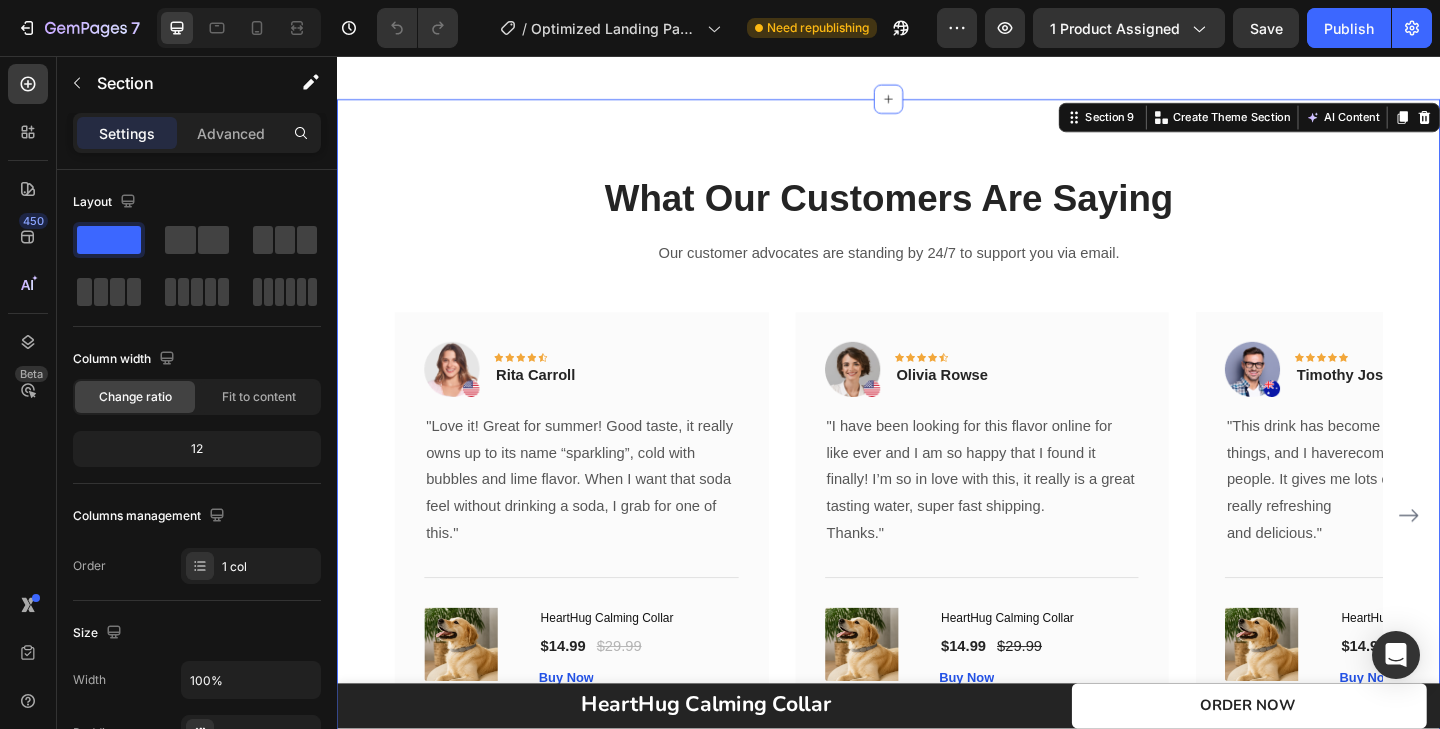 scroll, scrollTop: 6032, scrollLeft: 0, axis: vertical 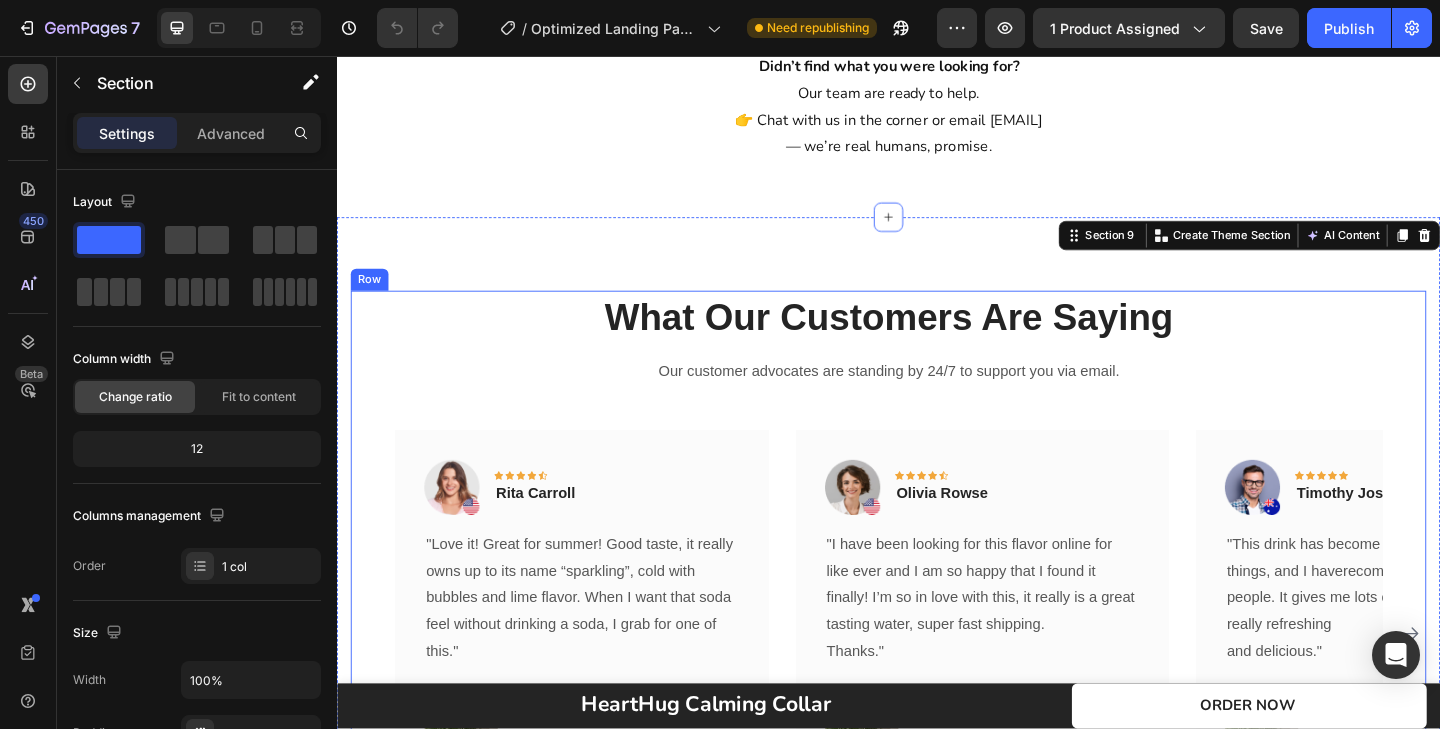 click on "What Our Customers Are Saying Heading Our customer advocates are standing by 24/7 to support you via email. Text block
Image
Icon
Icon
Icon
Icon
Icon Row [FIRST] [LAST] Text block Row "Love it! Great for summer! Good taste, it really owns up to its name “sparkling”, cold with bubbles and lime flavor. When I want that soda feel without drinking a soda, I grab for one of this." Text block                Title Line (P) Images & Gallery HeartHug Calming Collar (P) Title $14.99 (P) Price (P) Price $29.99 (P) Price (P) Price Row Buy Now (P) Cart Button Product Row Image
Icon
Icon
Icon
Icon
Icon Row [FIRST] [LAST] Text block Row "I have been looking for this flavor online for like ever and I am so happy that I found it finally! I’m so in love with this, it really is a great tasting water, super fast shipping.  Thanks." Text block Title Row" at bounding box center (937, 622) 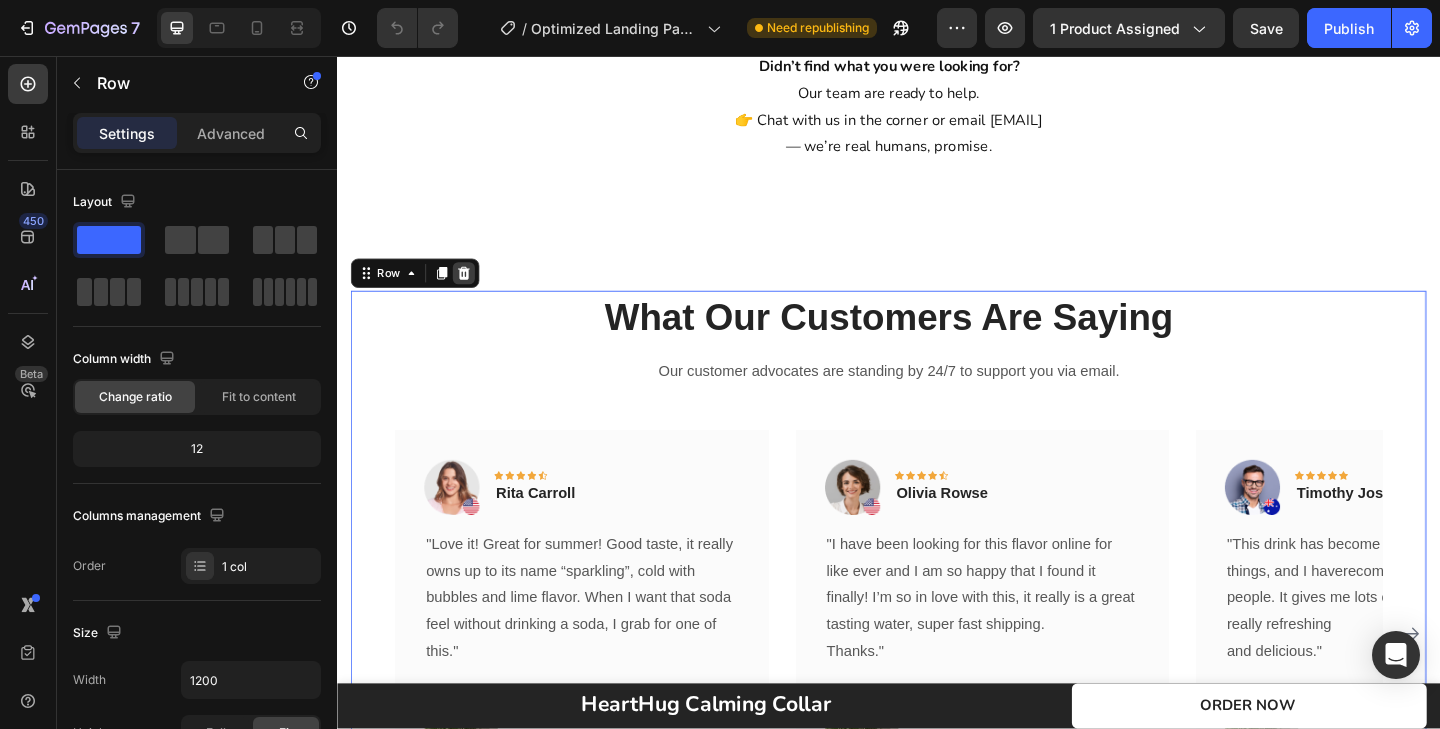 click 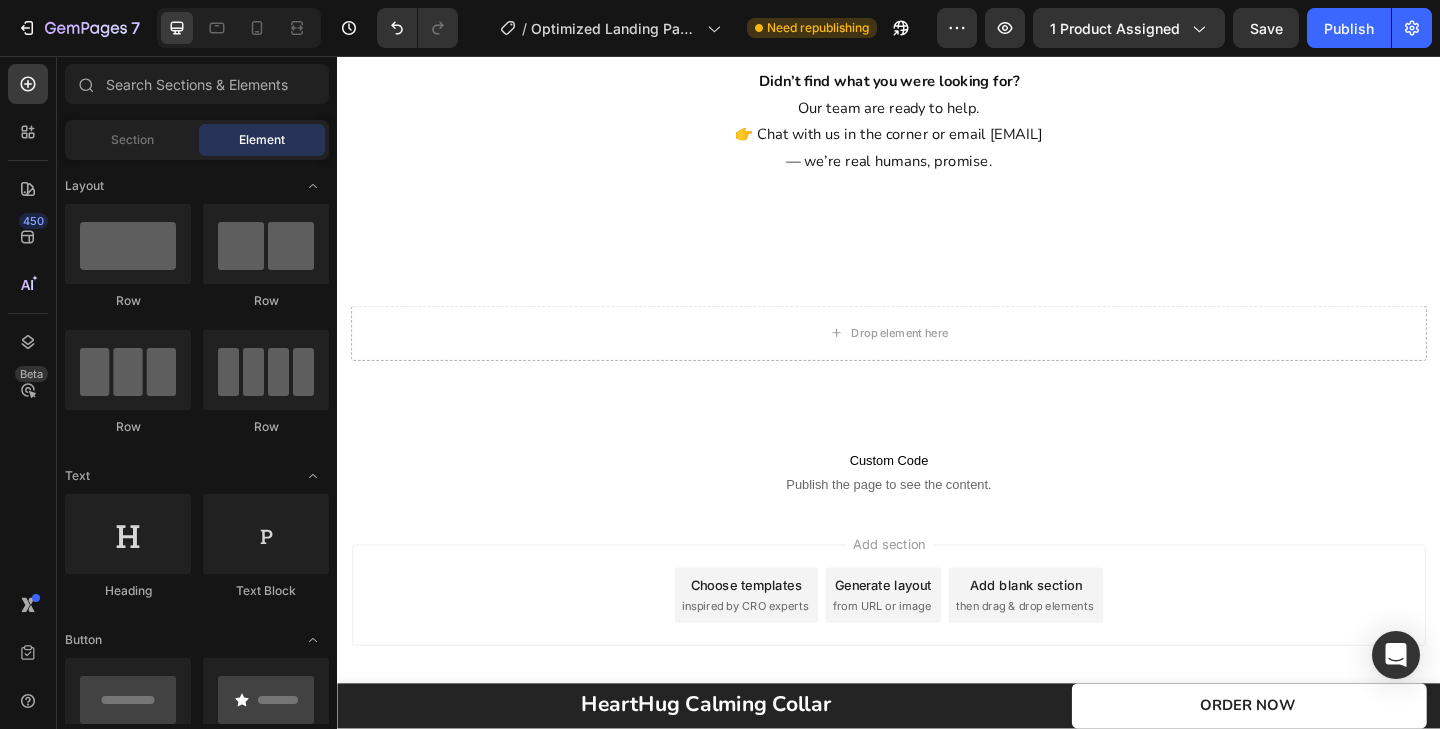 scroll, scrollTop: 6015, scrollLeft: 0, axis: vertical 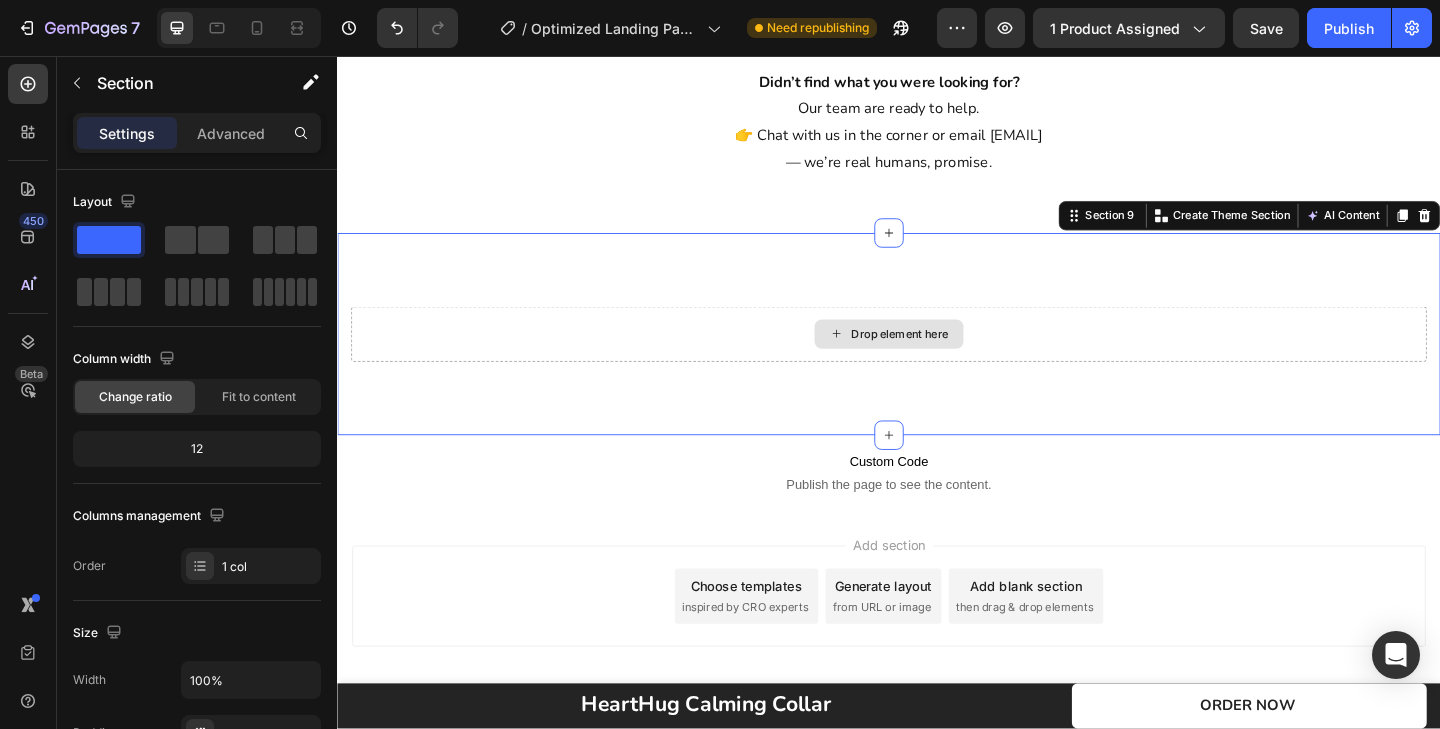 click on "Drop element here" at bounding box center [937, 359] 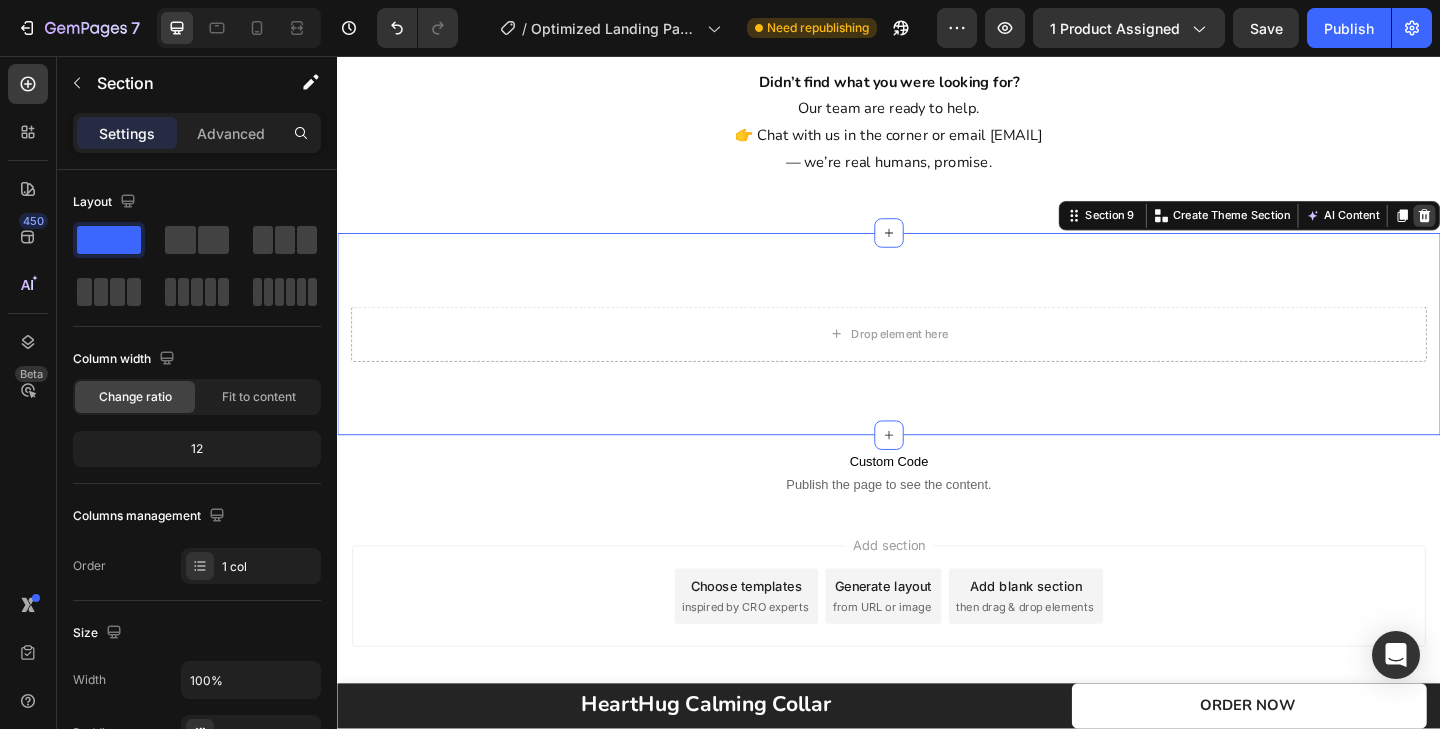 click 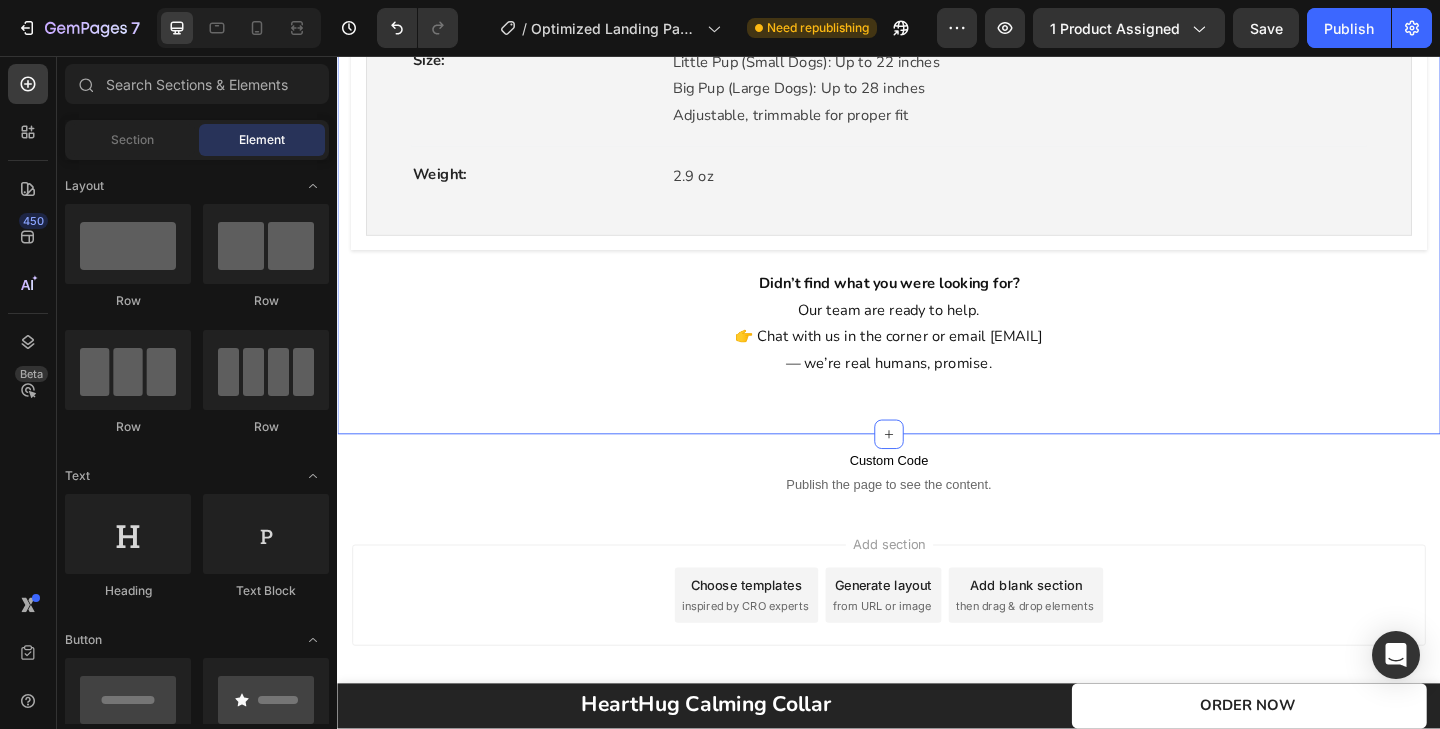scroll, scrollTop: 5795, scrollLeft: 0, axis: vertical 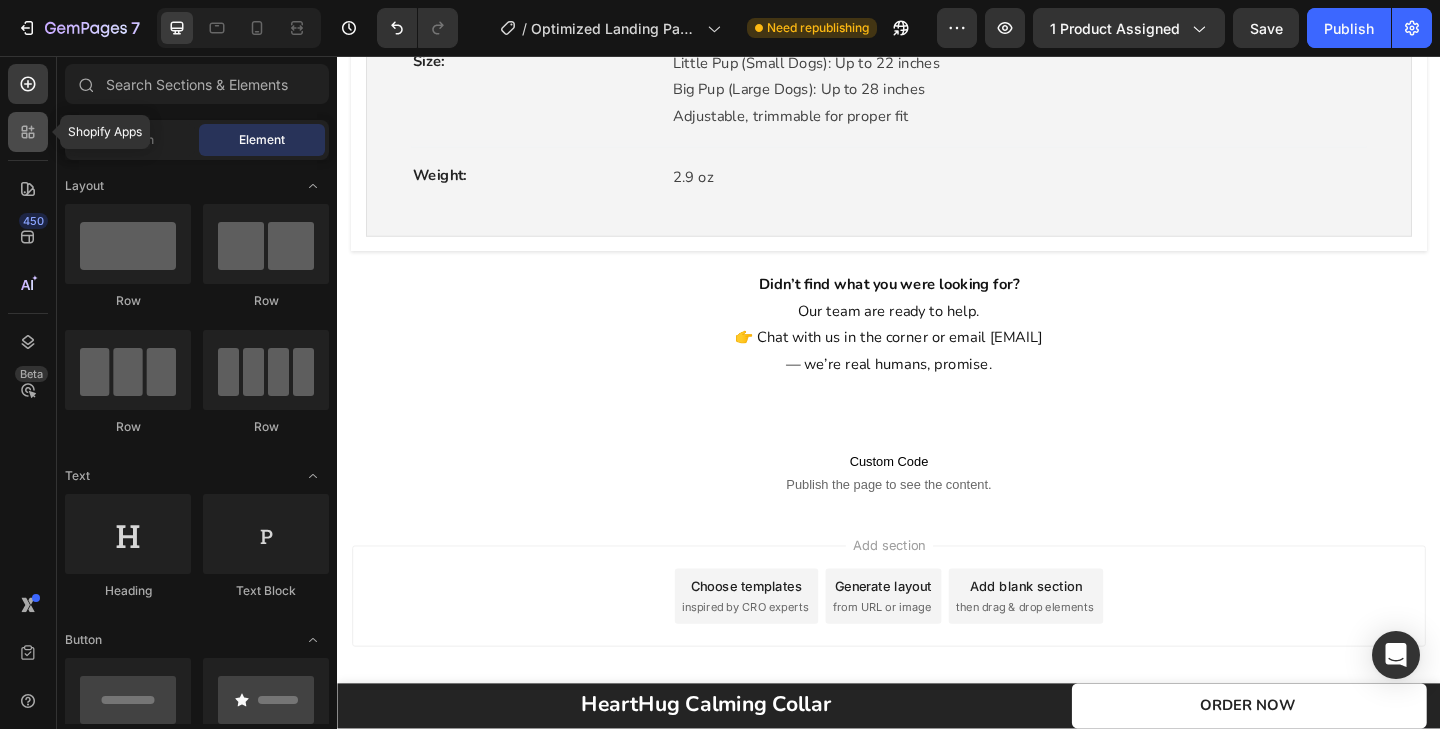 click 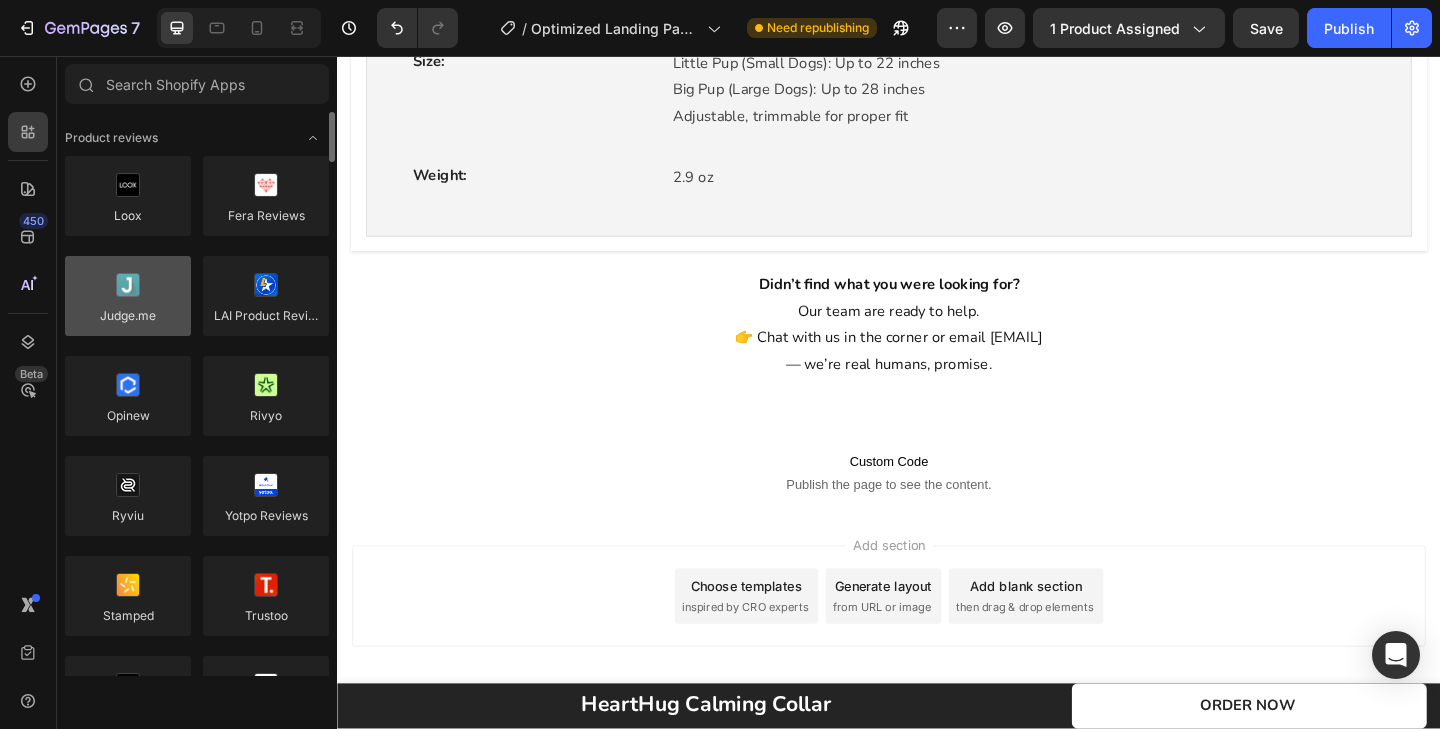 click at bounding box center (128, 296) 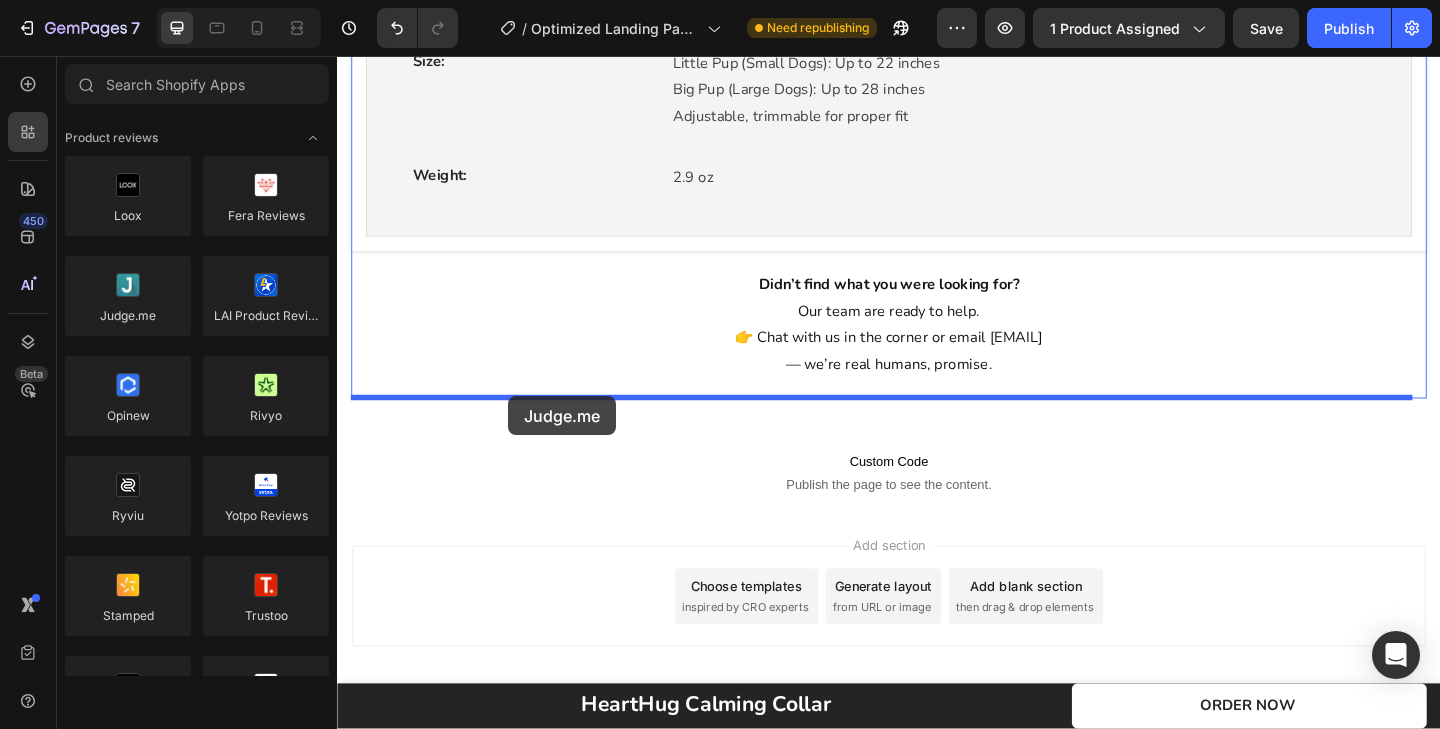 drag, startPoint x: 476, startPoint y: 353, endPoint x: 523, endPoint y: 426, distance: 86.821655 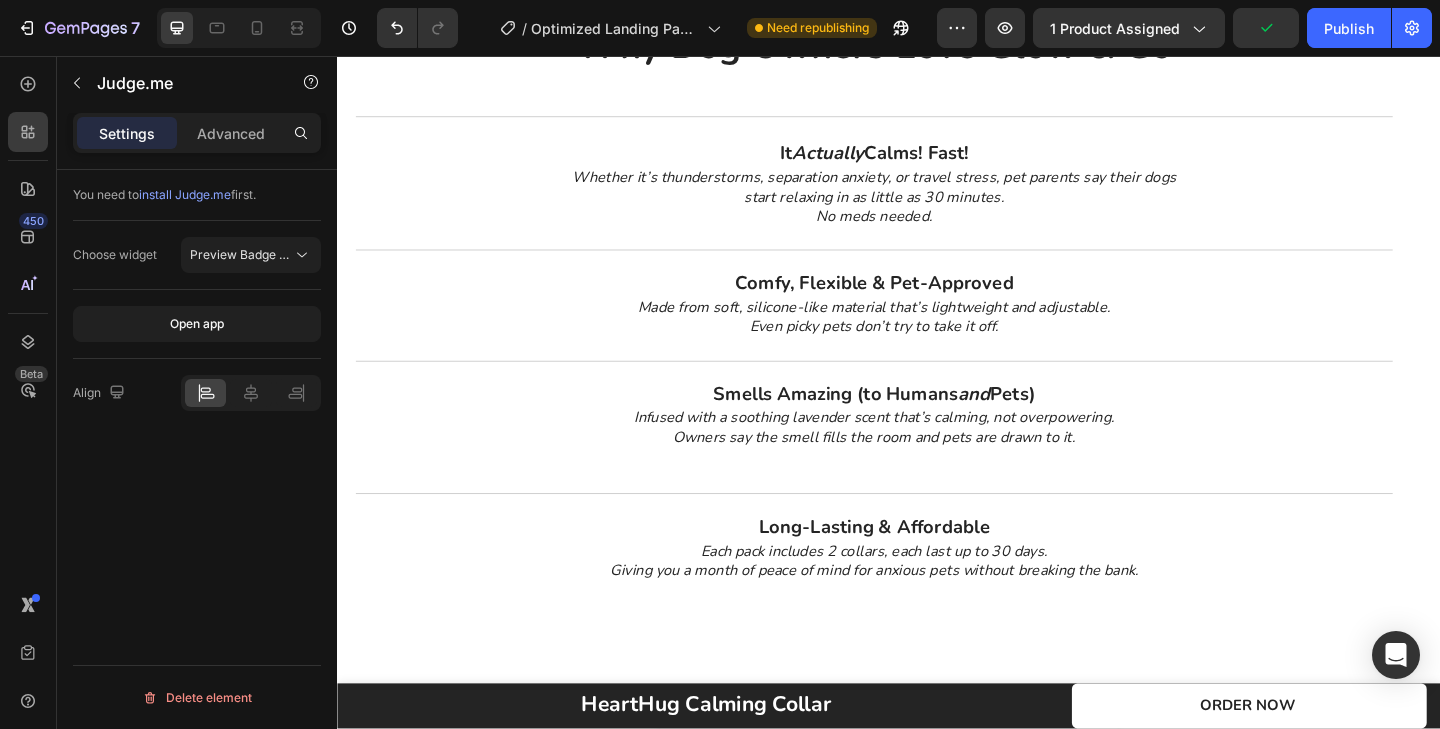 scroll, scrollTop: 3333, scrollLeft: 0, axis: vertical 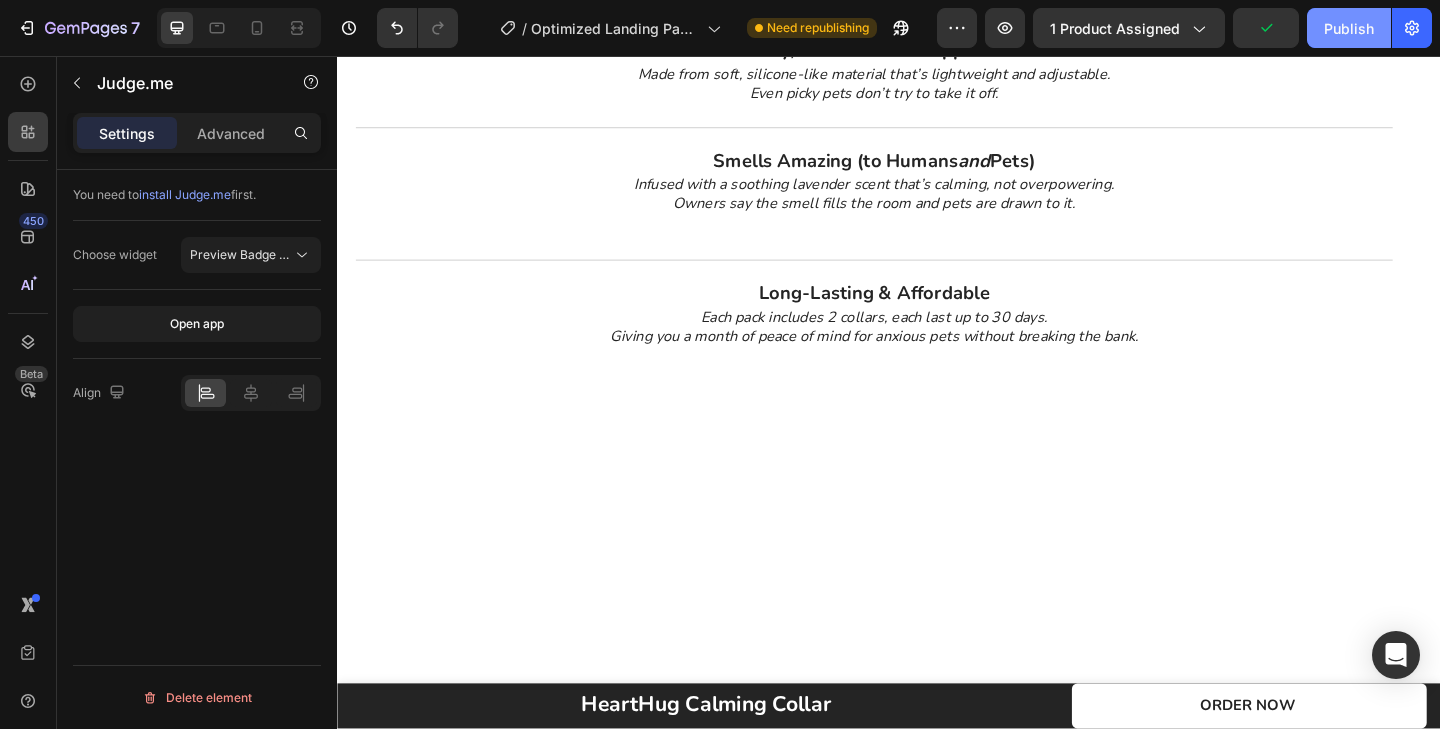 click on "Publish" at bounding box center (1349, 28) 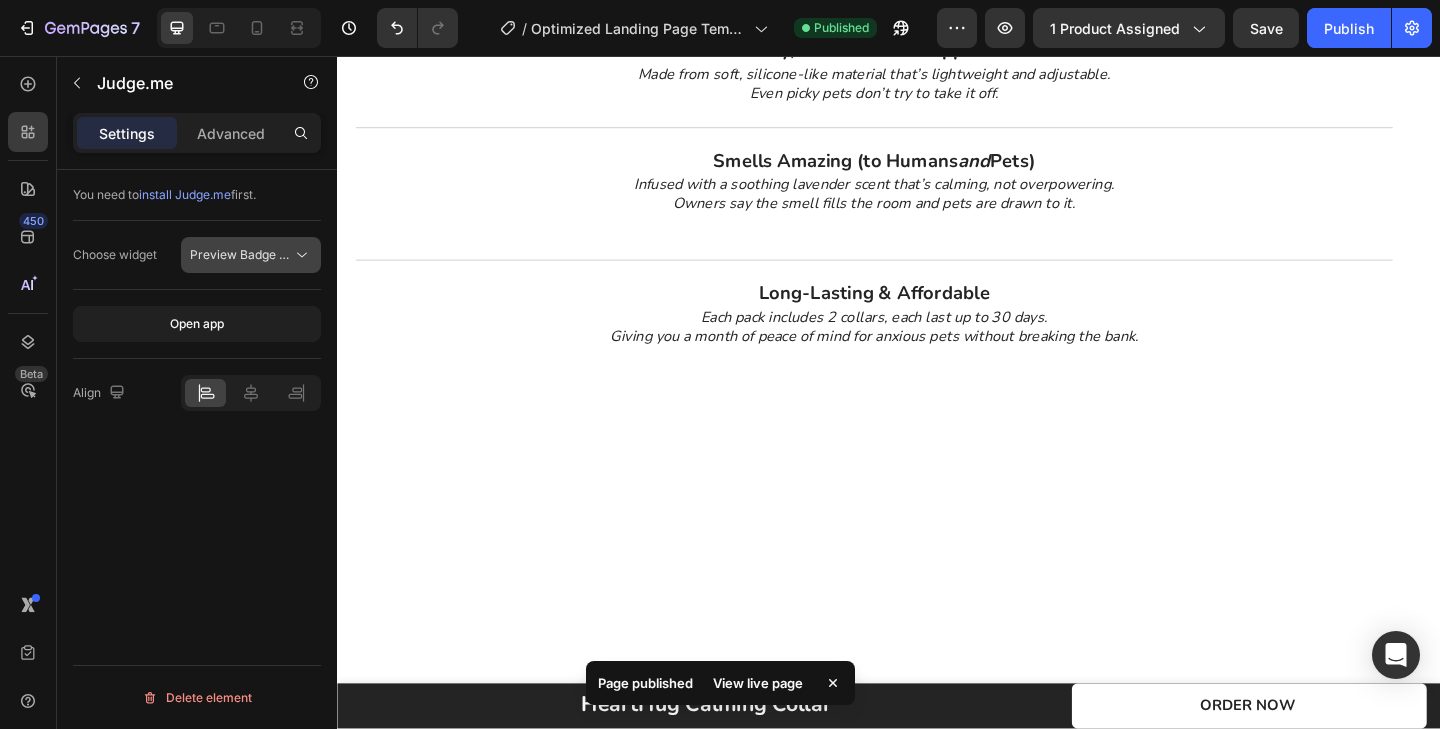 click on "Preview Badge (Stars)" at bounding box center [241, 255] 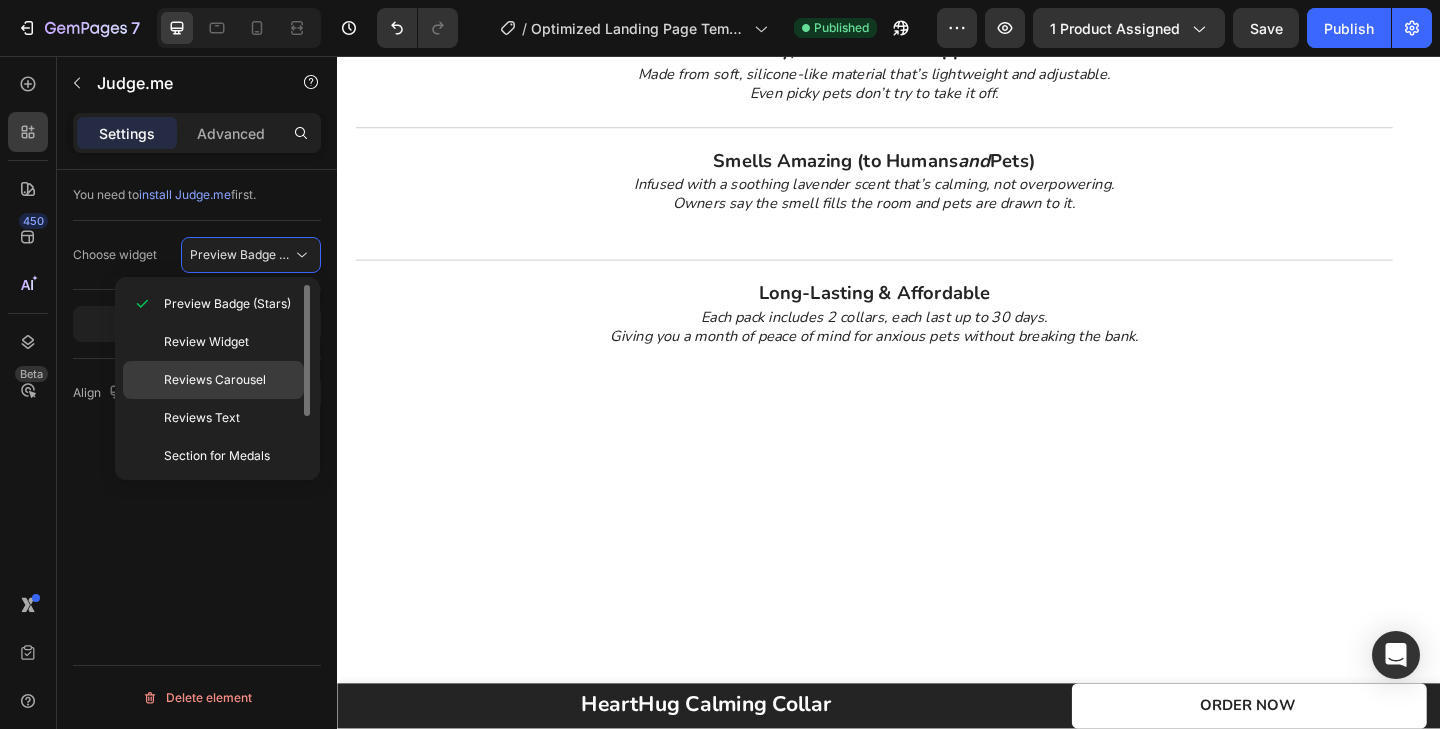 click on "Reviews Carousel" at bounding box center [215, 380] 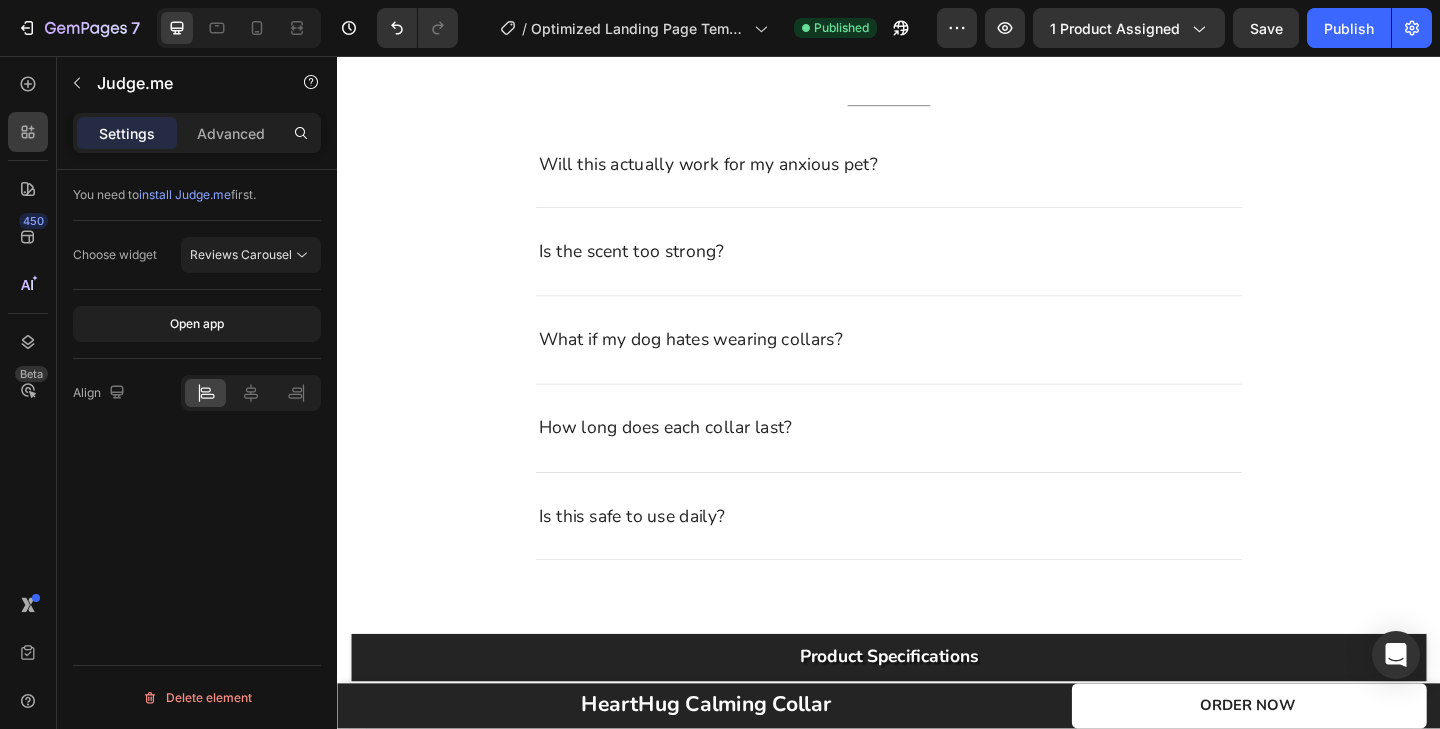 scroll, scrollTop: 5859, scrollLeft: 0, axis: vertical 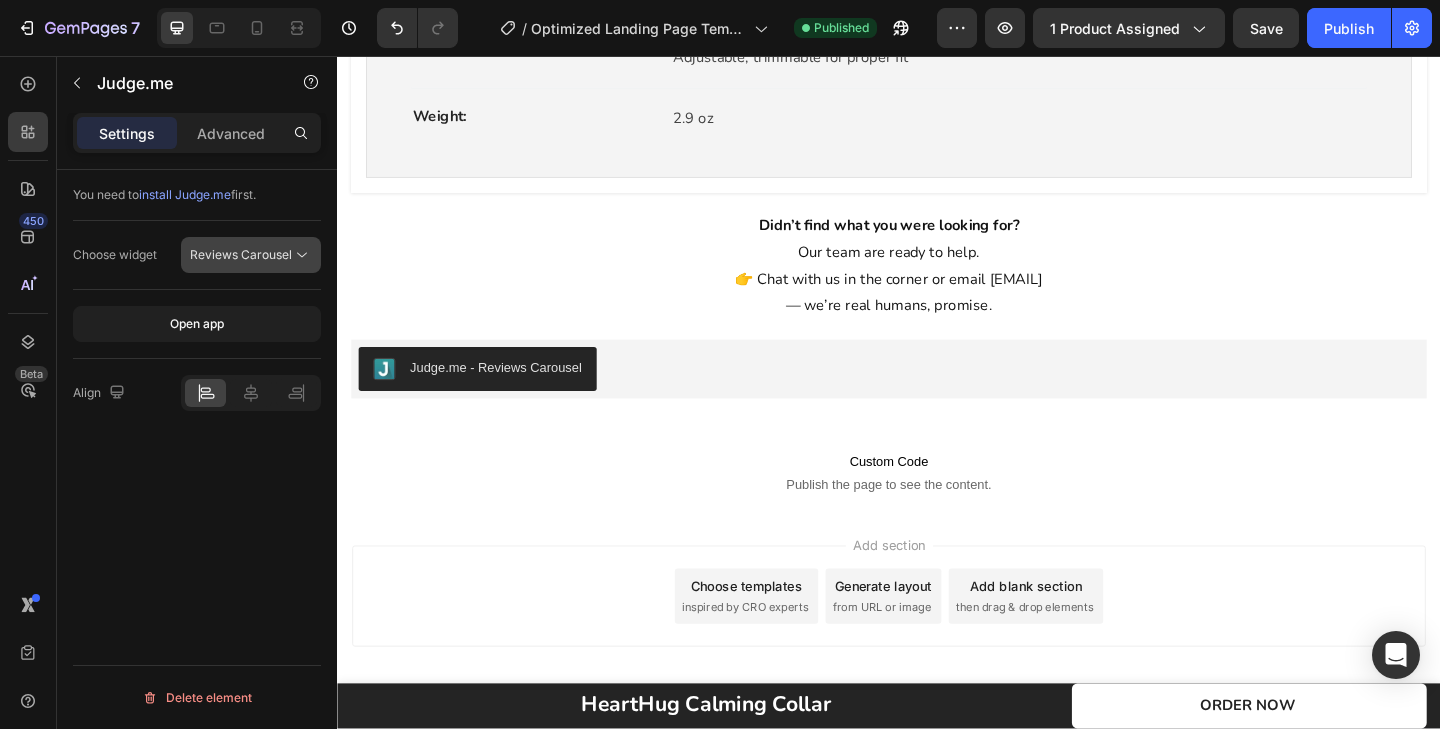 click 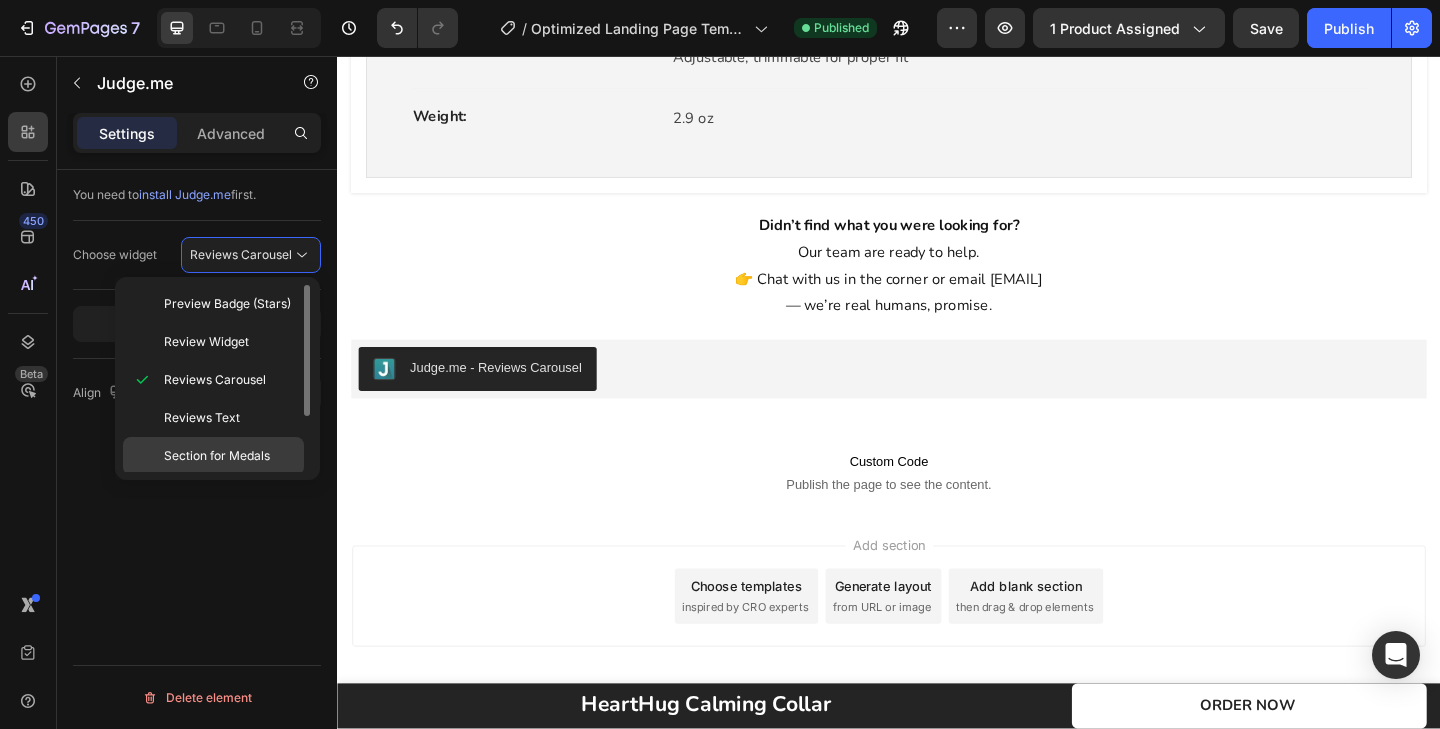 click on "Section for Medals" at bounding box center (217, 456) 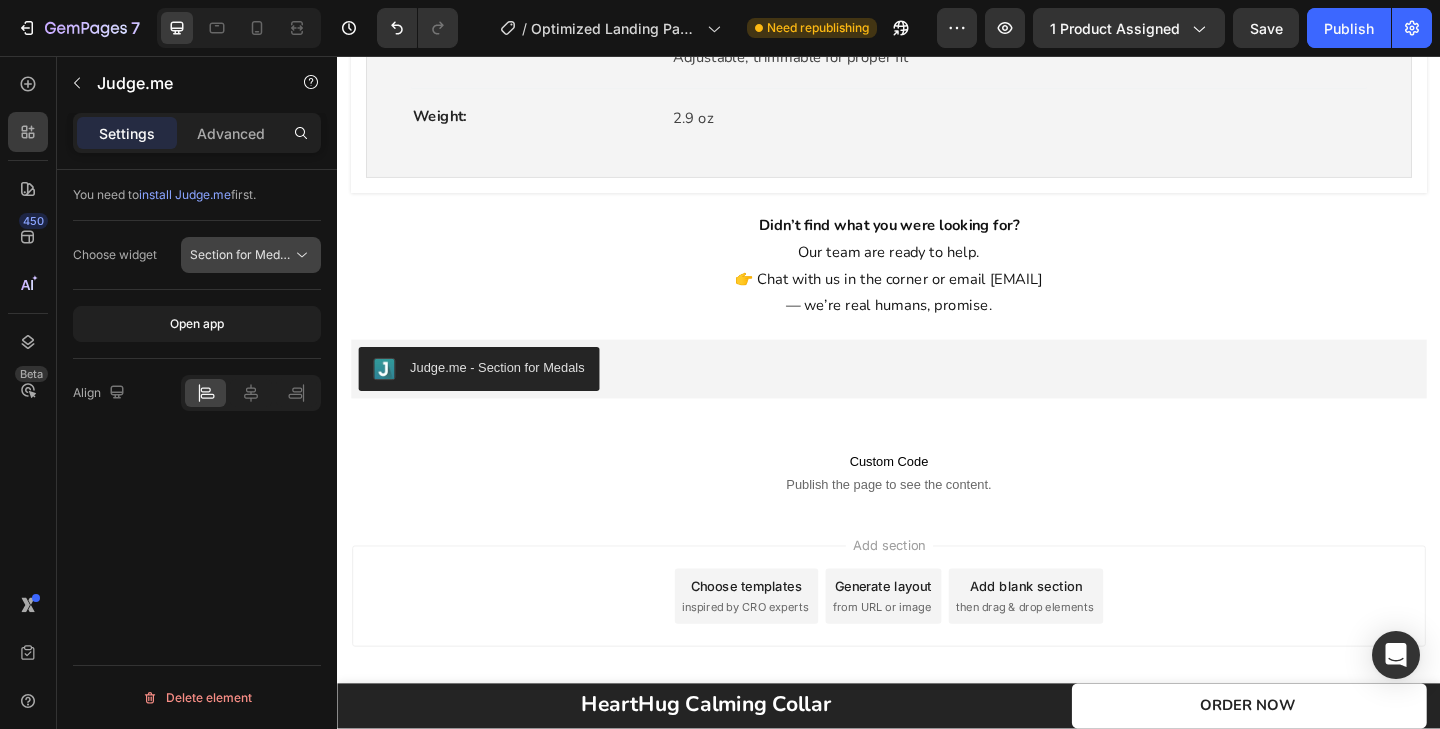 click on "Section for Medals" at bounding box center (243, 254) 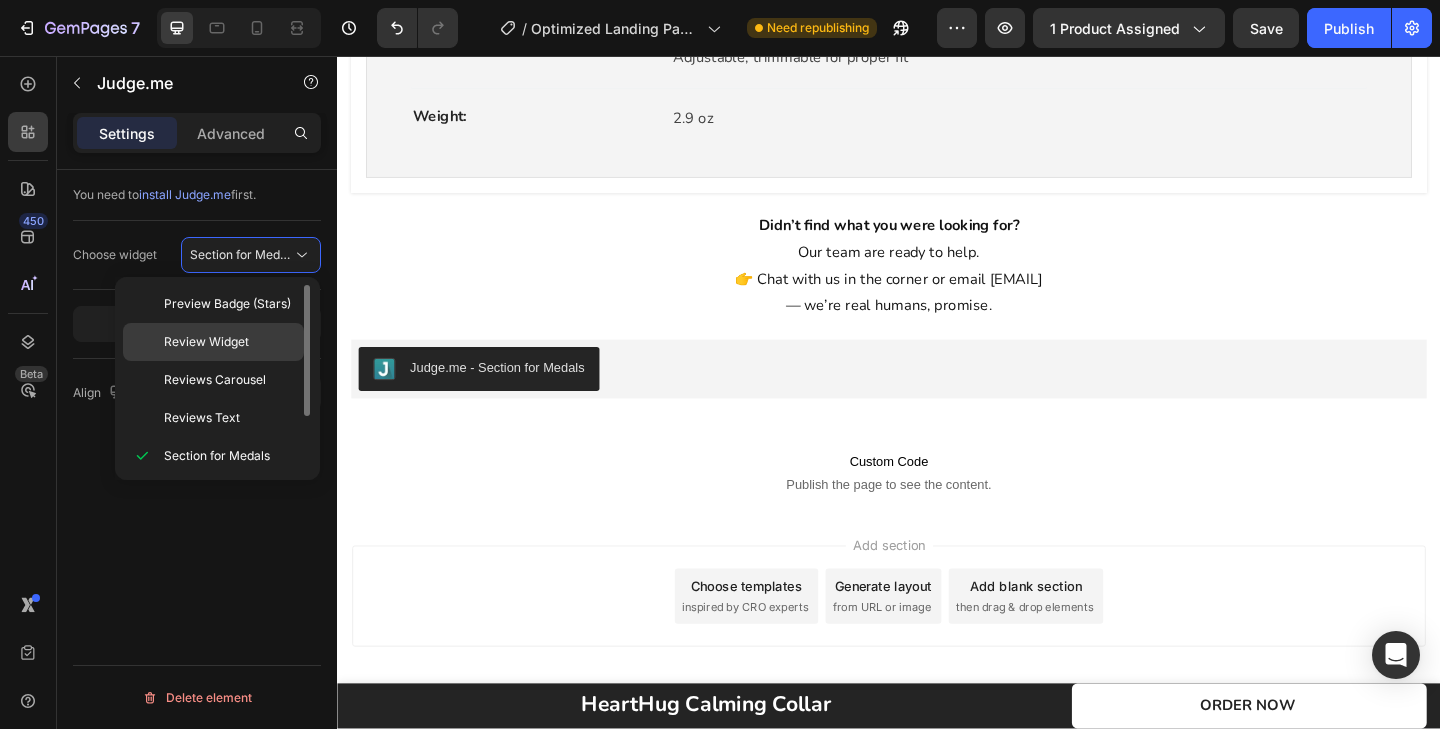 click on "Review Widget" 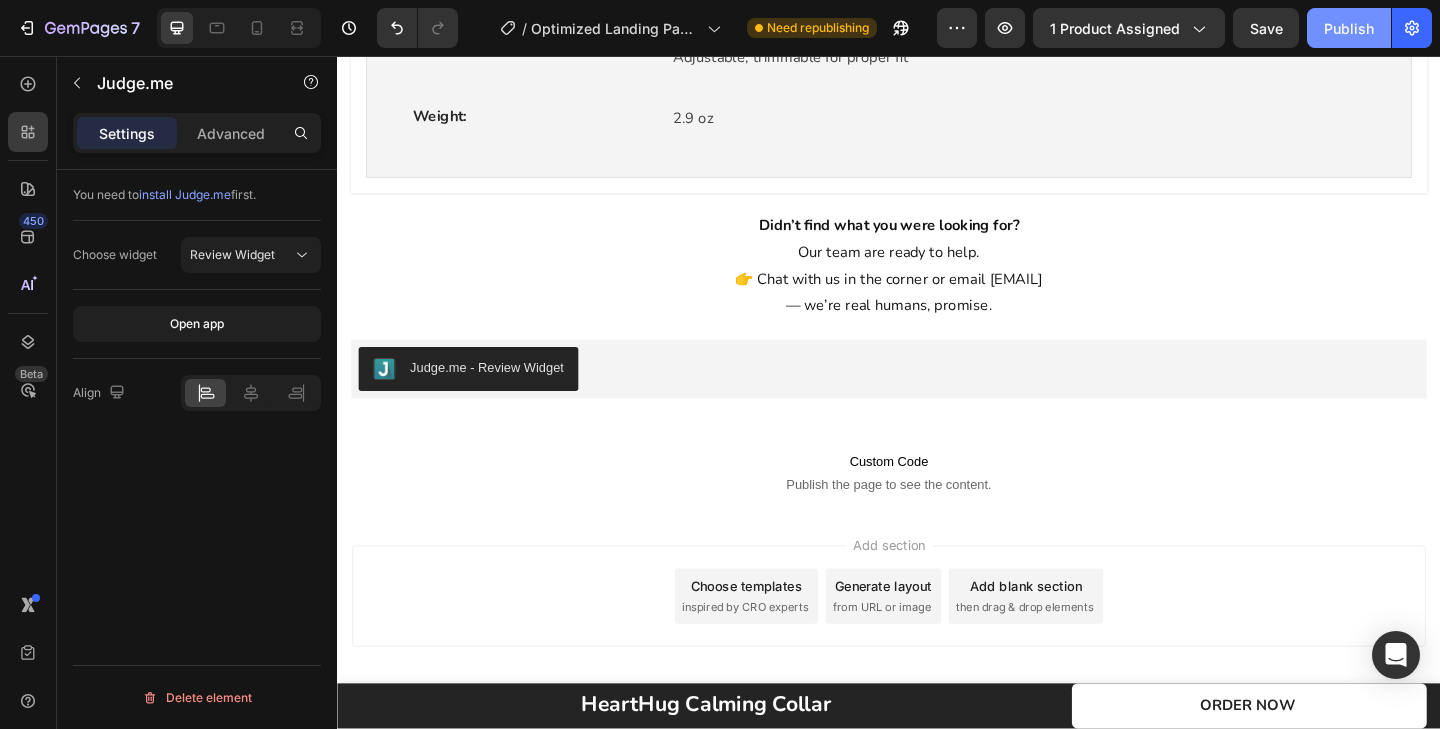 click on "Publish" at bounding box center (1349, 28) 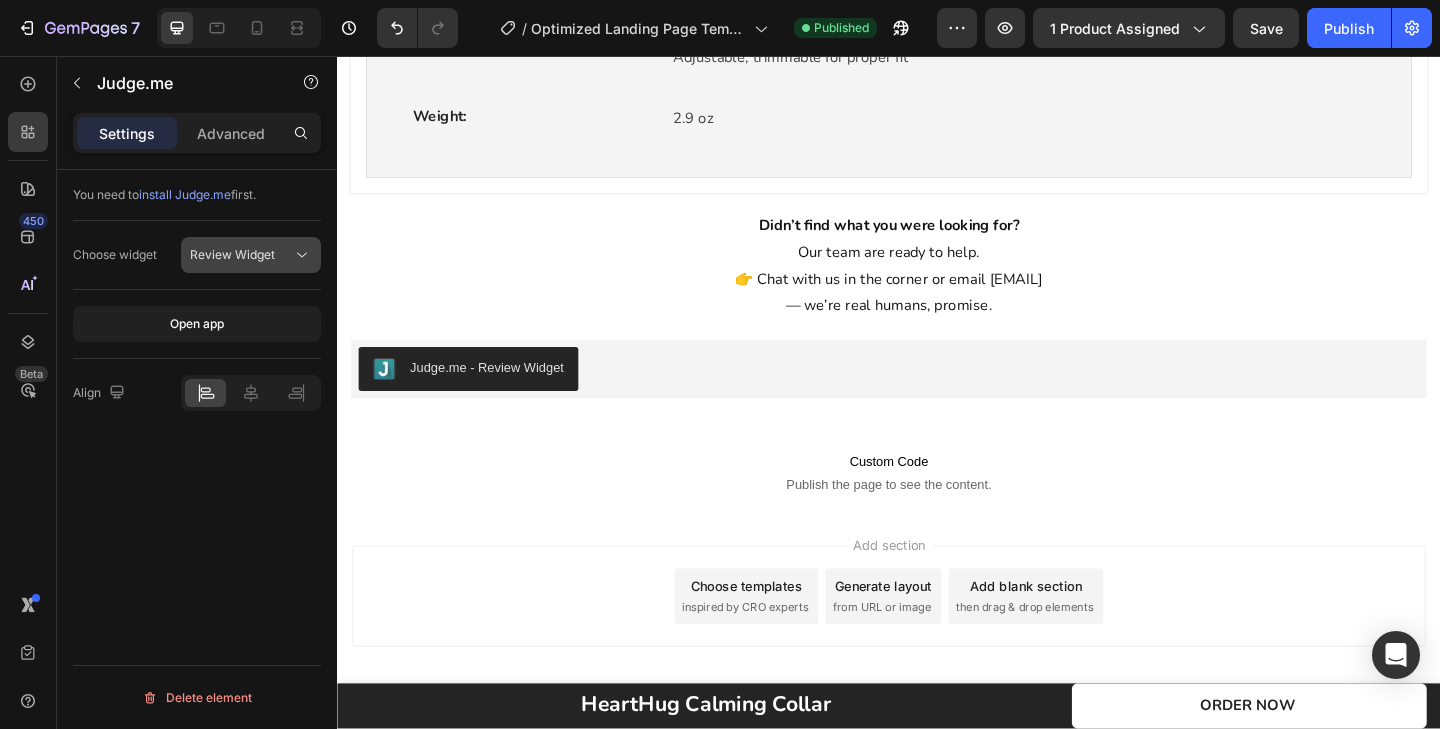 click on "Review Widget" at bounding box center [241, 255] 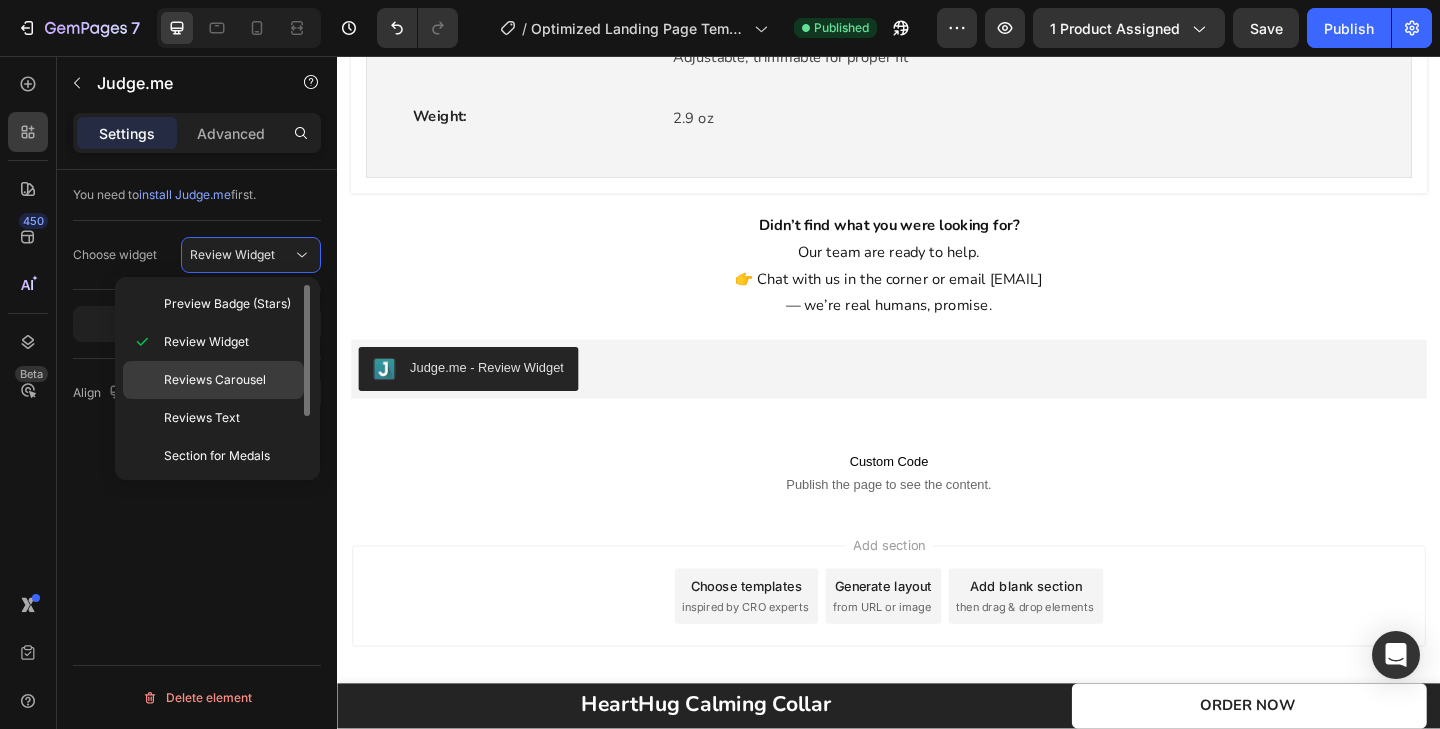click on "Reviews Carousel" at bounding box center (215, 380) 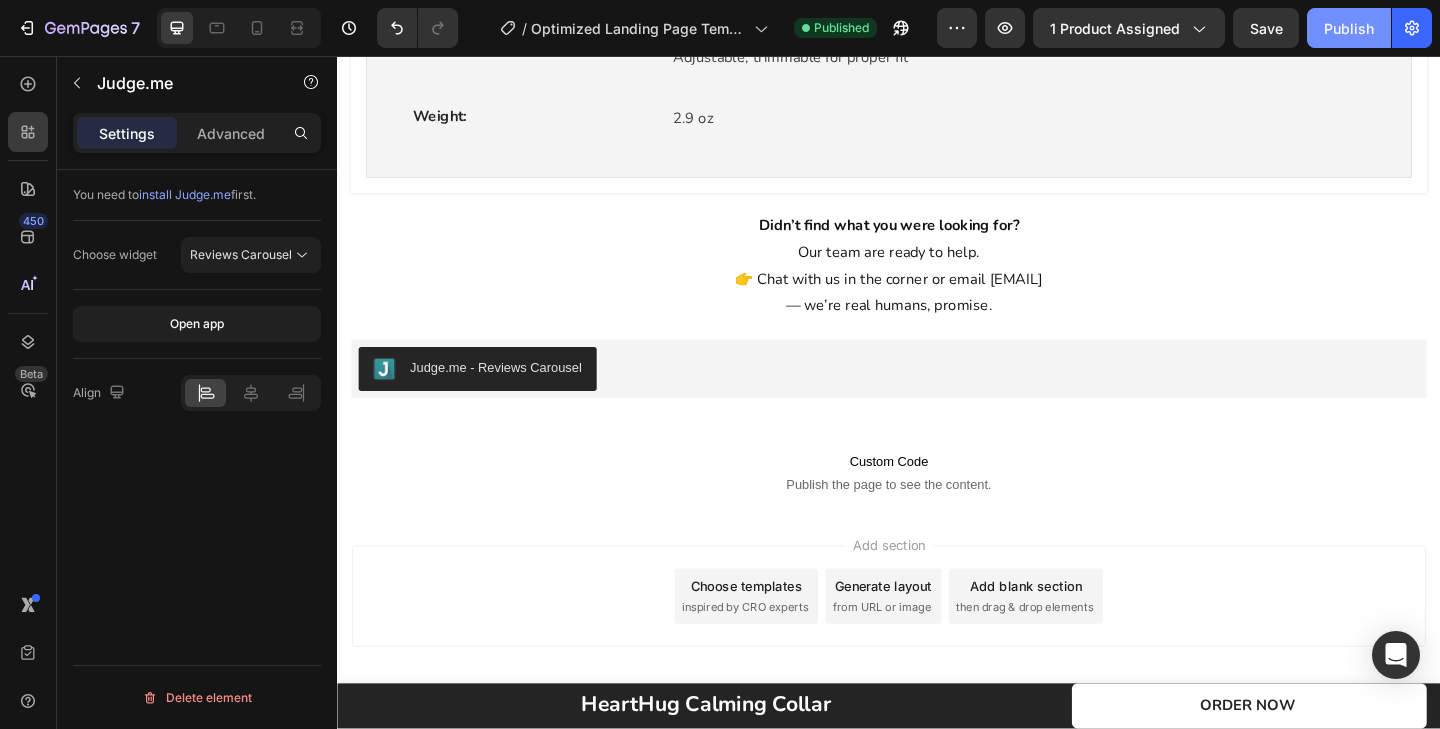 click on "Publish" at bounding box center (1349, 28) 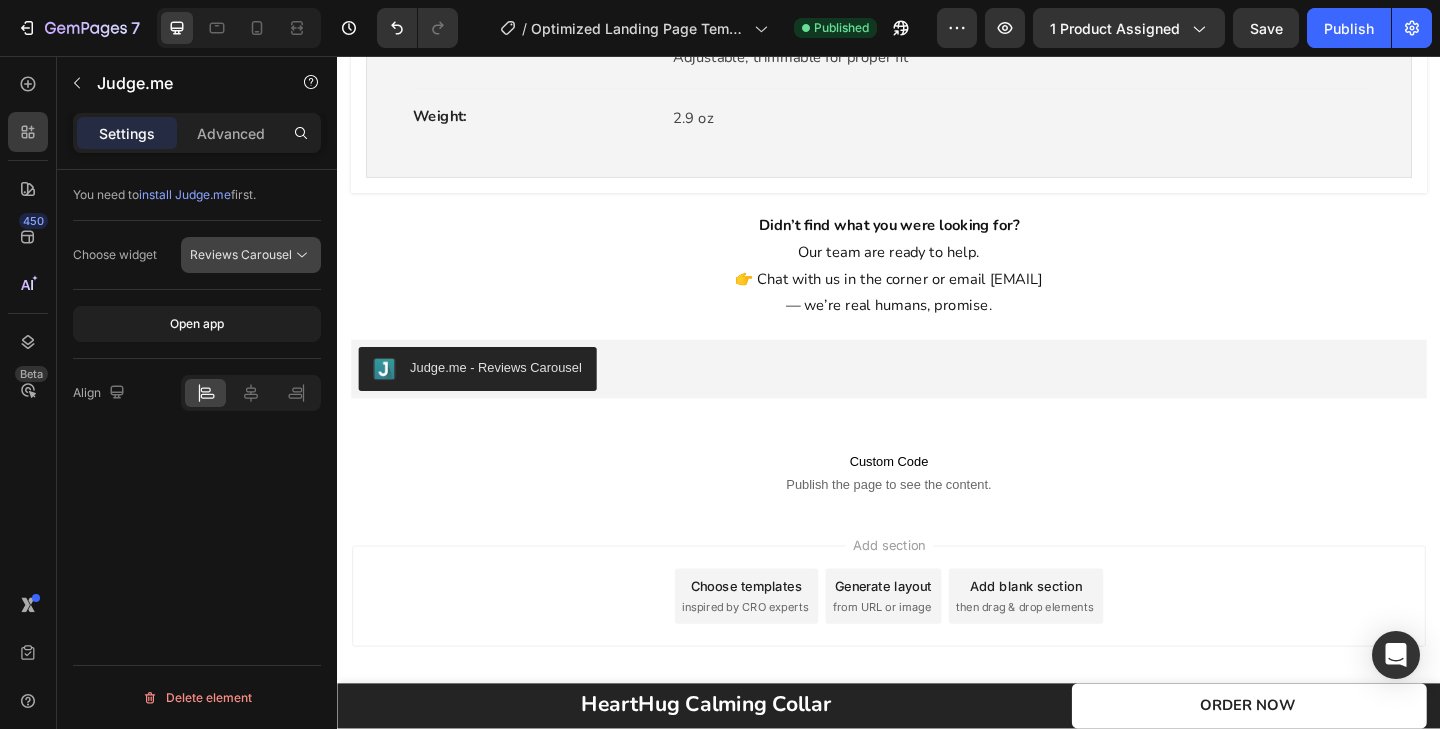 click 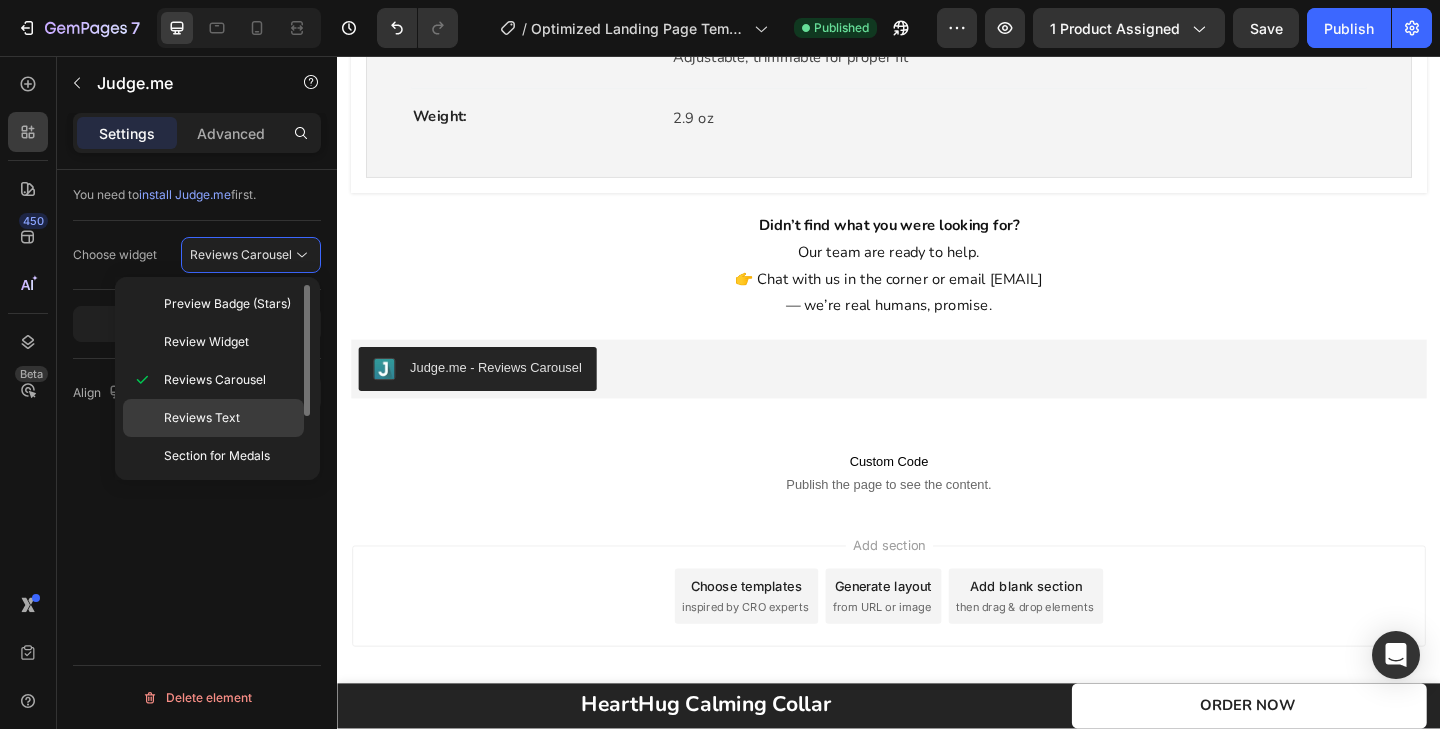 click on "Reviews Text" at bounding box center [229, 418] 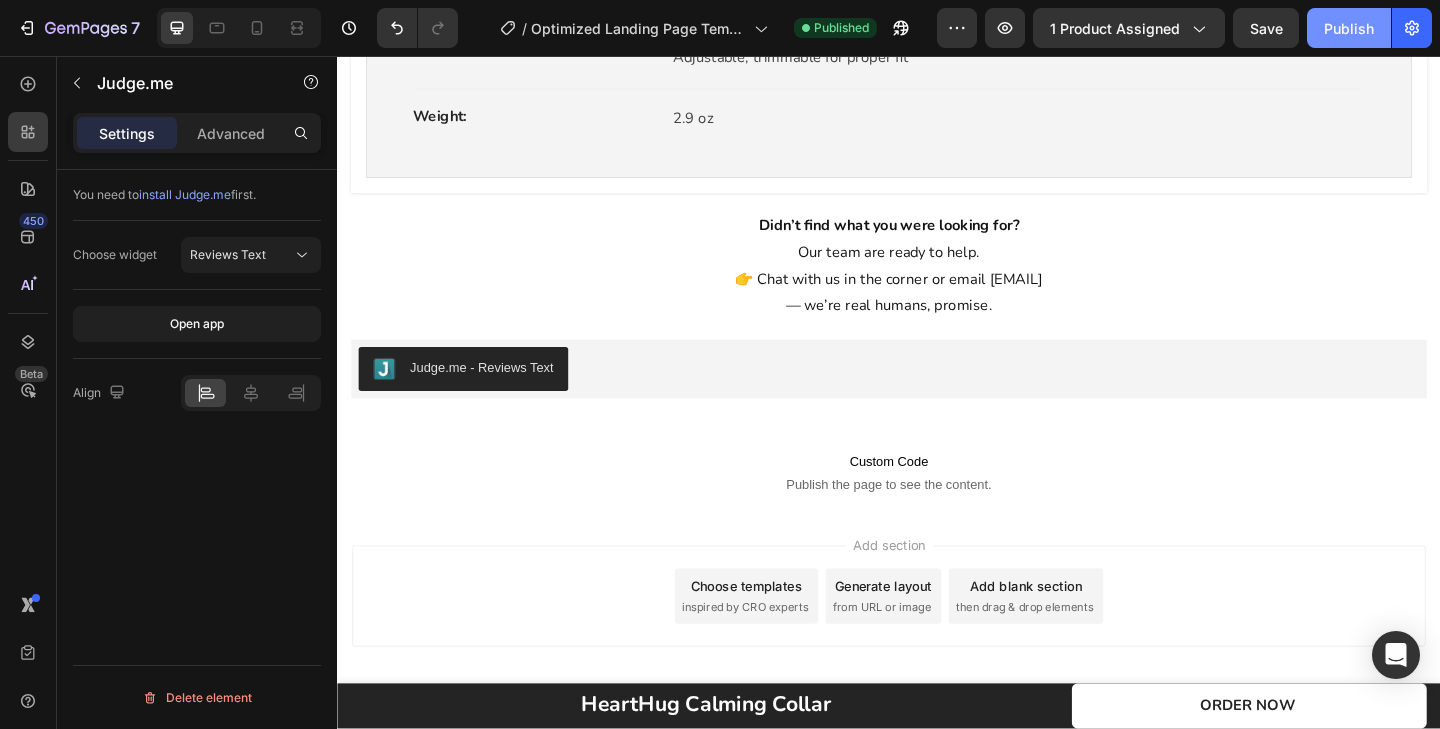 click on "Publish" 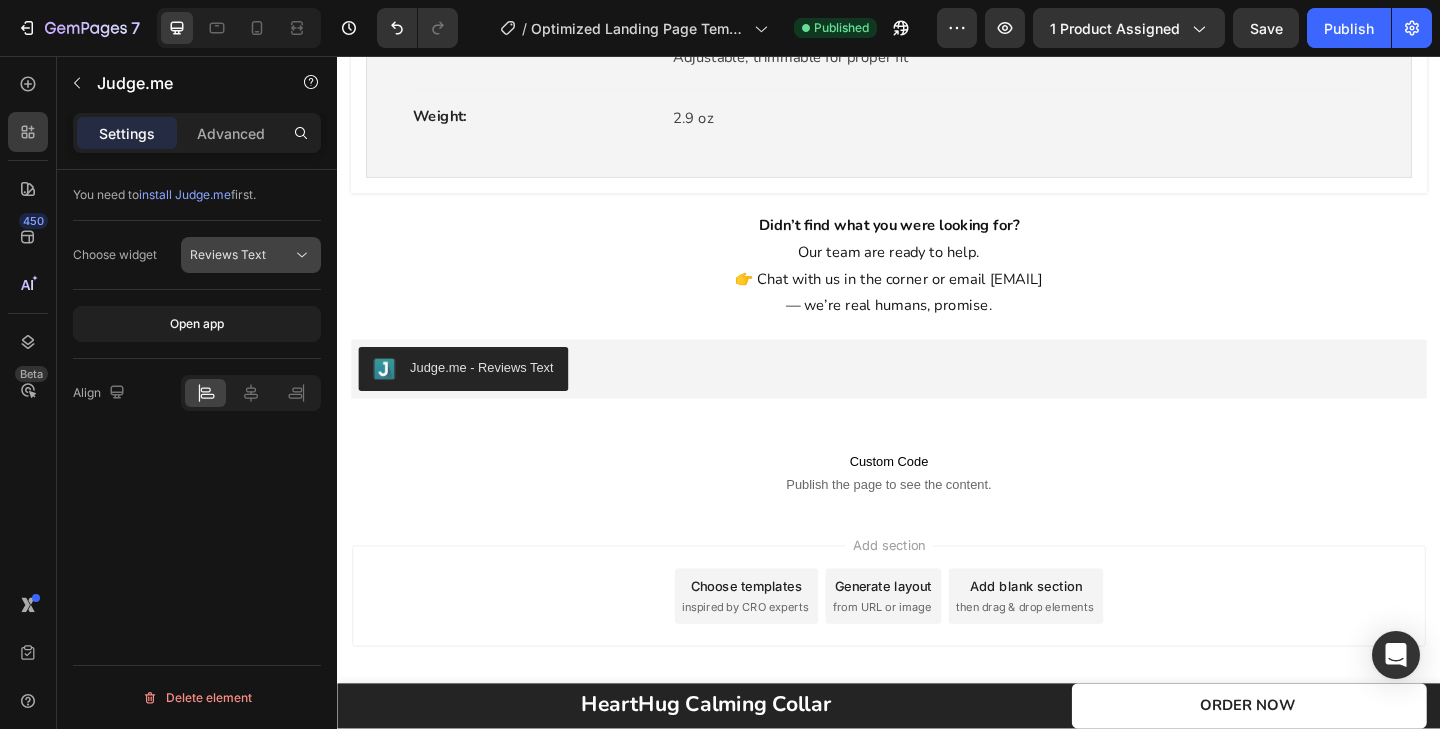 click on "Reviews Text" at bounding box center [241, 255] 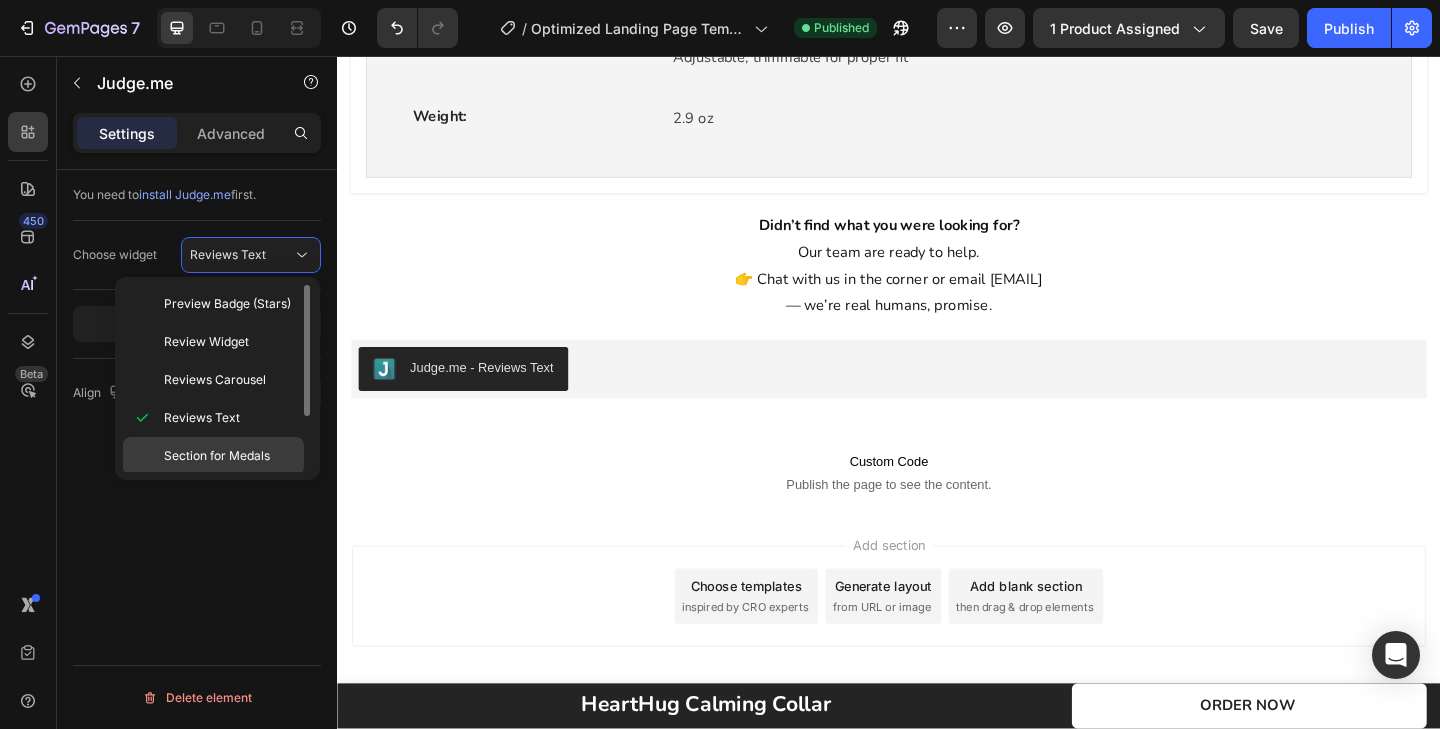 click on "Section for Medals" at bounding box center (217, 456) 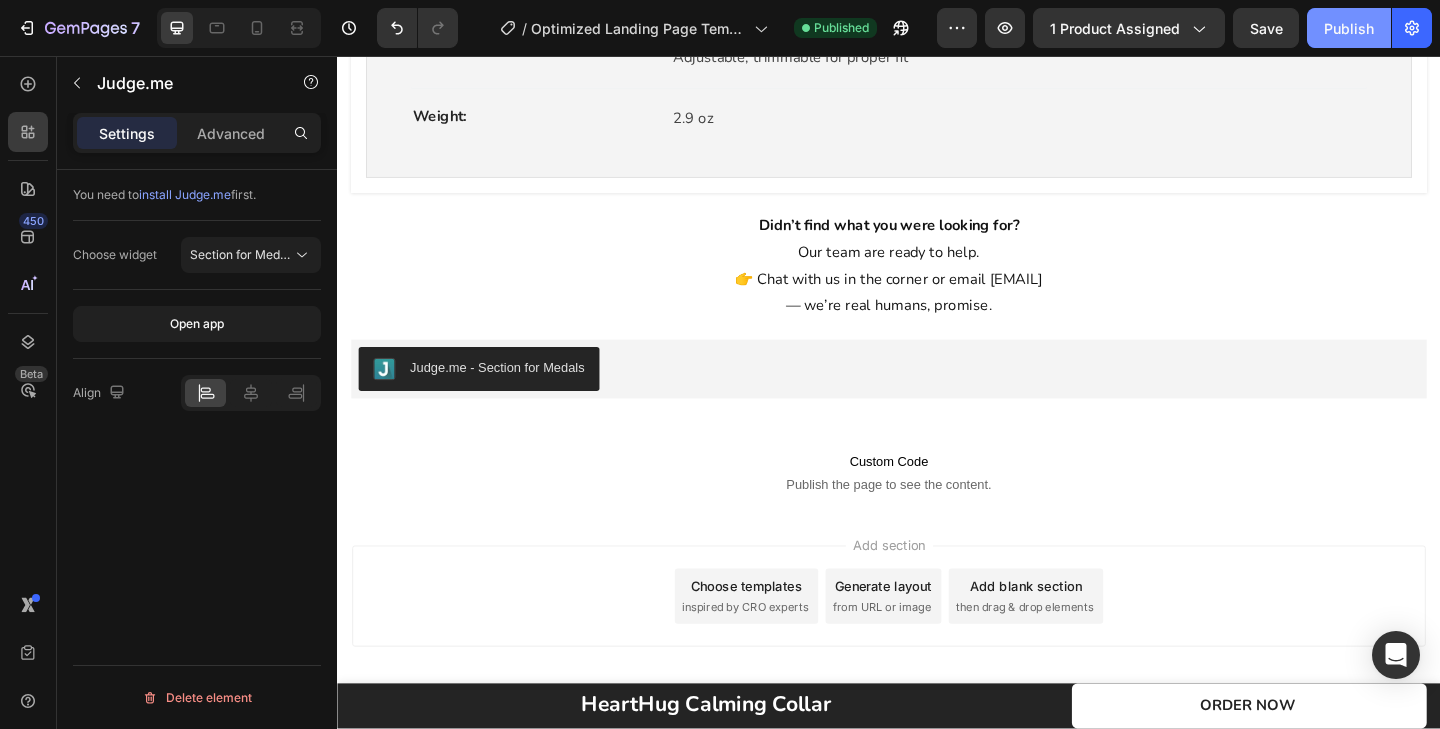 click on "Publish" at bounding box center [1349, 28] 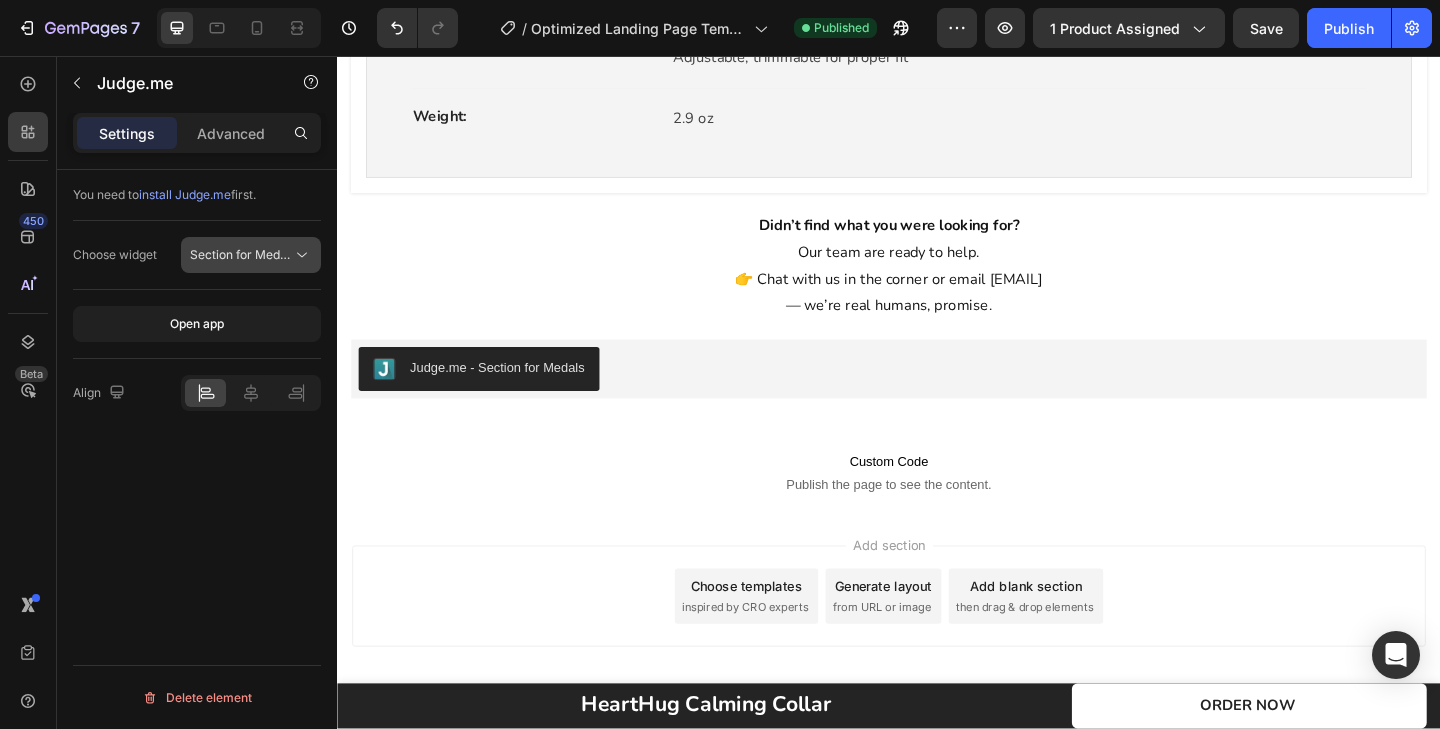 click 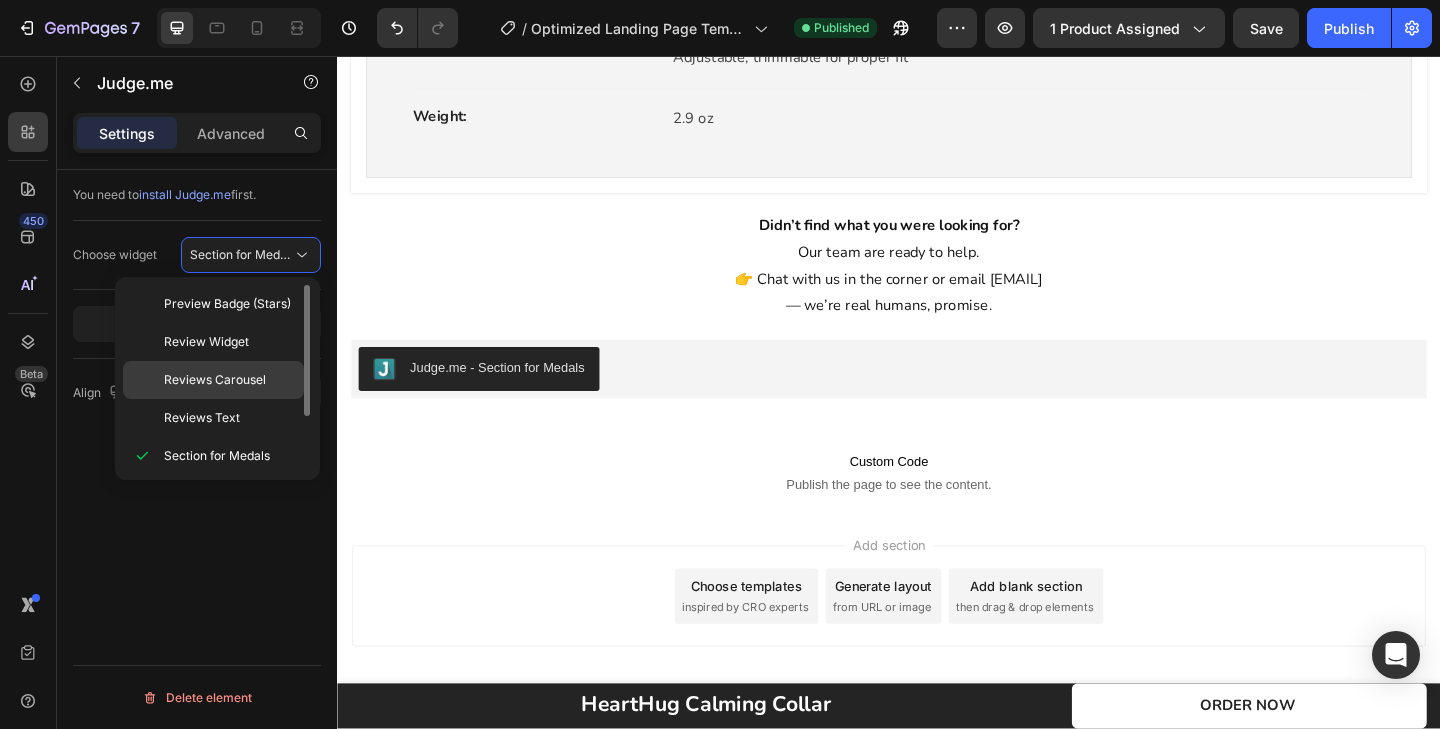 click on "Reviews Carousel" at bounding box center [215, 380] 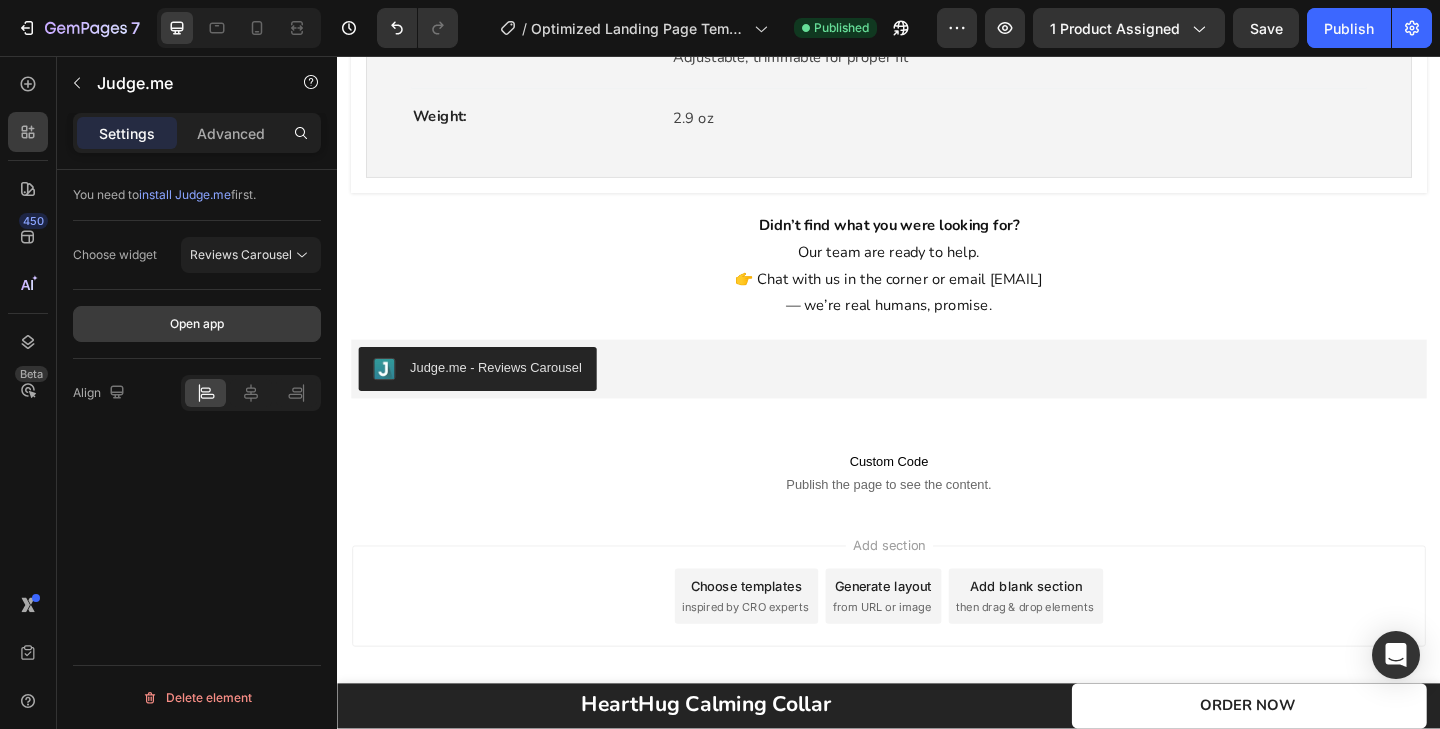 click on "Open app" at bounding box center [197, 324] 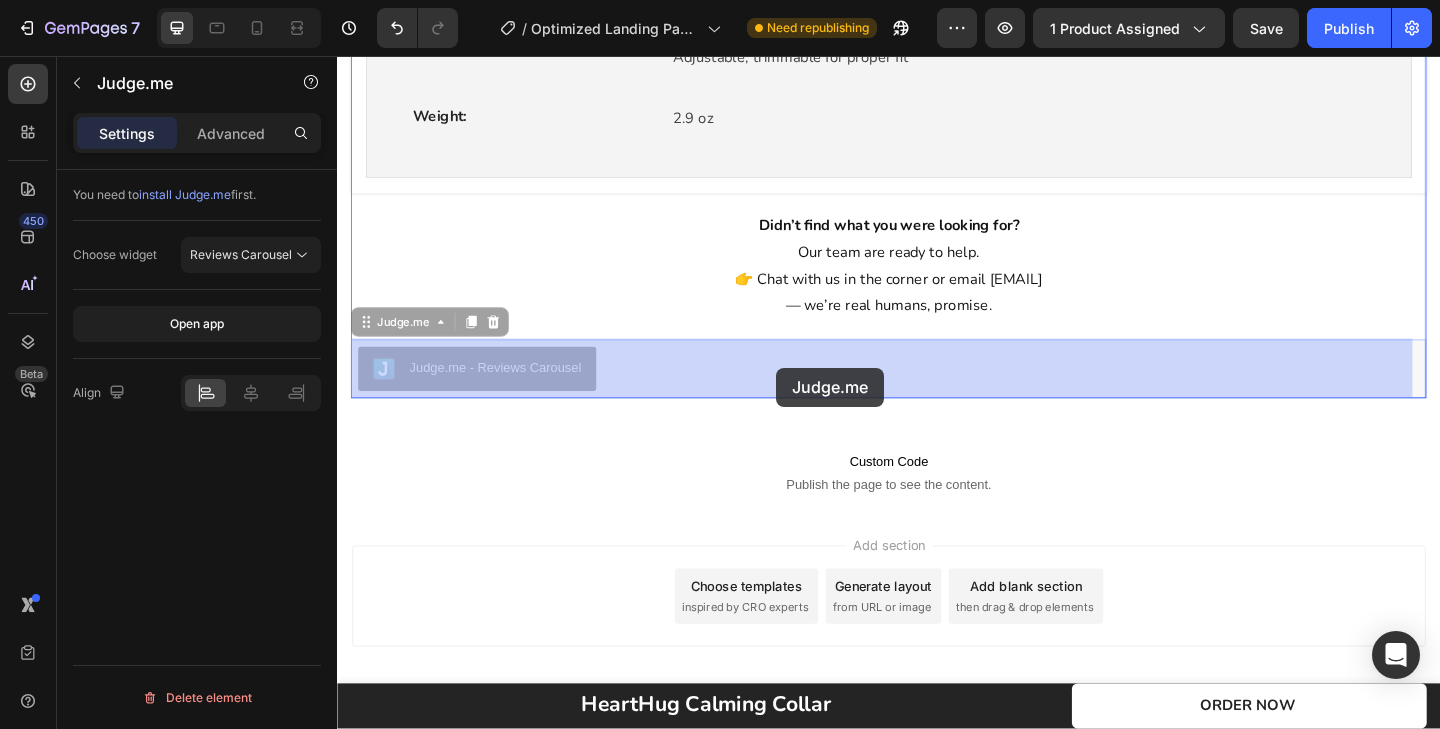 drag, startPoint x: 589, startPoint y: 399, endPoint x: 814, endPoint y: 391, distance: 225.14218 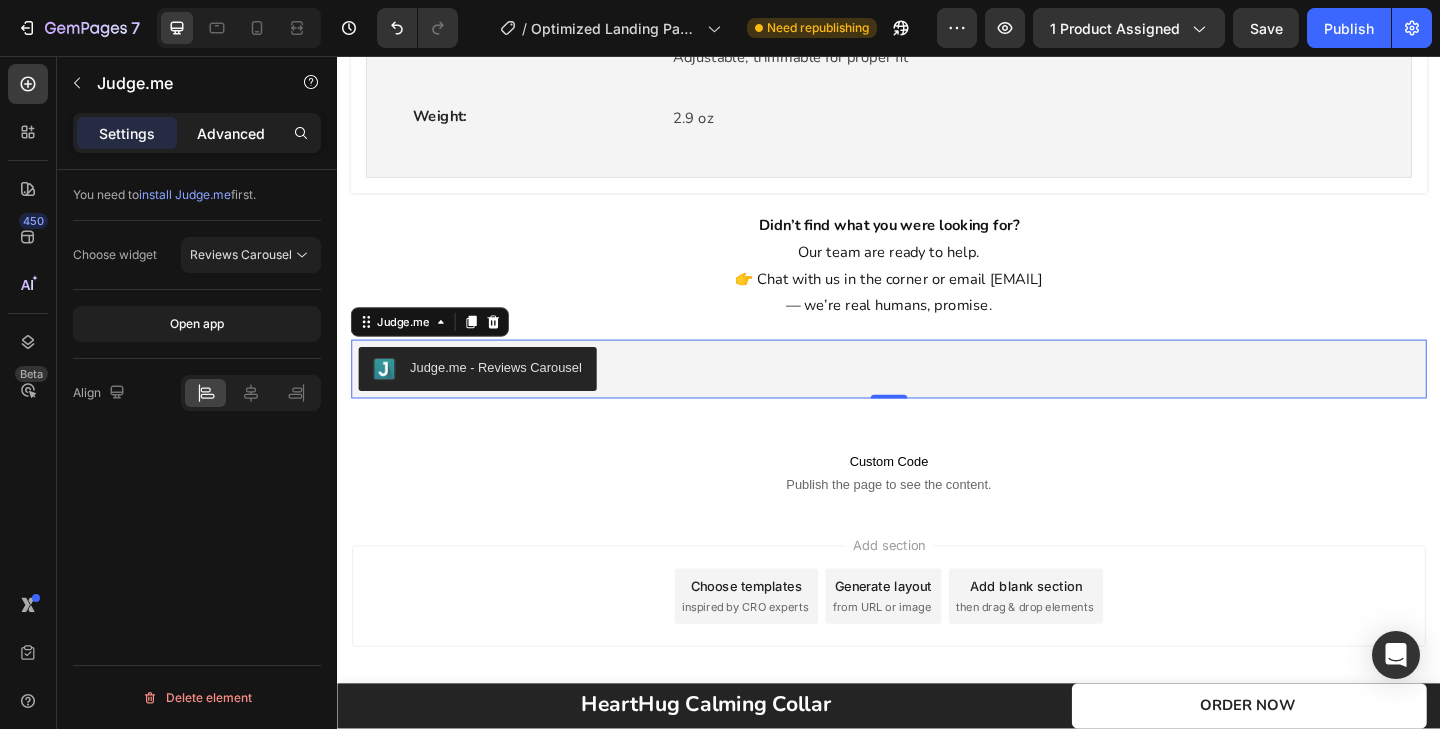 click on "Advanced" at bounding box center (231, 133) 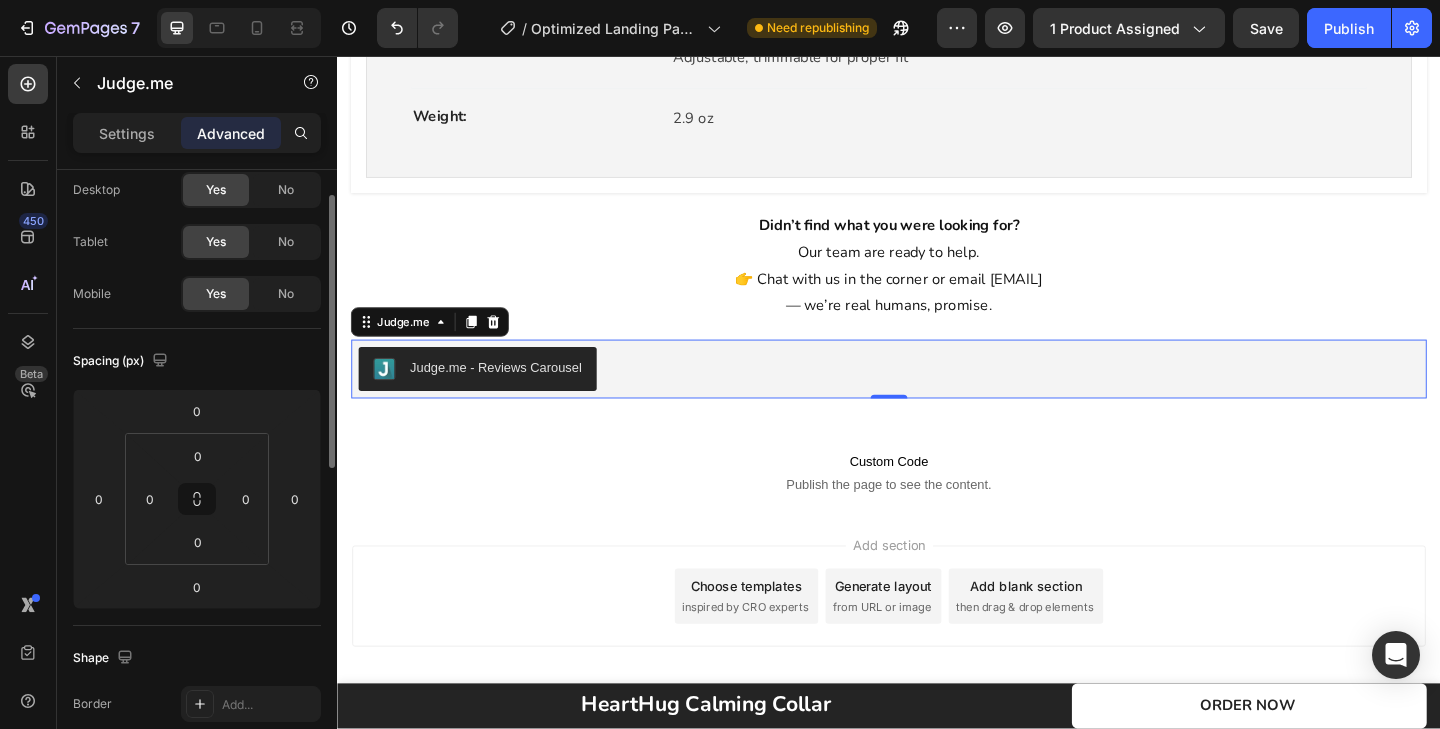 scroll, scrollTop: 0, scrollLeft: 0, axis: both 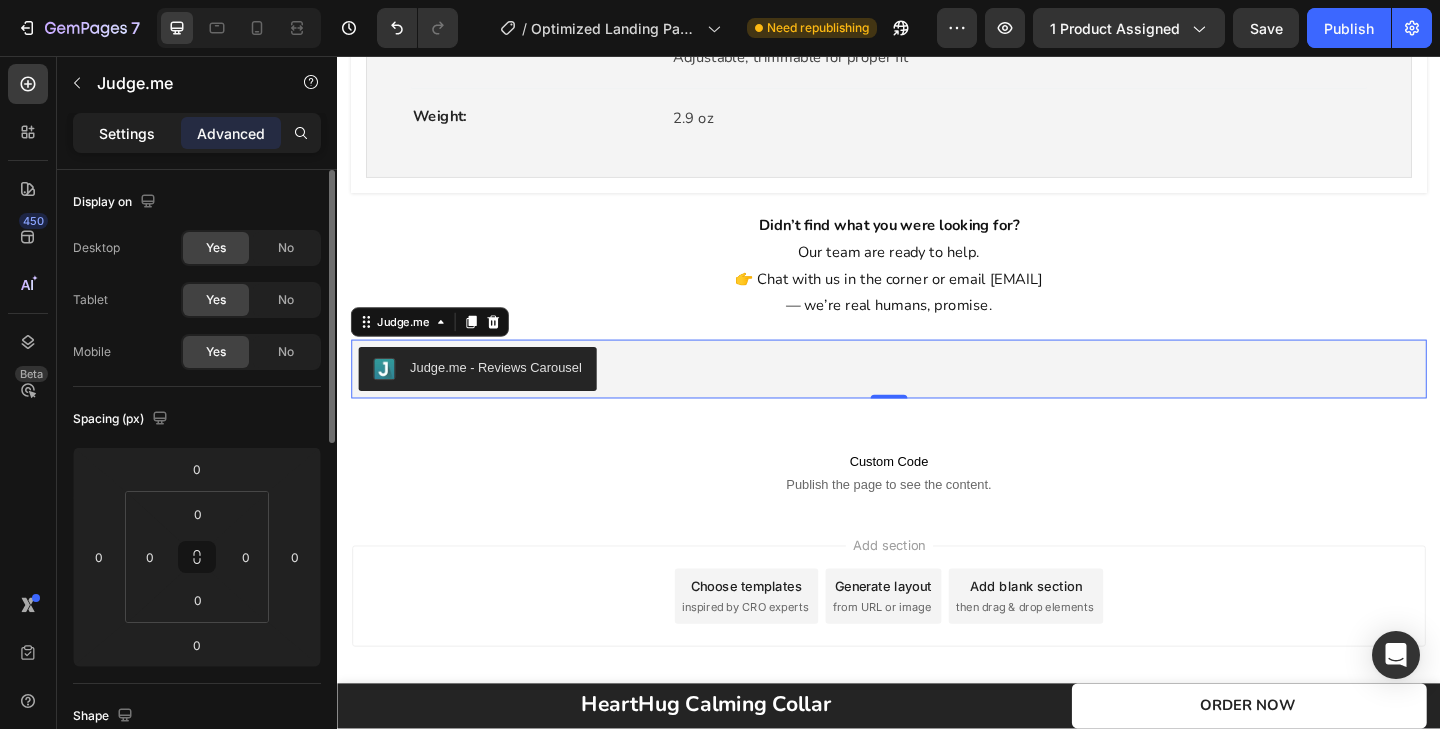 click on "Settings" at bounding box center (127, 133) 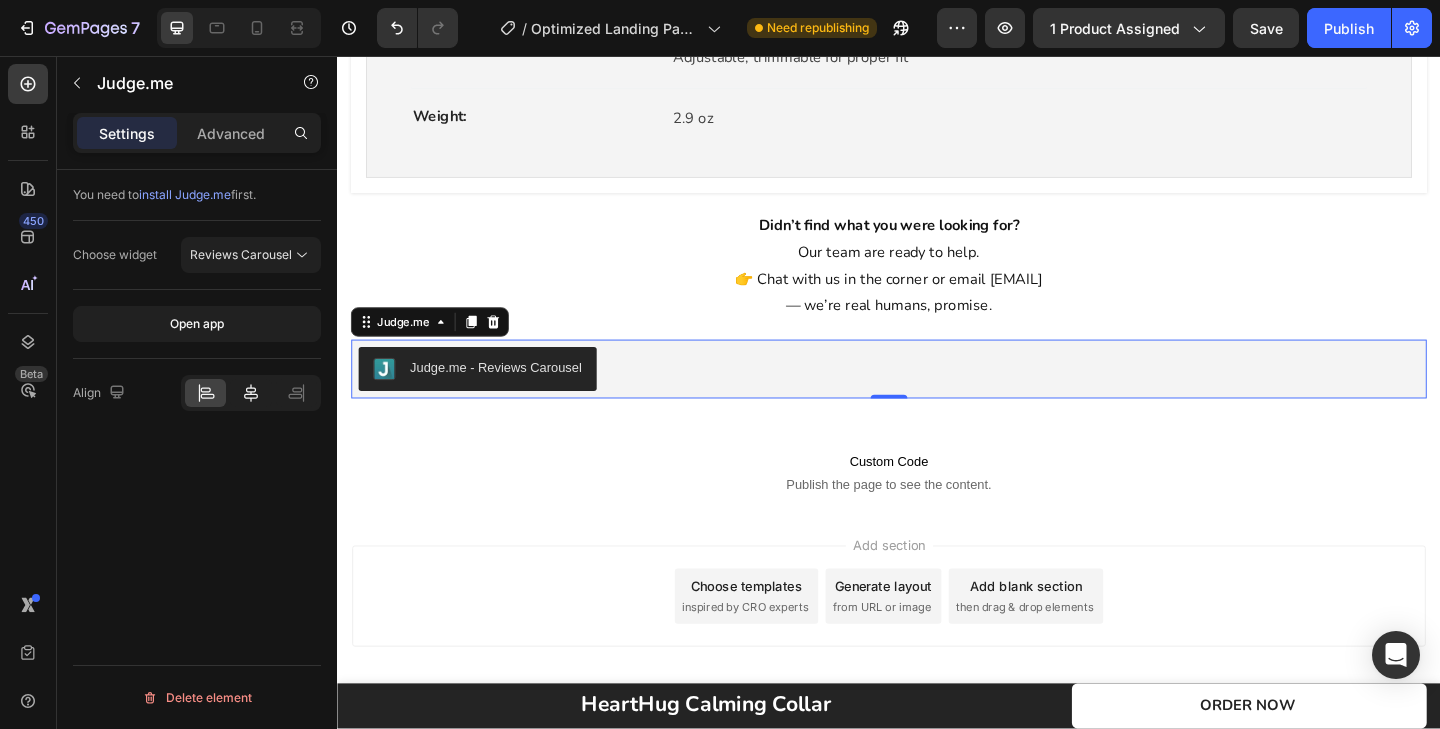 click 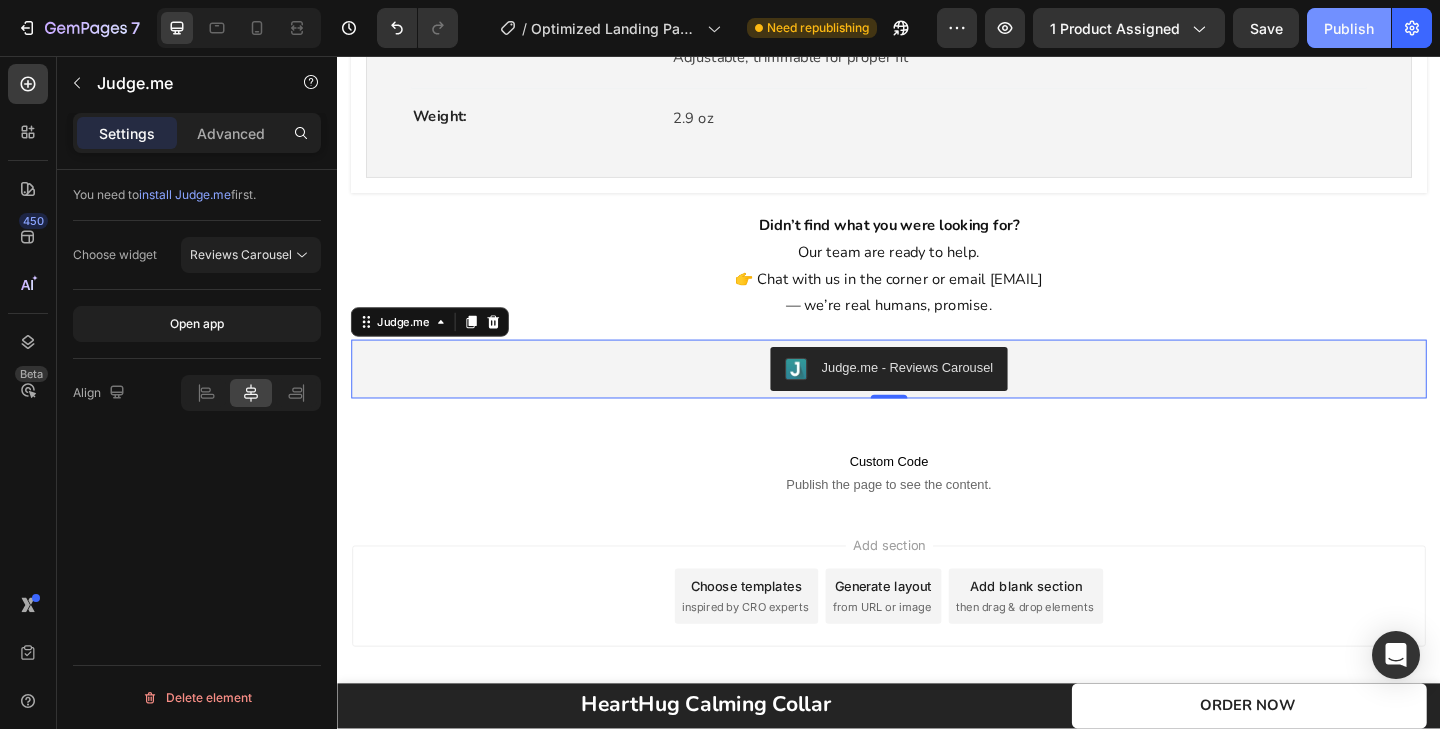 click on "Publish" at bounding box center [1349, 28] 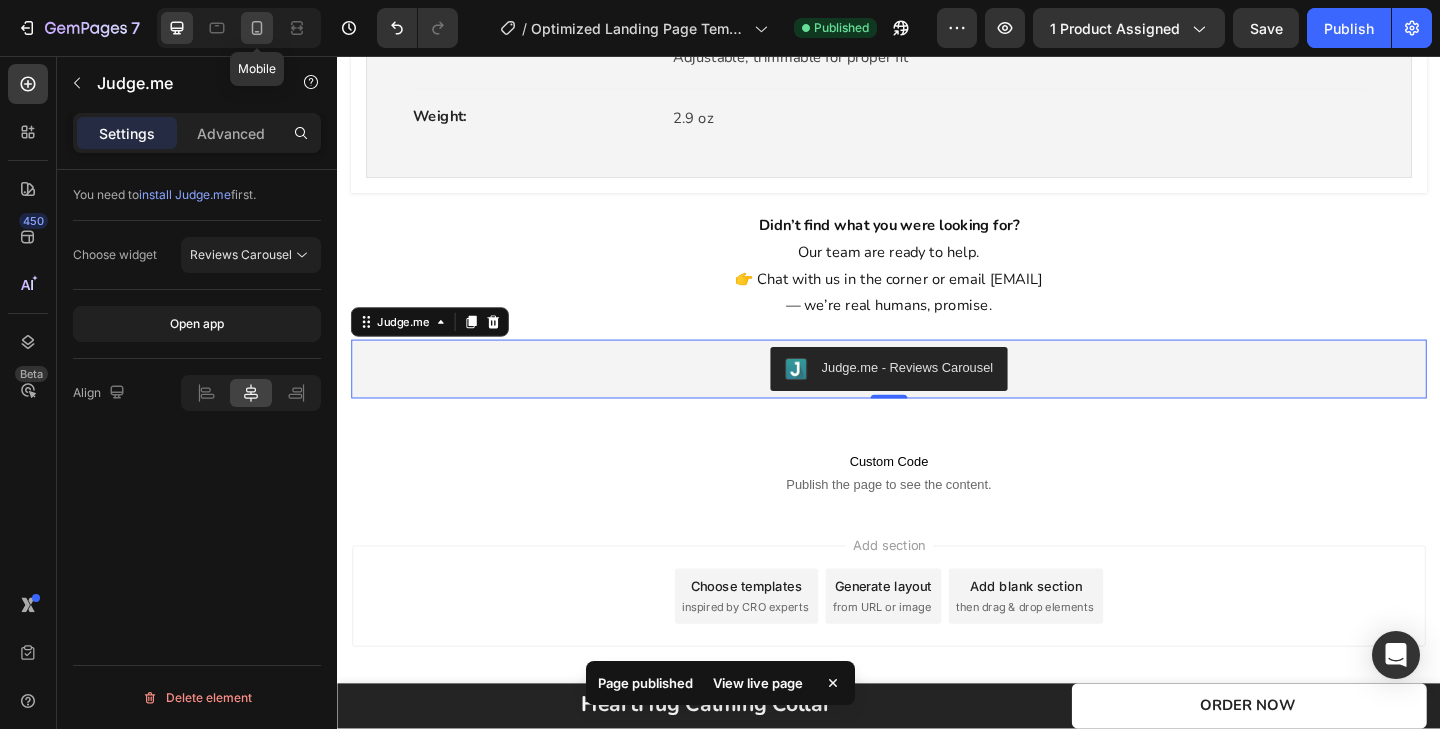 click 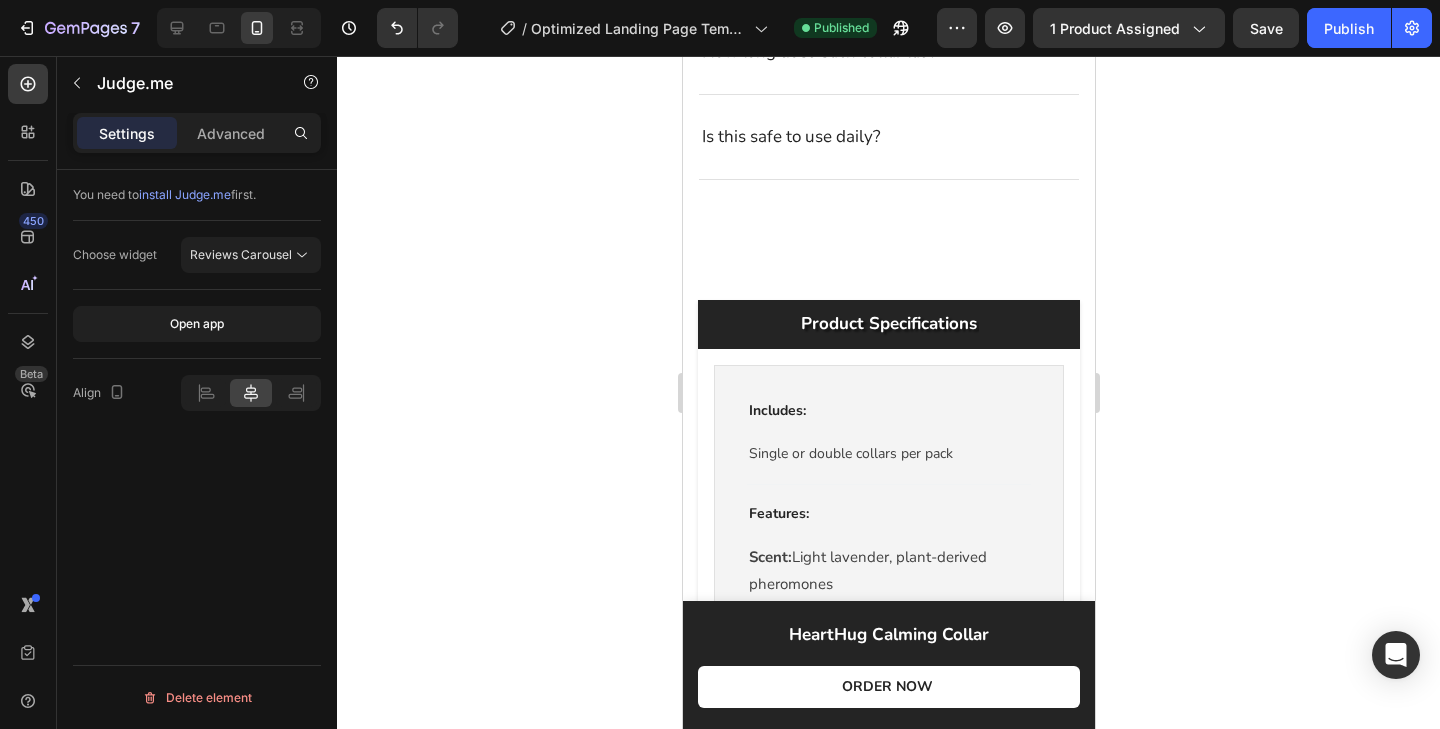 scroll, scrollTop: 4941, scrollLeft: 0, axis: vertical 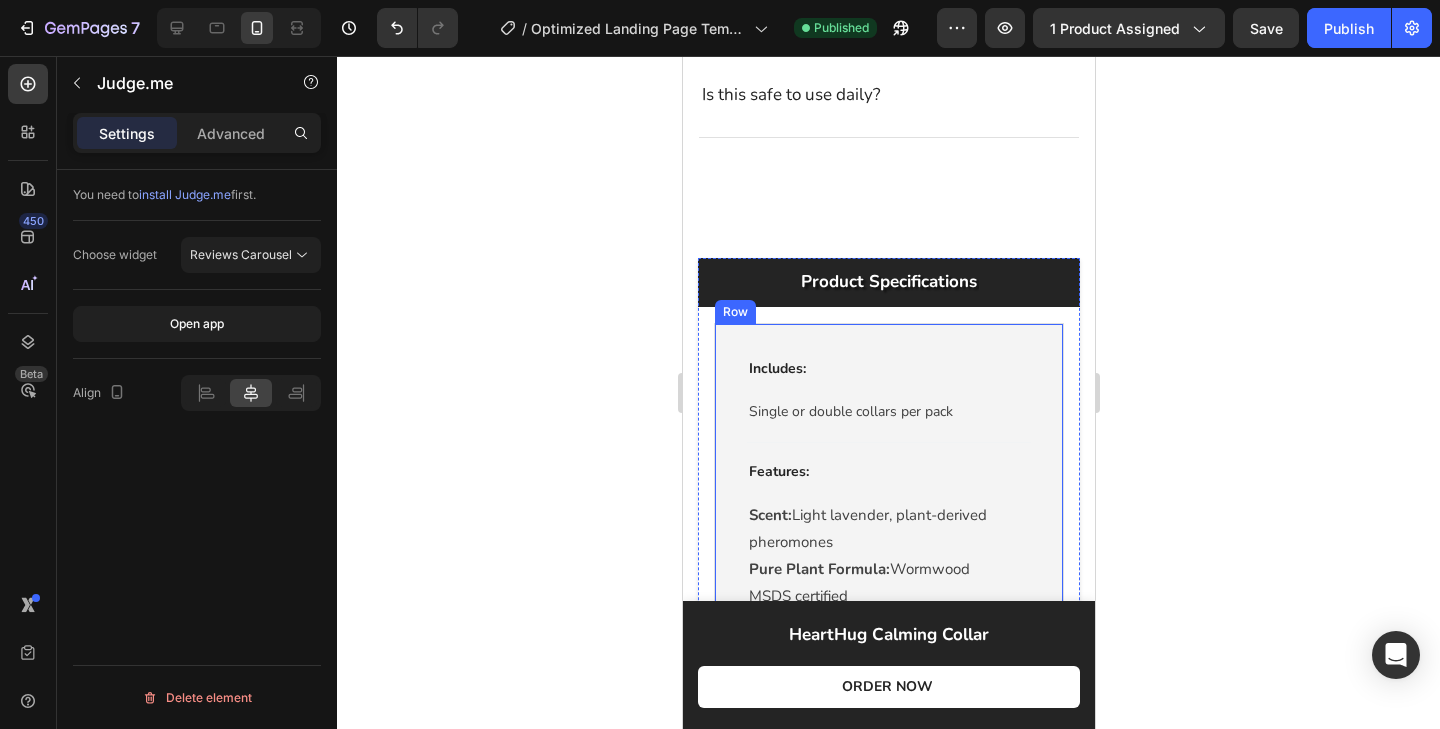 click on "Includes: Text block Single or double collars per pack Text block Row Title Line Features: Text block Scent: Light lavender, plant-derived pheromones Pure Plant Formula: Wormwood MSDS certified Text block Row Title Line Materials: Text block TPR - Silicone-like, soft, flexible and waterproof Text block Row Title Line Color: Text block Purple Grey Text block Row Title Line Size: Text block Little Pup (Small Dogs): Up to 22 inches Big Pup (Large Dogs): Up to 28 inches Adjustable, trimmable for proper fit Text block Row Title Line Weight: Text block 2.9 oz Text block Row Row" at bounding box center [888, 743] 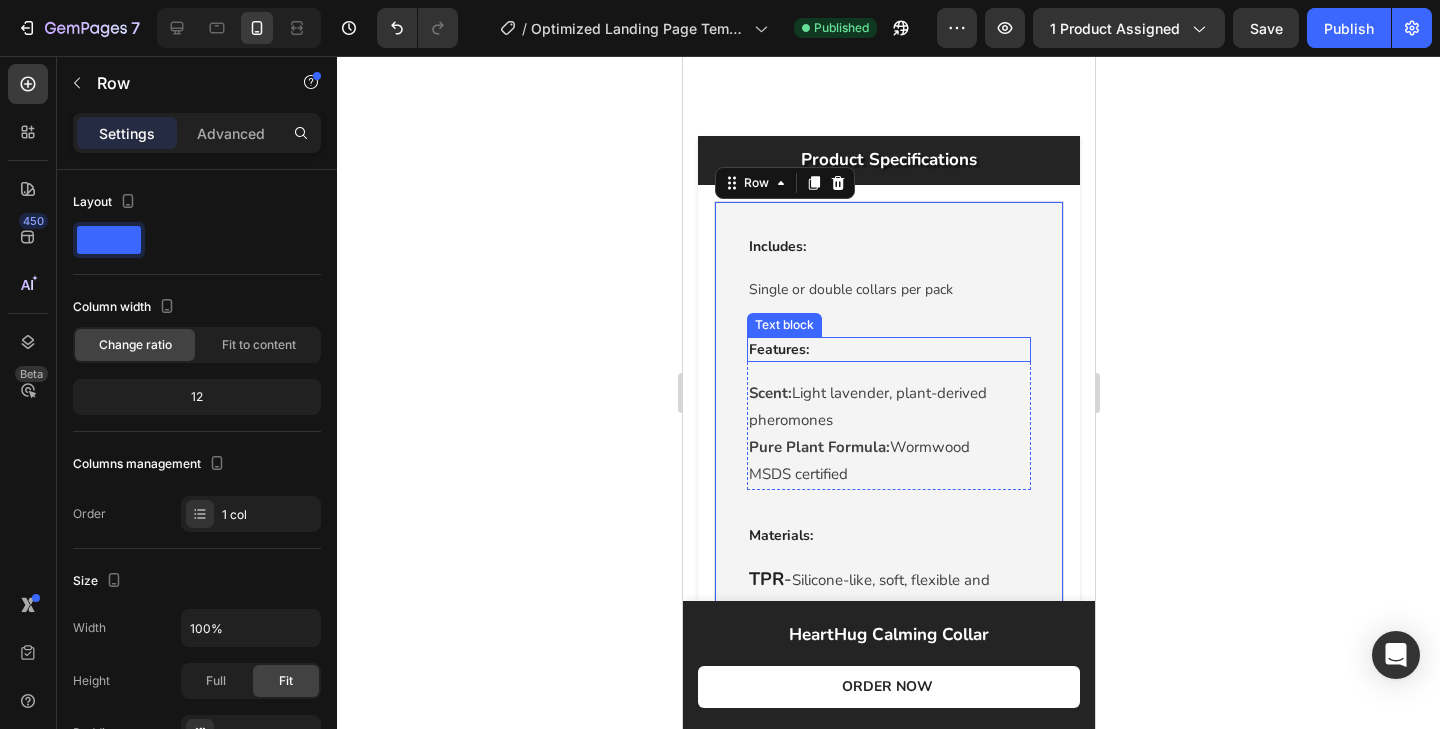 scroll, scrollTop: 5065, scrollLeft: 0, axis: vertical 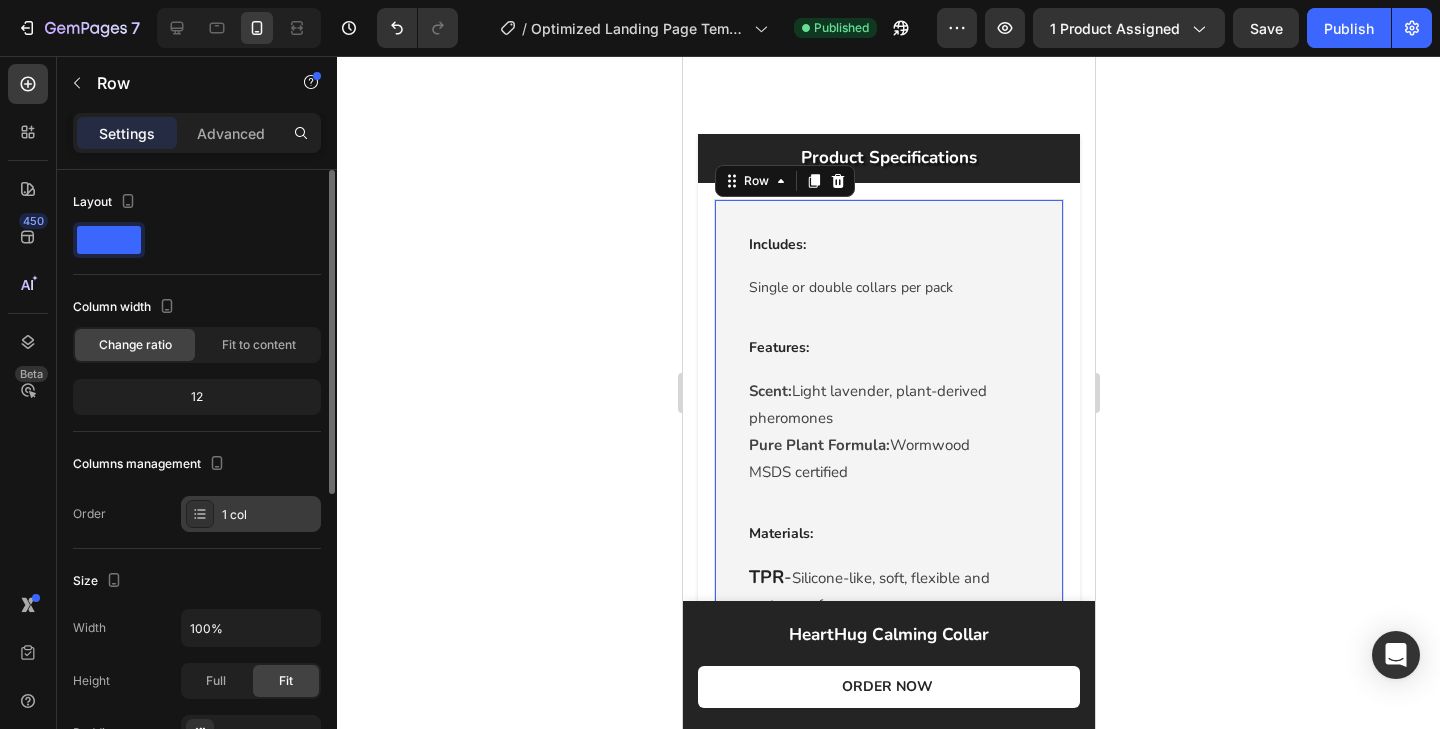 click on "1 col" at bounding box center [269, 515] 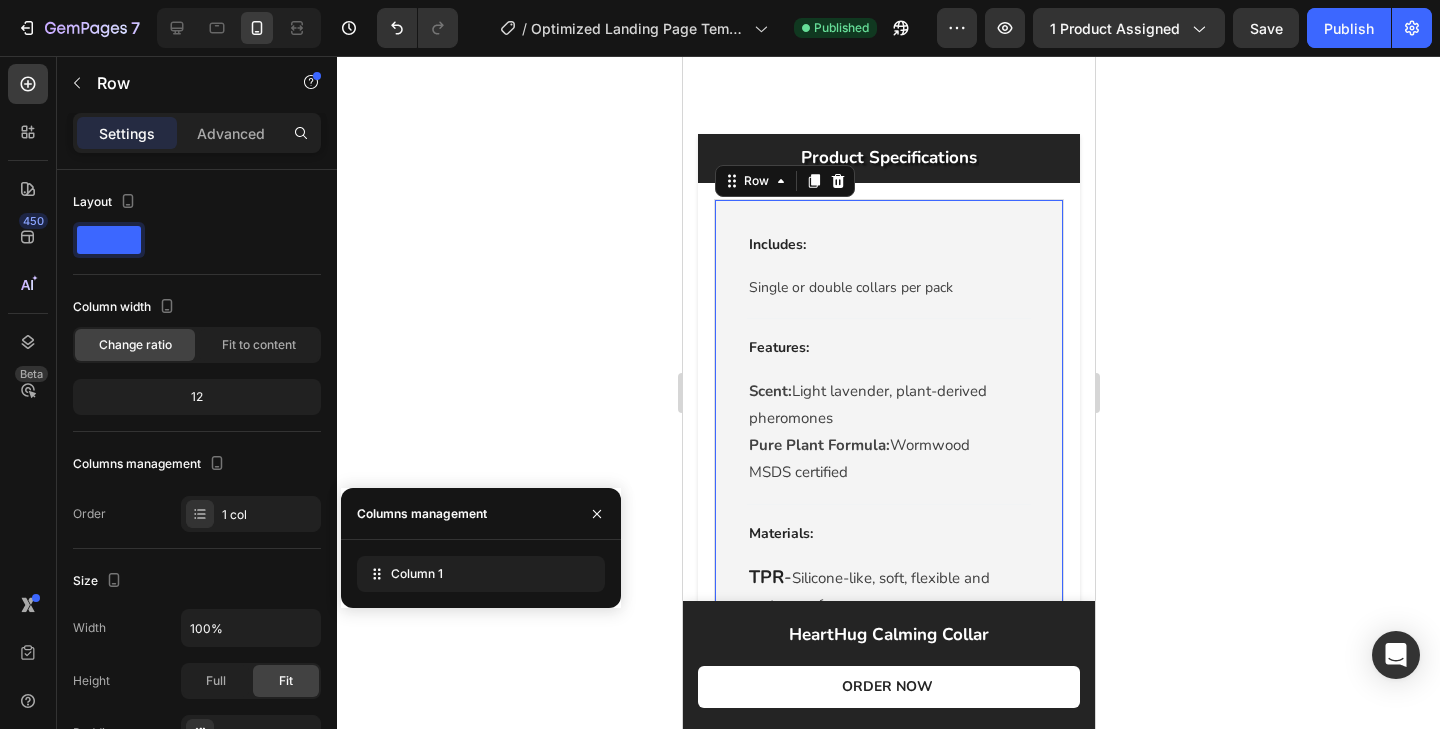 click 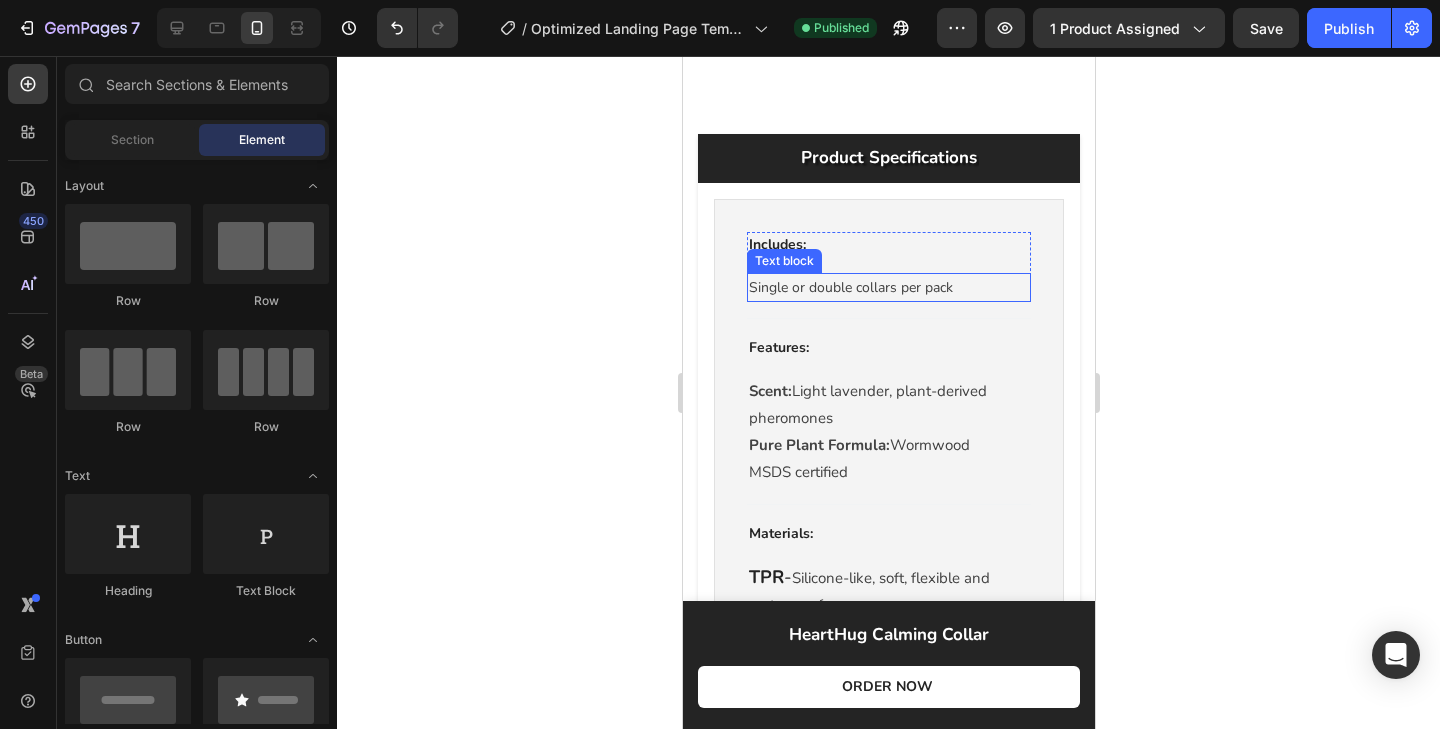 click on "Single or double collars per pack" at bounding box center (888, 287) 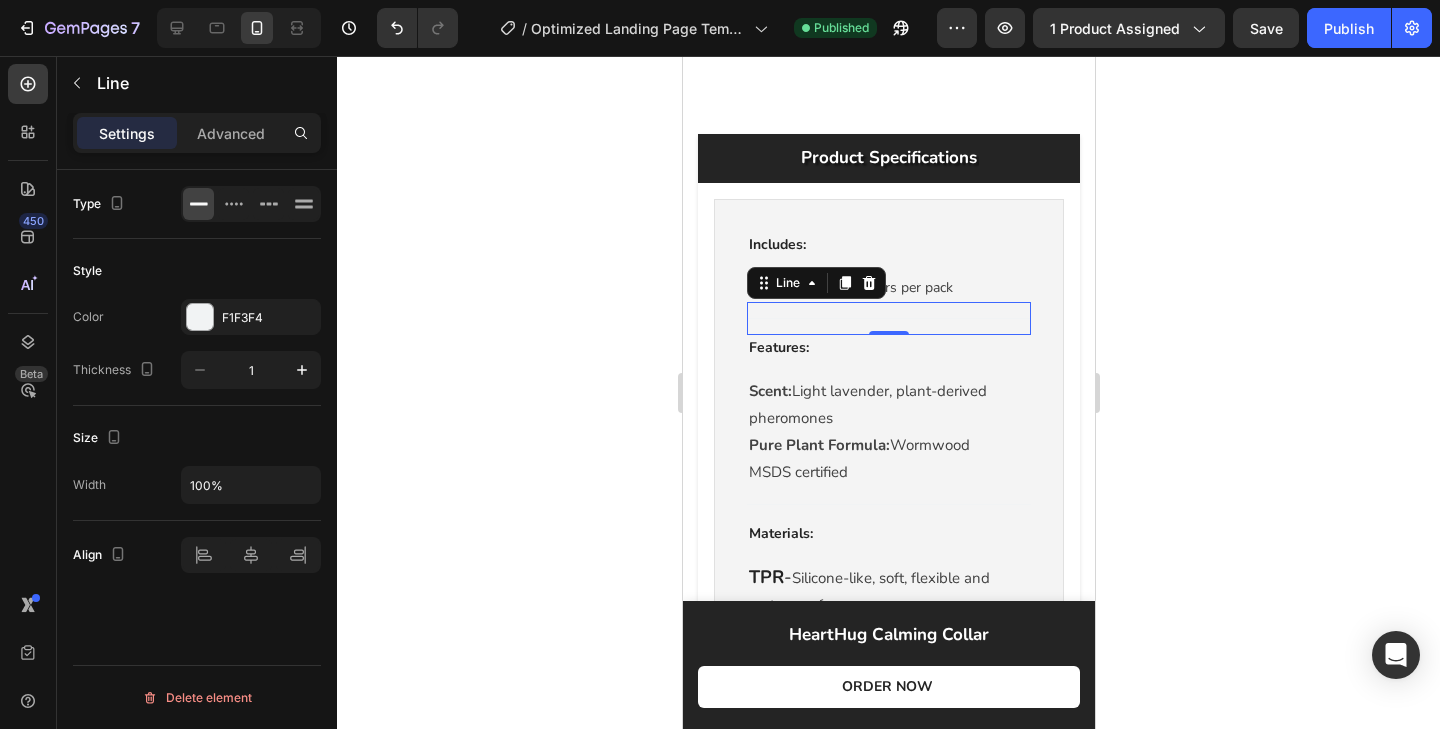 click on "Title Line   0" at bounding box center [888, 318] 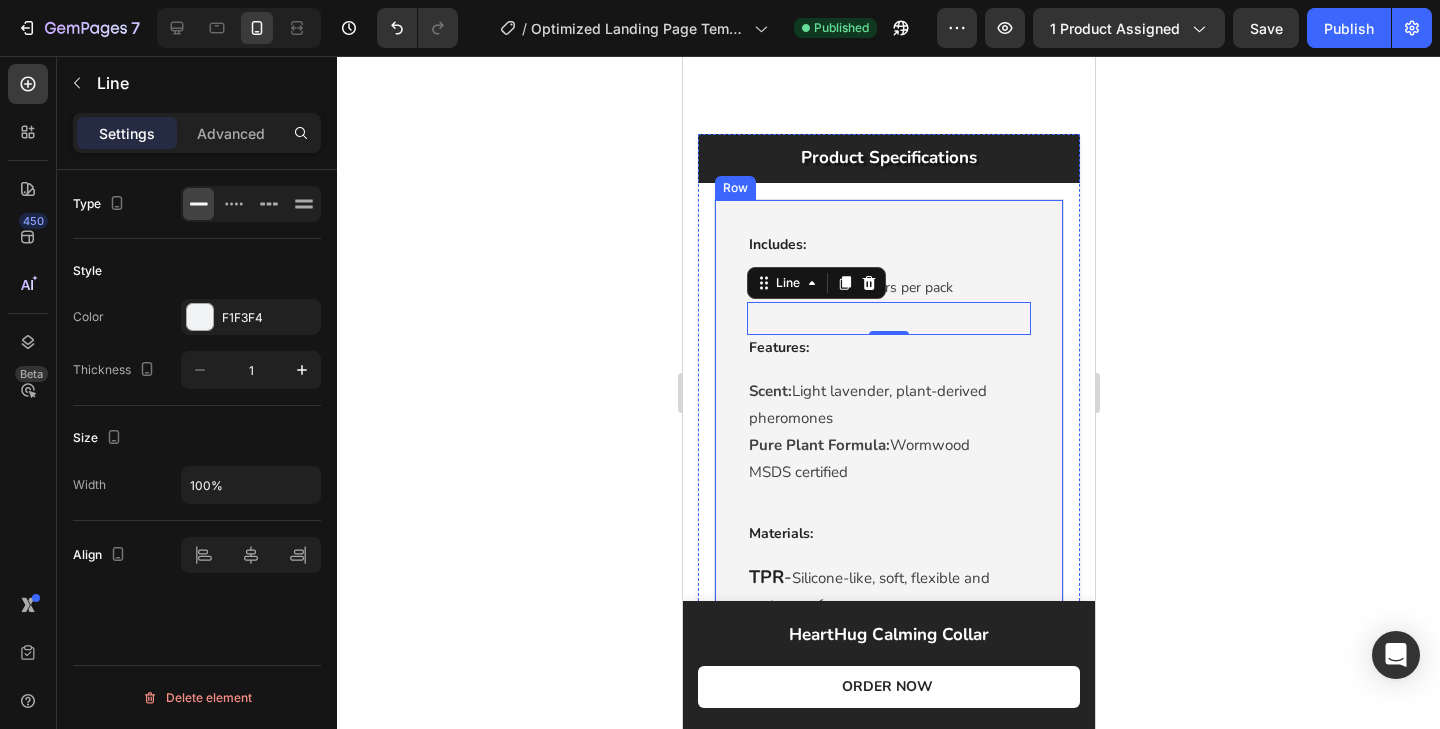 click on "Includes: Text block Single or double collars per pack Text block Row Title Line 0 Features: Text block Scent: Light lavender, plant-derived pheromones Pure Plant Formula: Wormwood MSDS certified Text block Row Title Line Materials: Text block TPR - Silicone-like, soft, flexible and waterproof Text block Row Title Line Color: Text block Purple Grey Text block Row Title Line Size: Text block Little Pup (Small Dogs): Up to 22 inches Big Pup (Large Dogs): Up to 28 inches Adjustable, trimmable for proper fit Text block Row Title Line Weight: Text block 2.9 oz Text block Row Row" at bounding box center [888, 619] 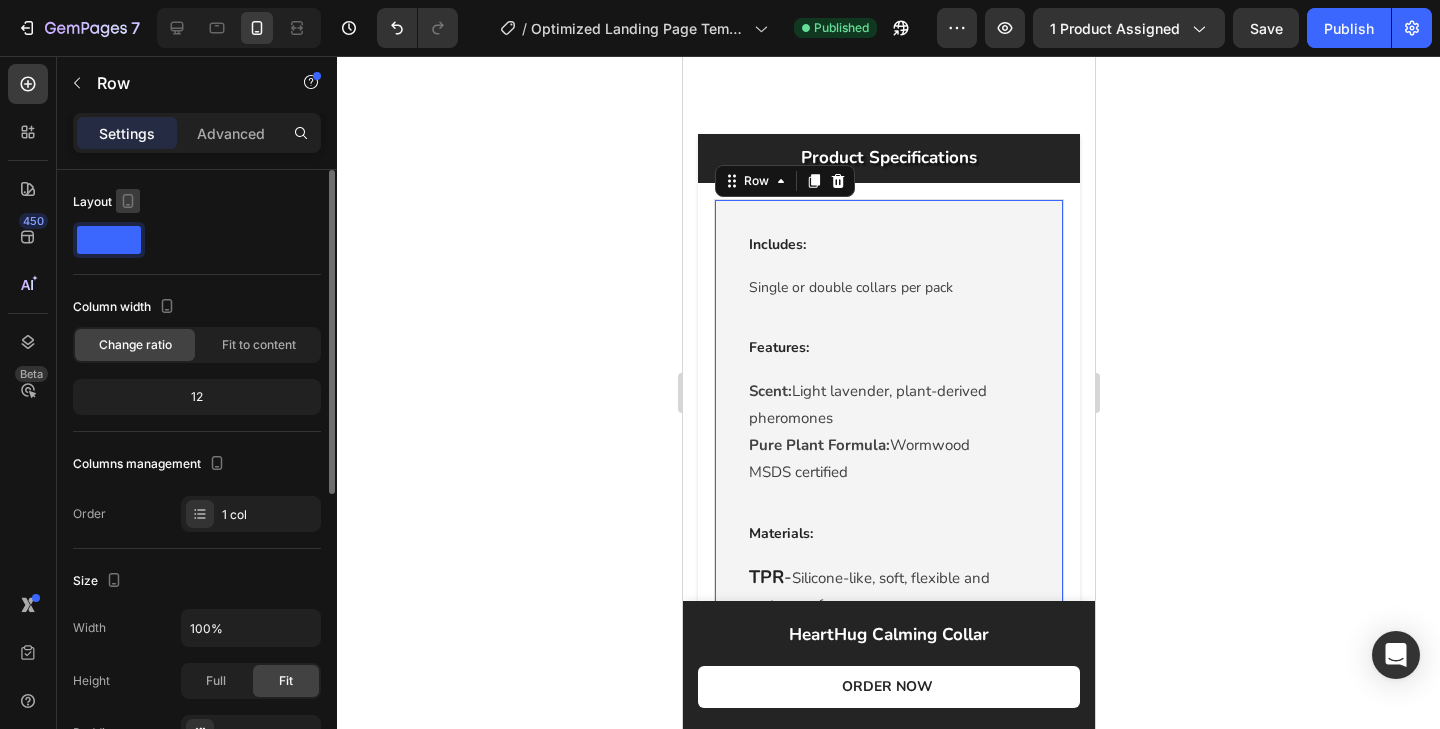 click 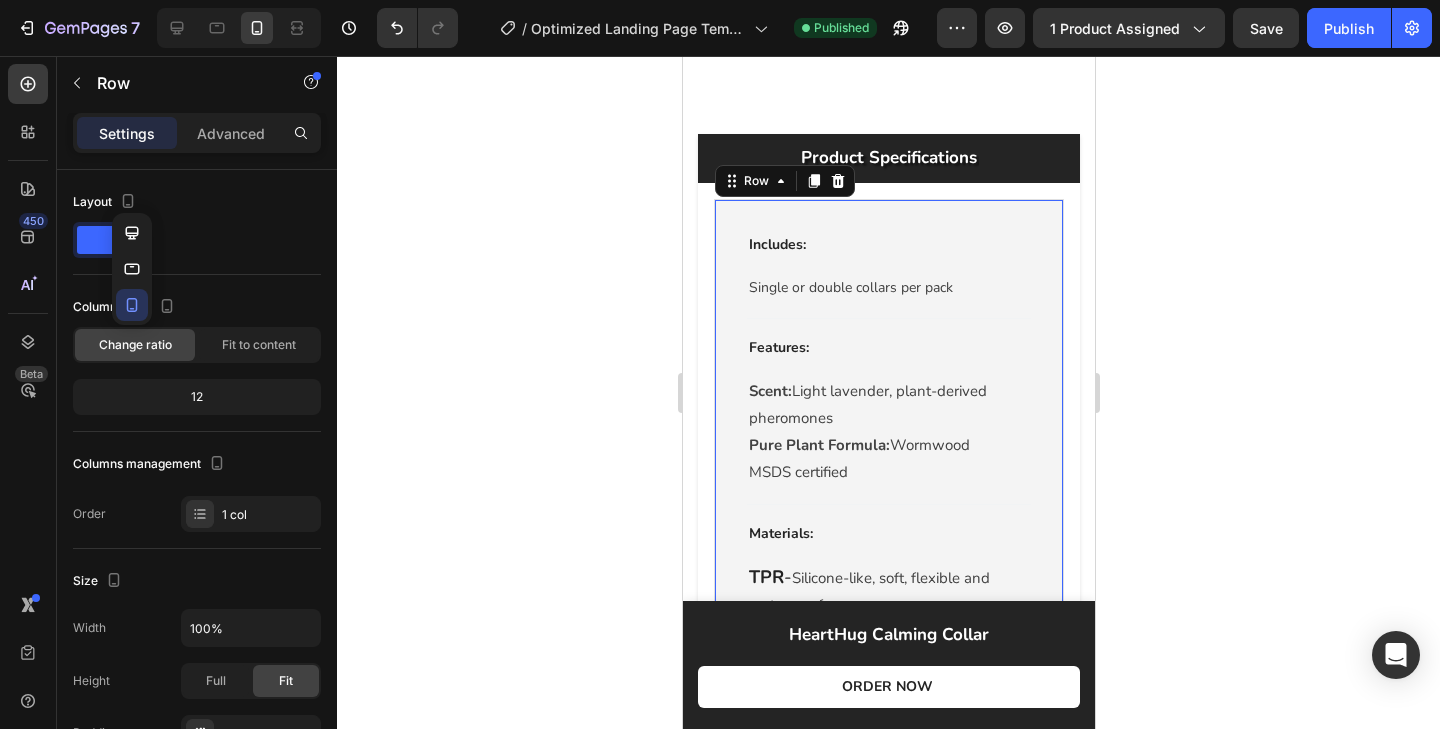 click 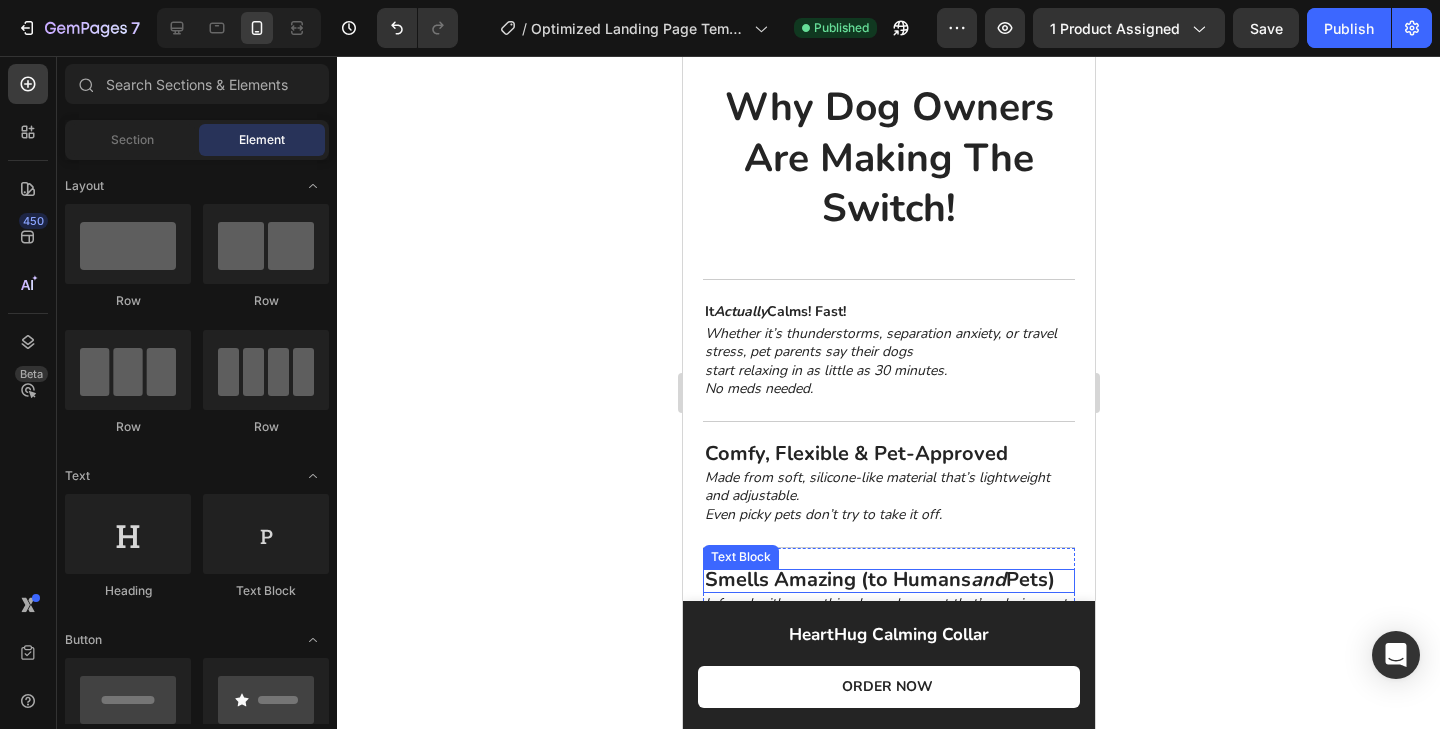 scroll, scrollTop: 3280, scrollLeft: 0, axis: vertical 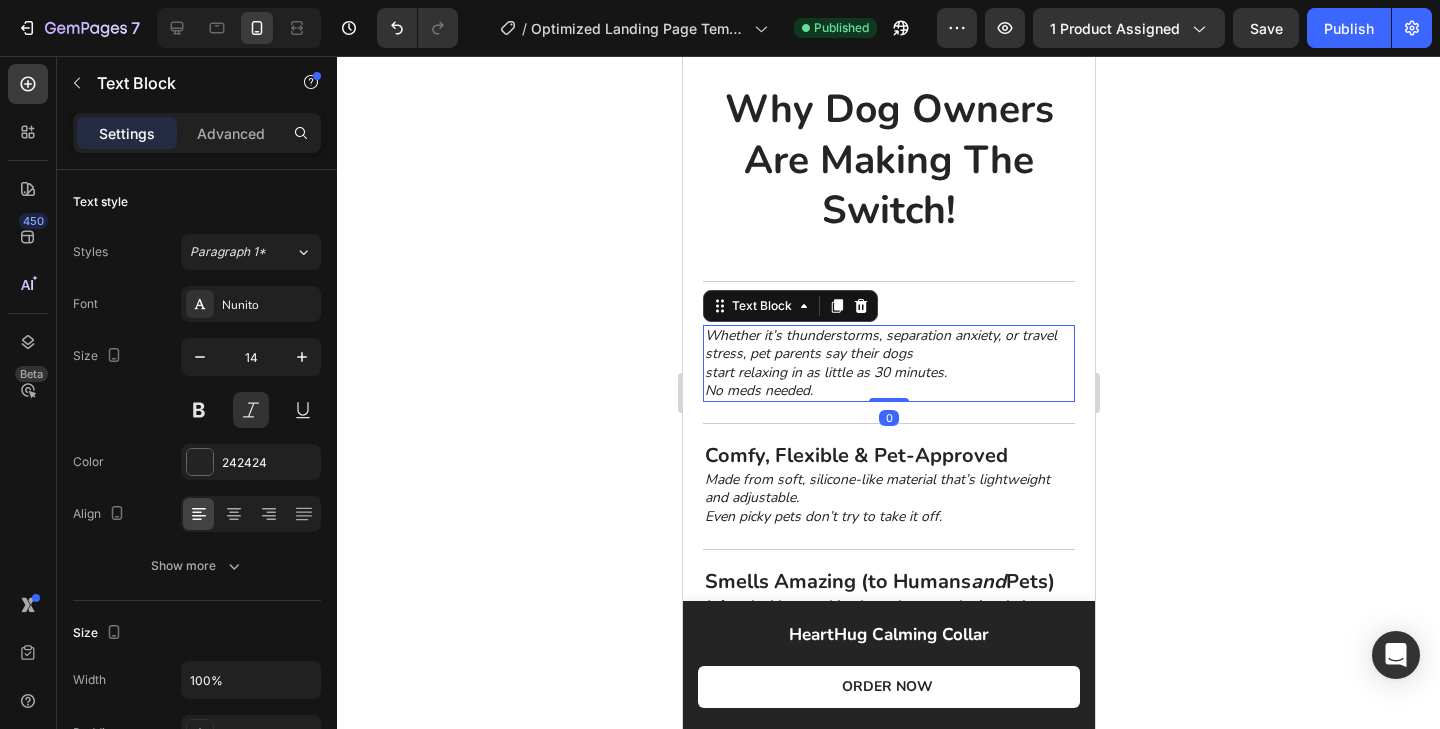 click on "No meds needed." at bounding box center (888, 391) 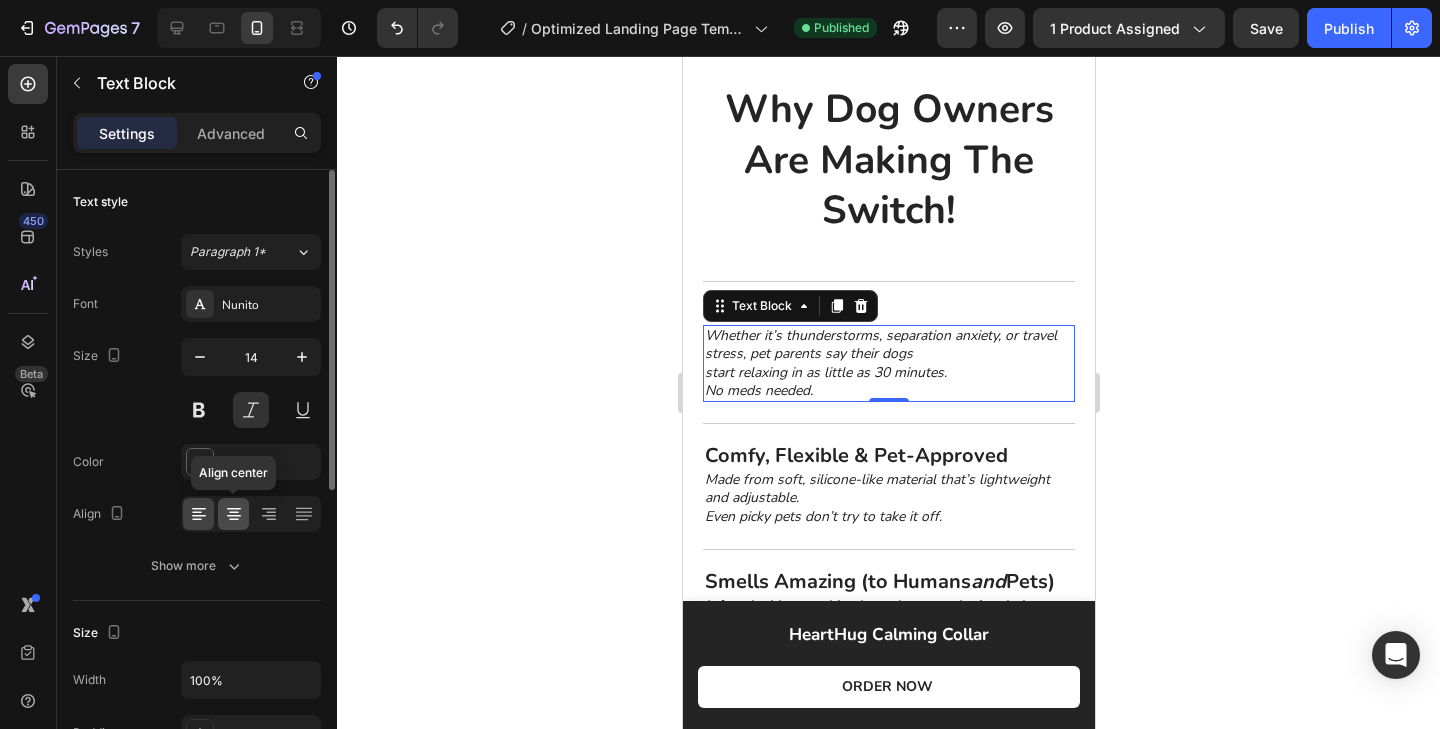 click 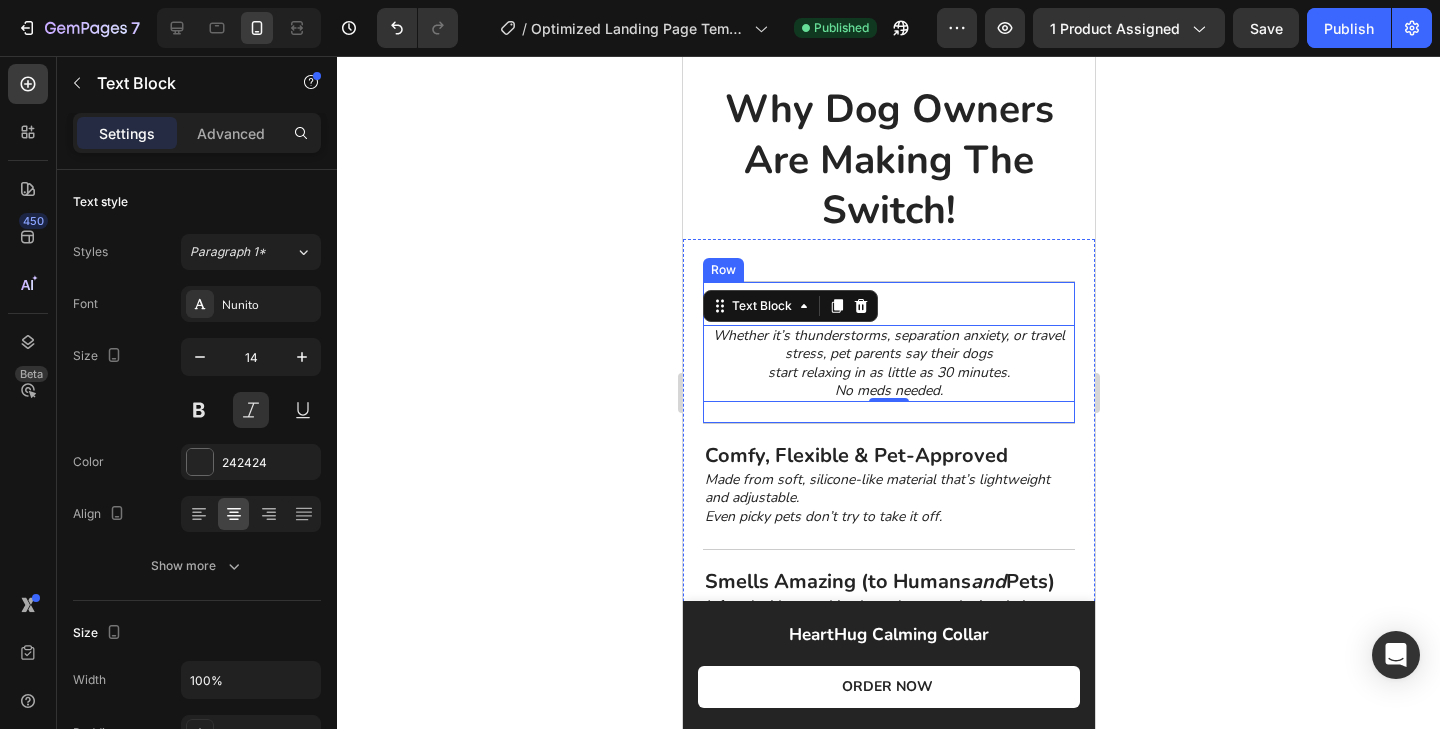 click on "It Actually Calms! Fast! Text Block Whether it’s thunderstorms, separation anxiety, or travel stress, pet parents say their dogs start relaxing in as little as 30 minutes. No meds needed. Text Block 0 Row" at bounding box center (888, 352) 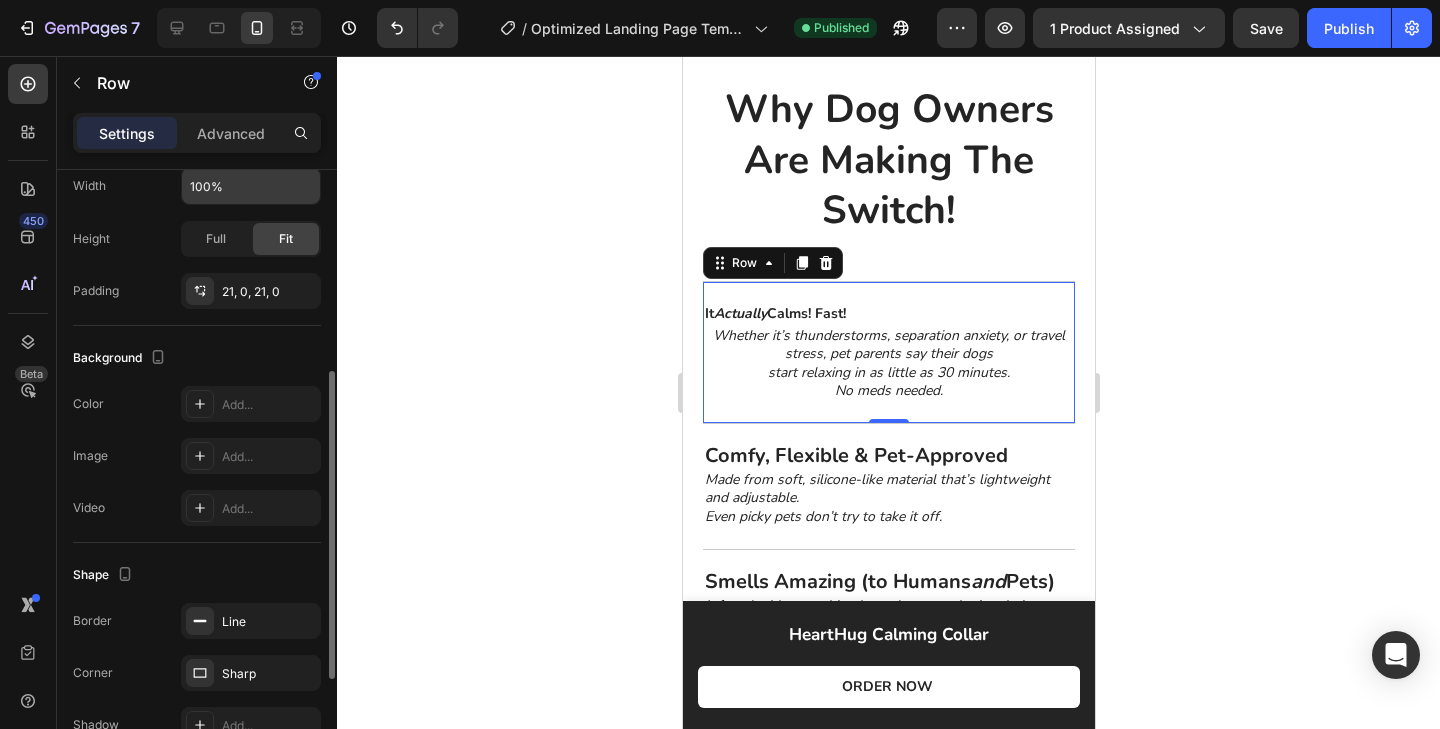 scroll, scrollTop: 412, scrollLeft: 0, axis: vertical 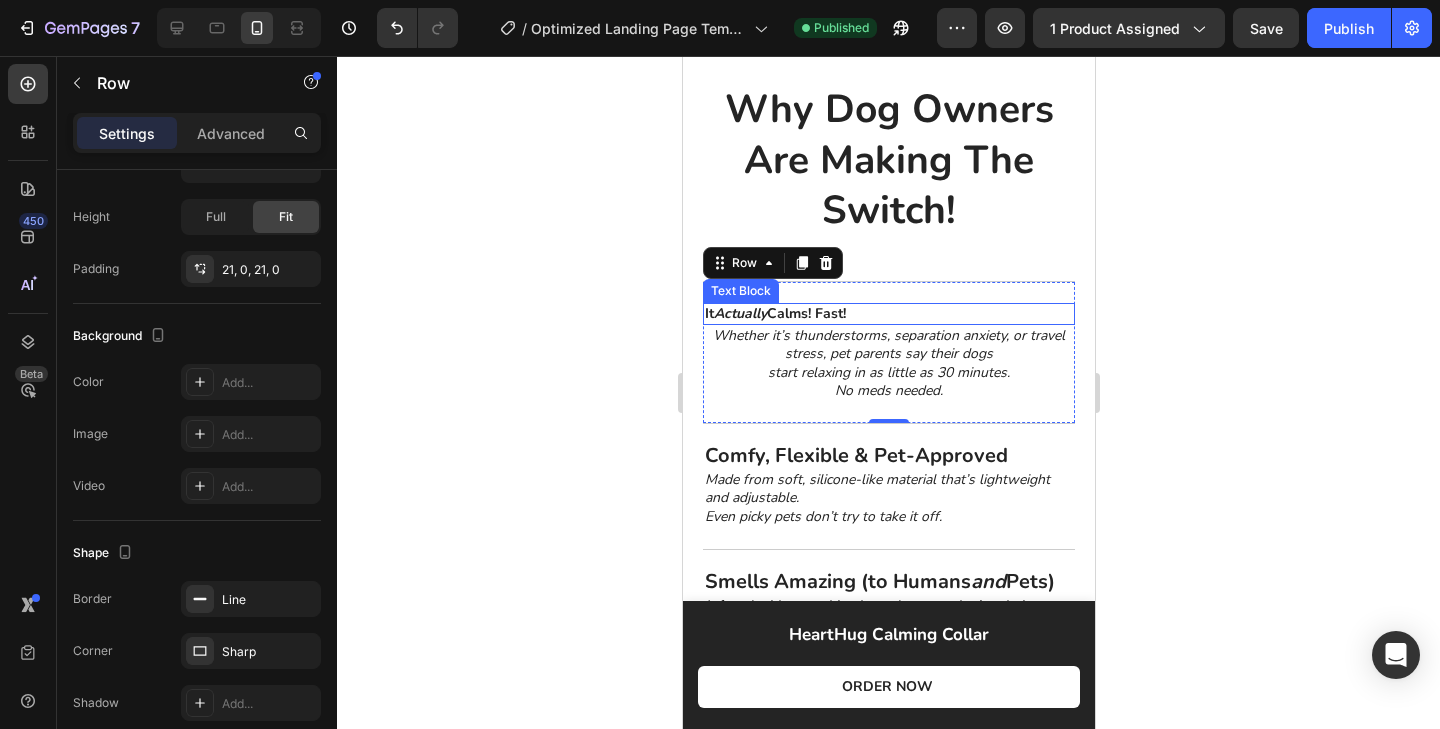 click on "Actually" at bounding box center (739, 313) 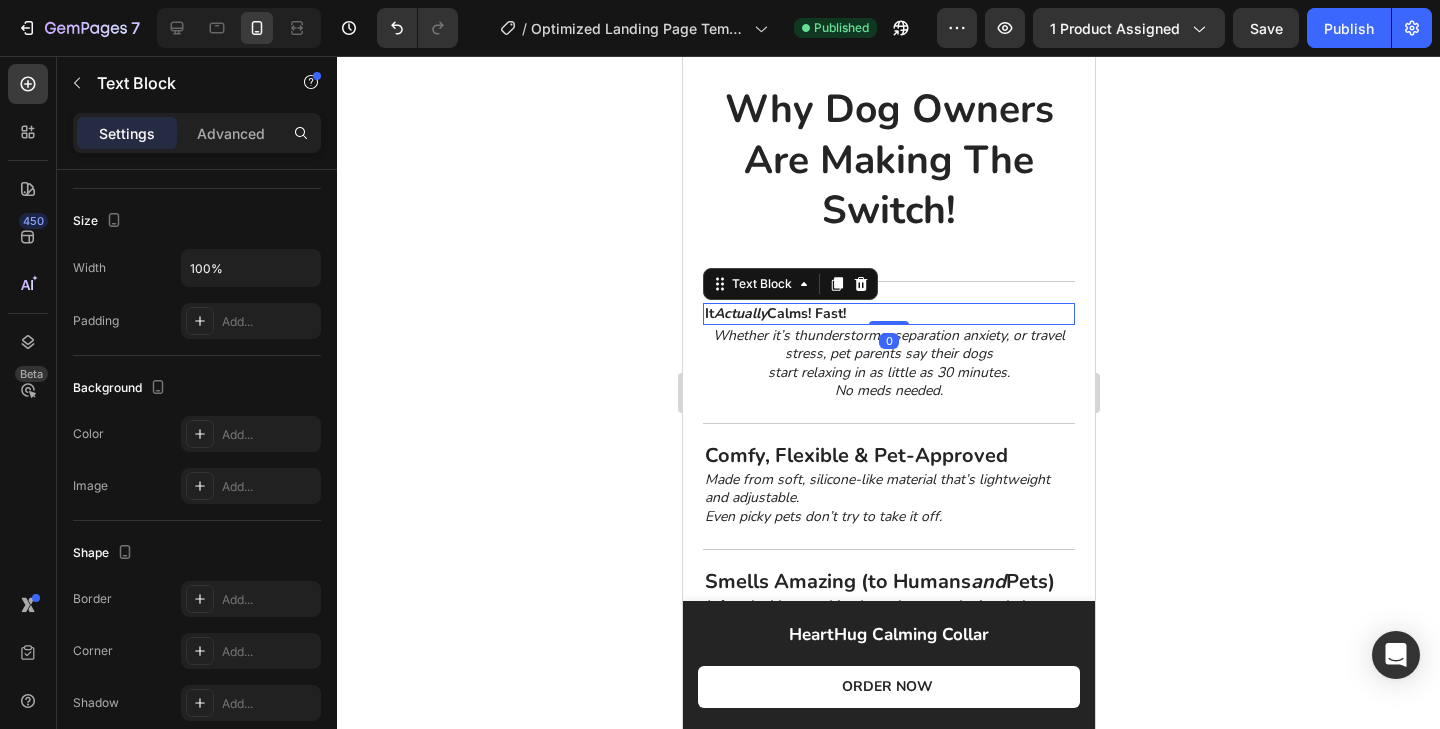 scroll, scrollTop: 0, scrollLeft: 0, axis: both 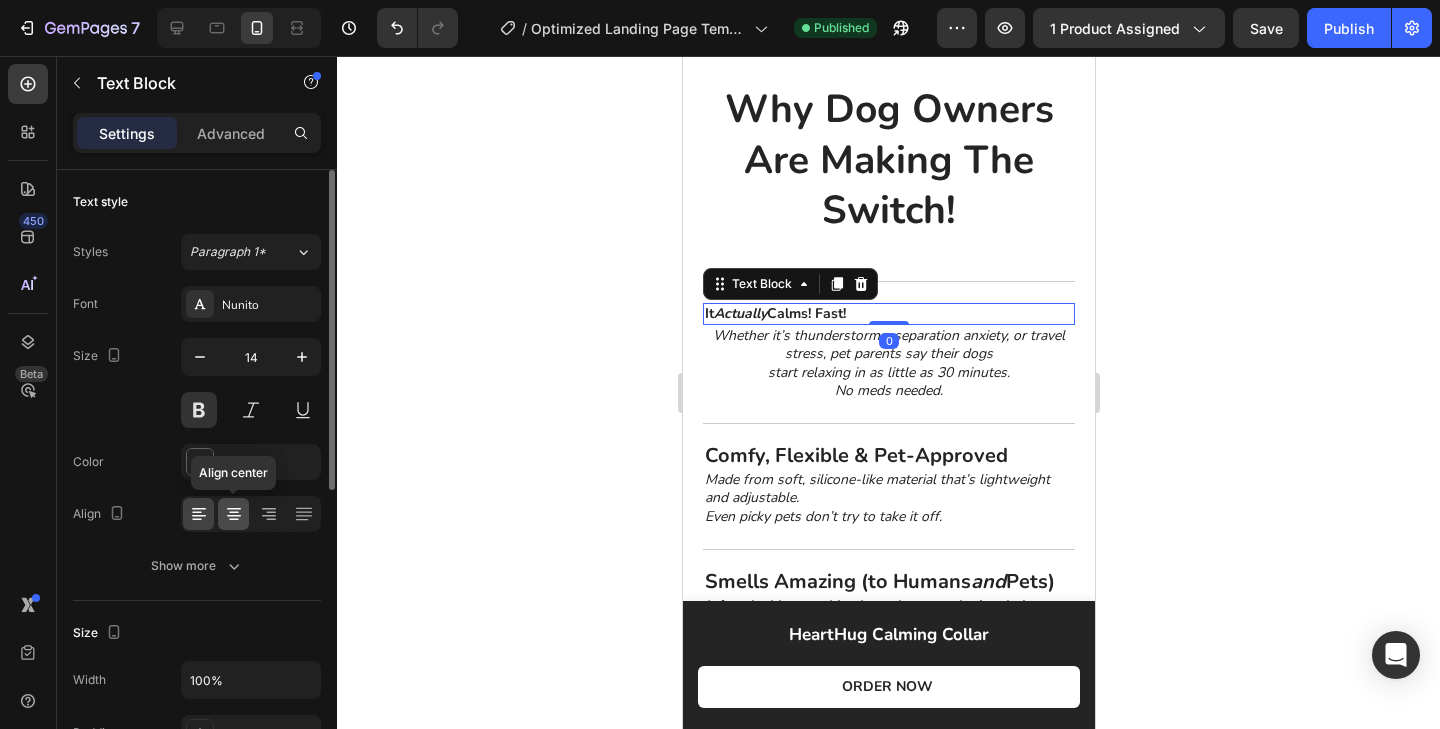 click 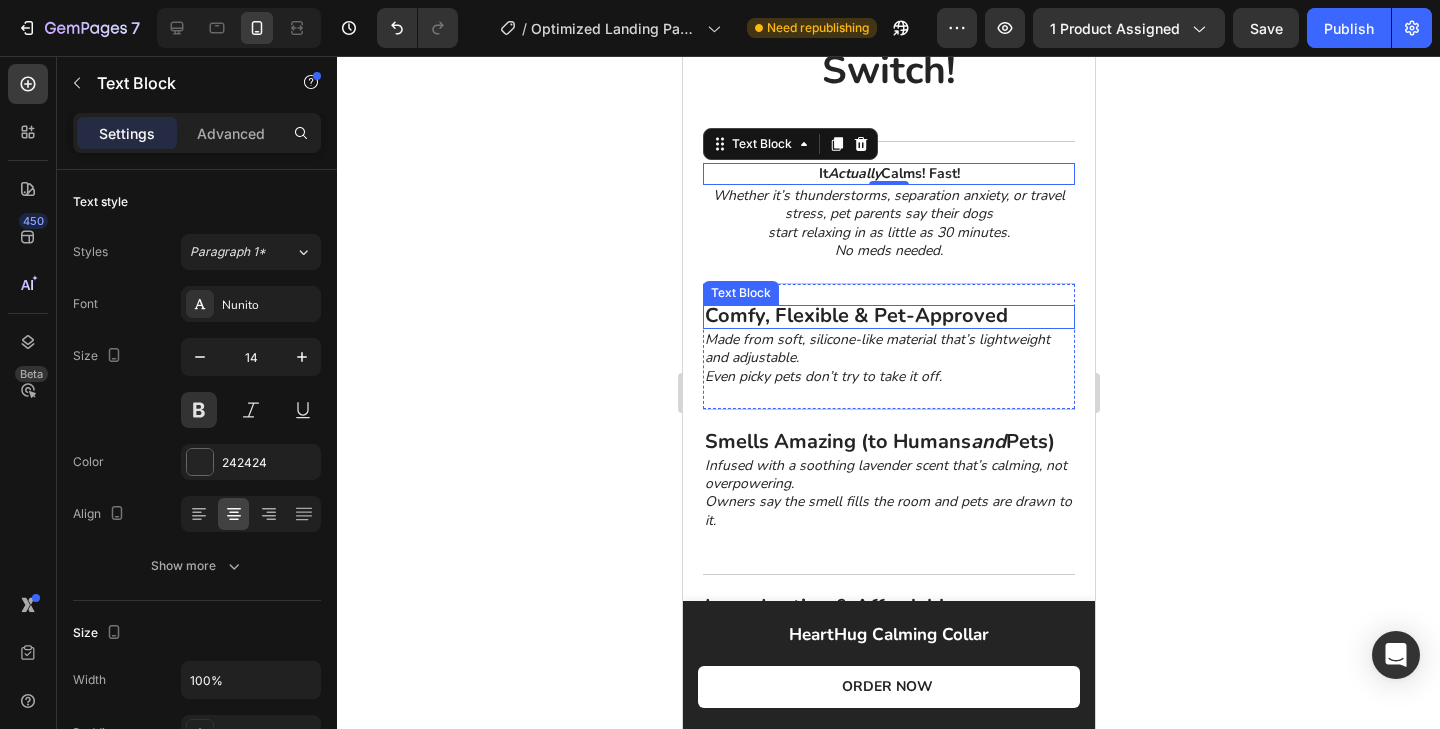 scroll, scrollTop: 3421, scrollLeft: 0, axis: vertical 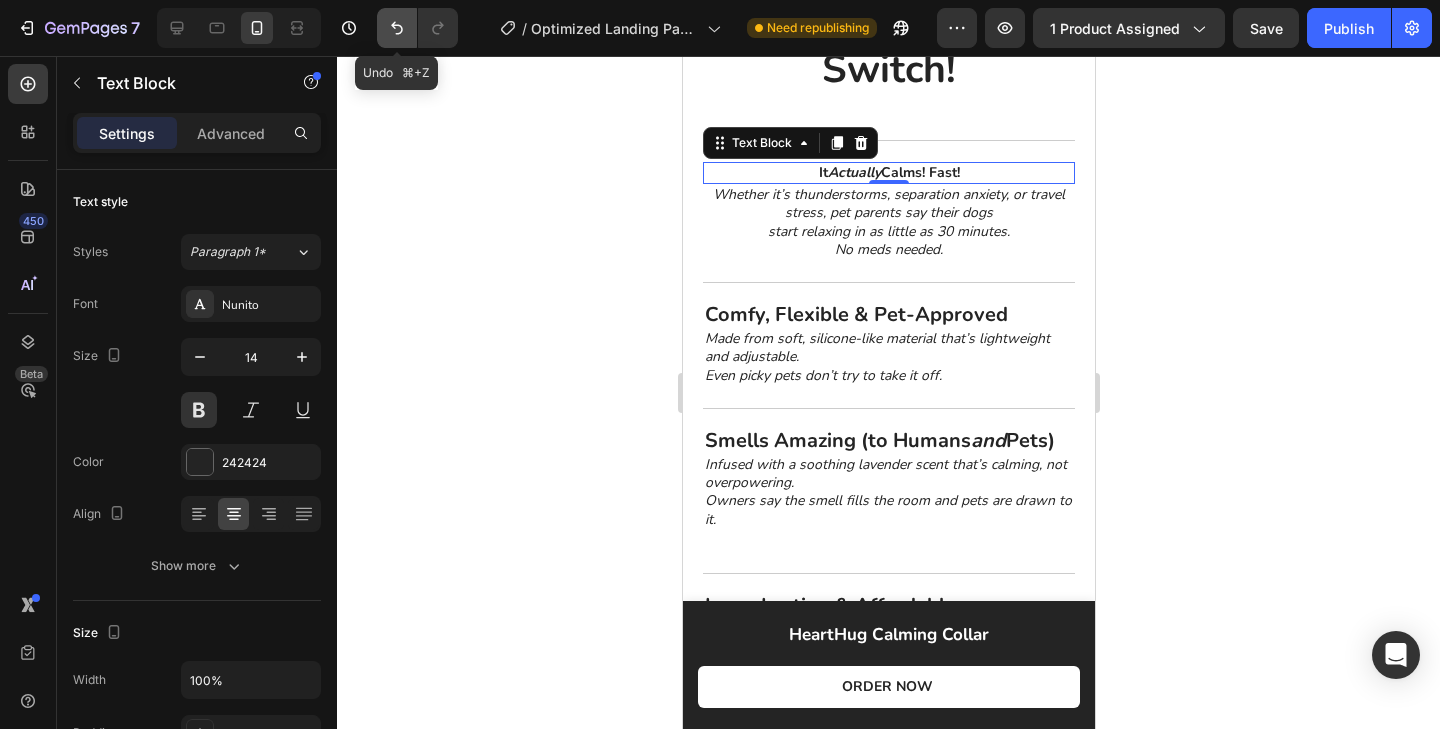 click 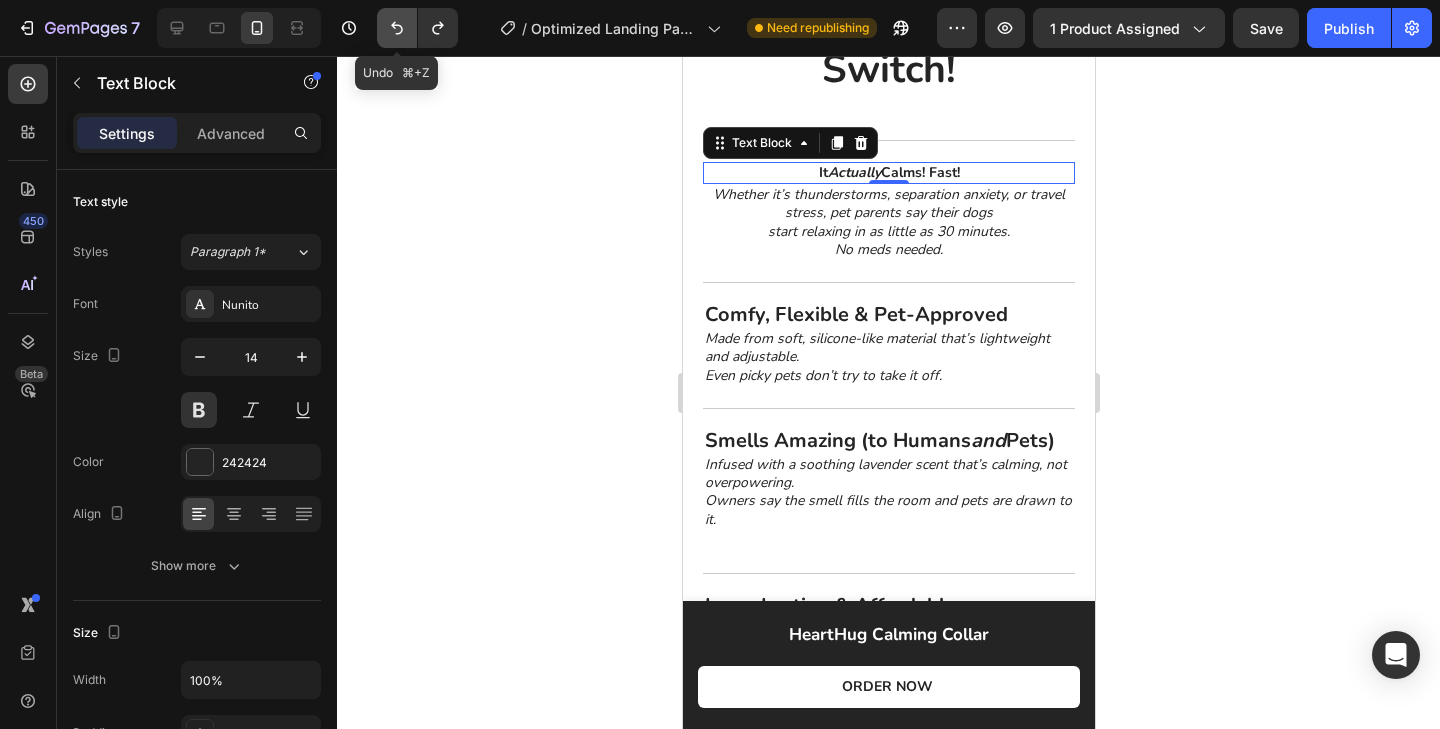 click 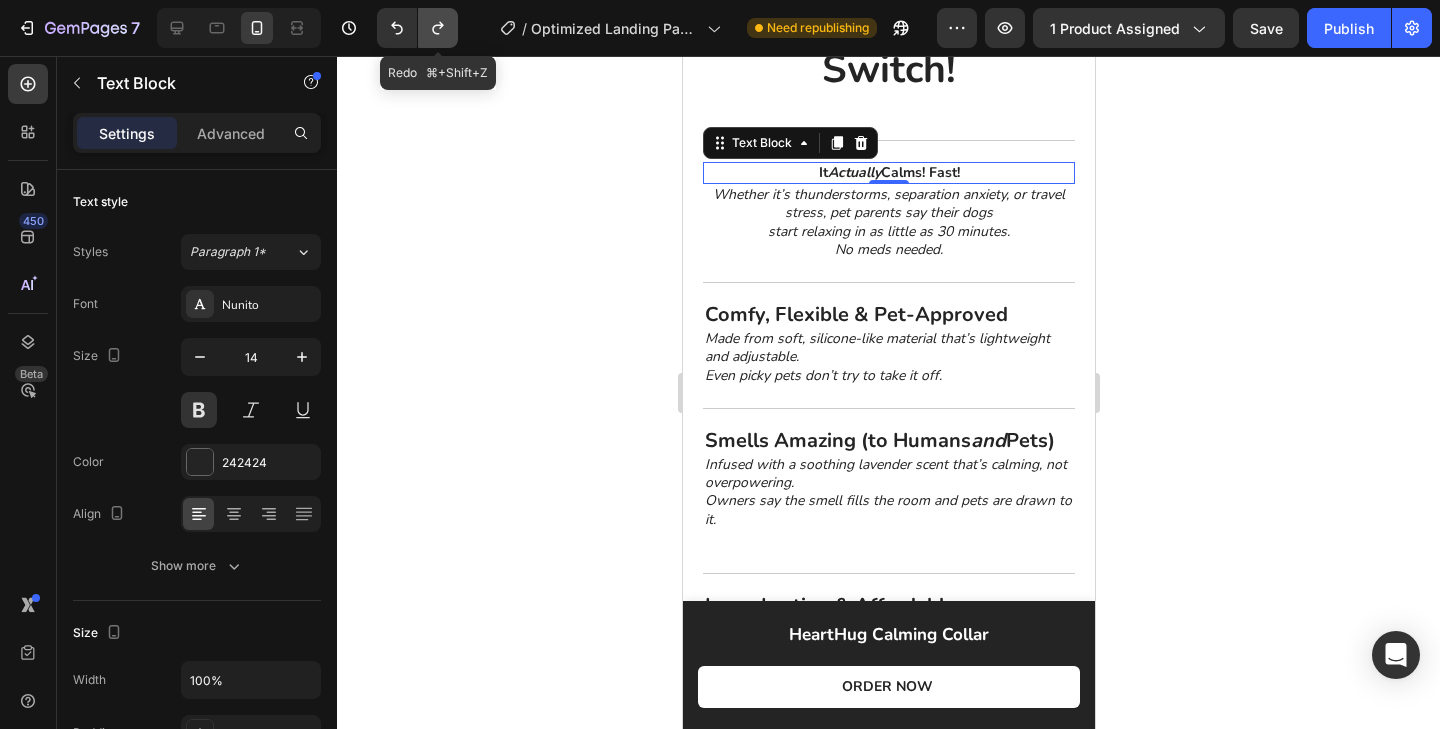 click 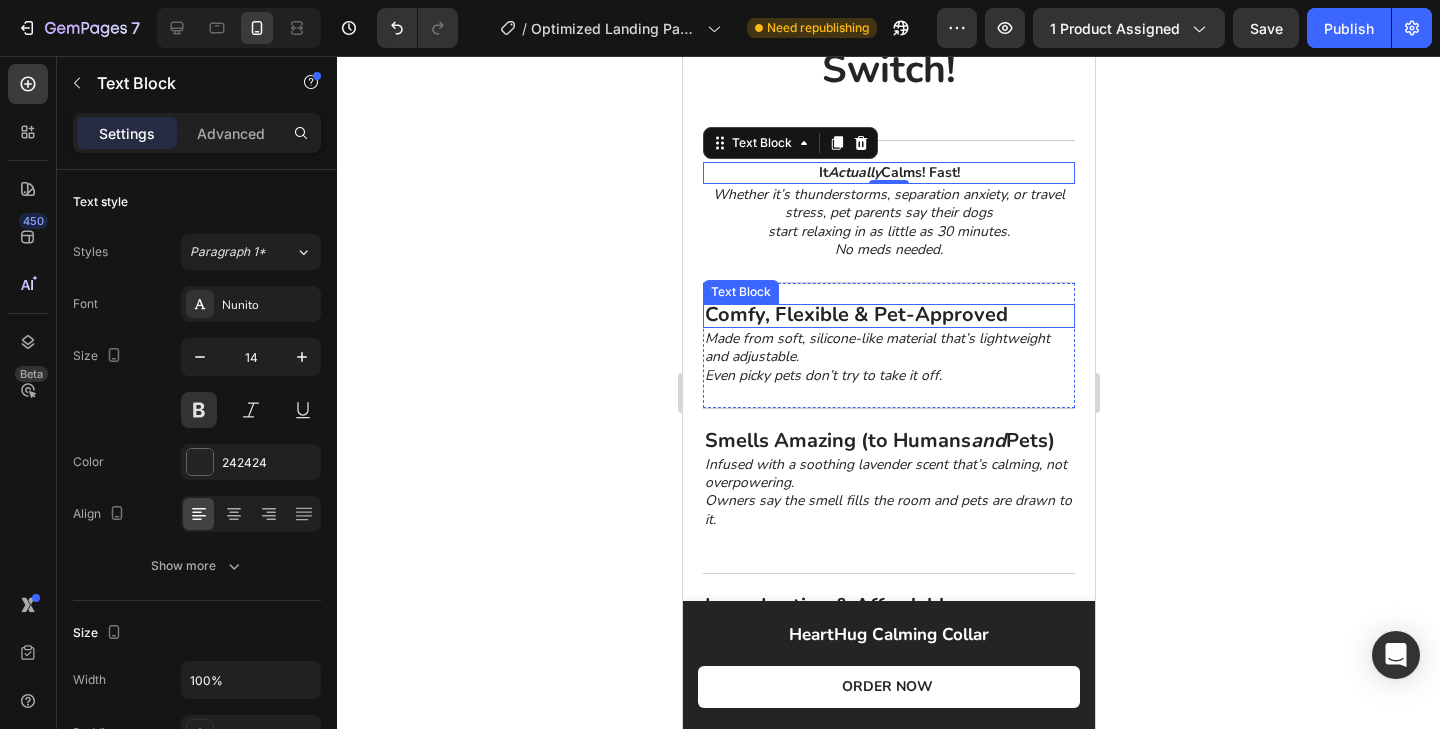 click on "Comfy, Flexible & Pet-Approved" at bounding box center (855, 314) 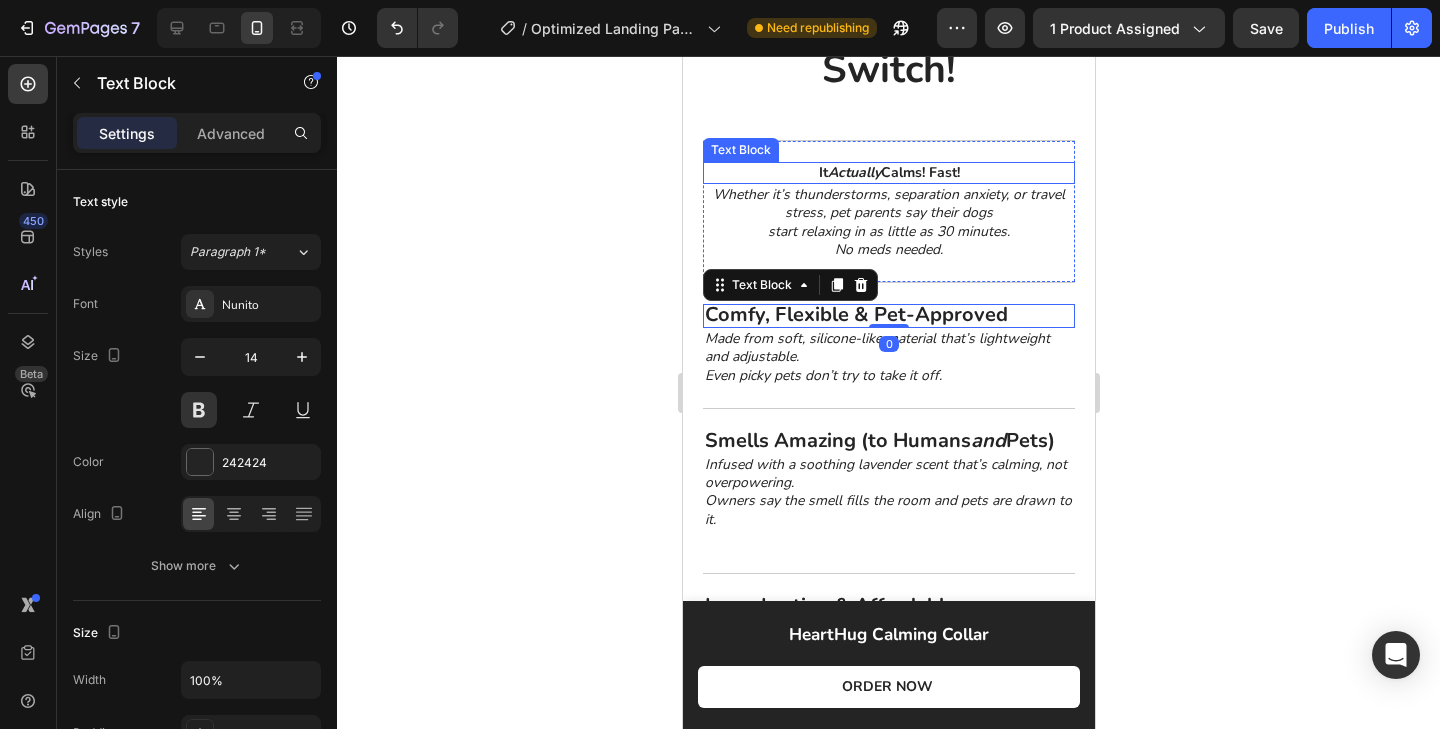 click on "It  Actually  Calms! Fast!" at bounding box center (888, 173) 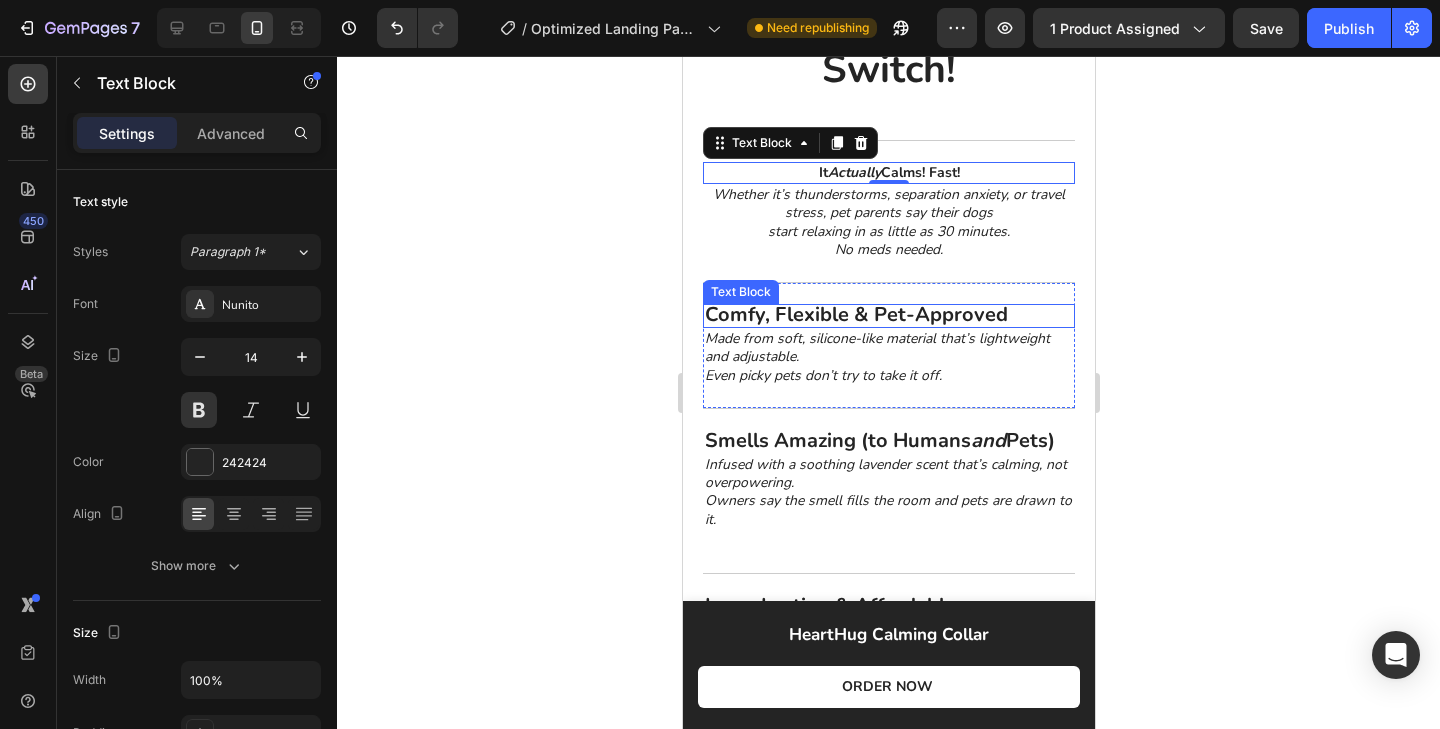 click on "Comfy, Flexible & Pet-Approved" at bounding box center (855, 314) 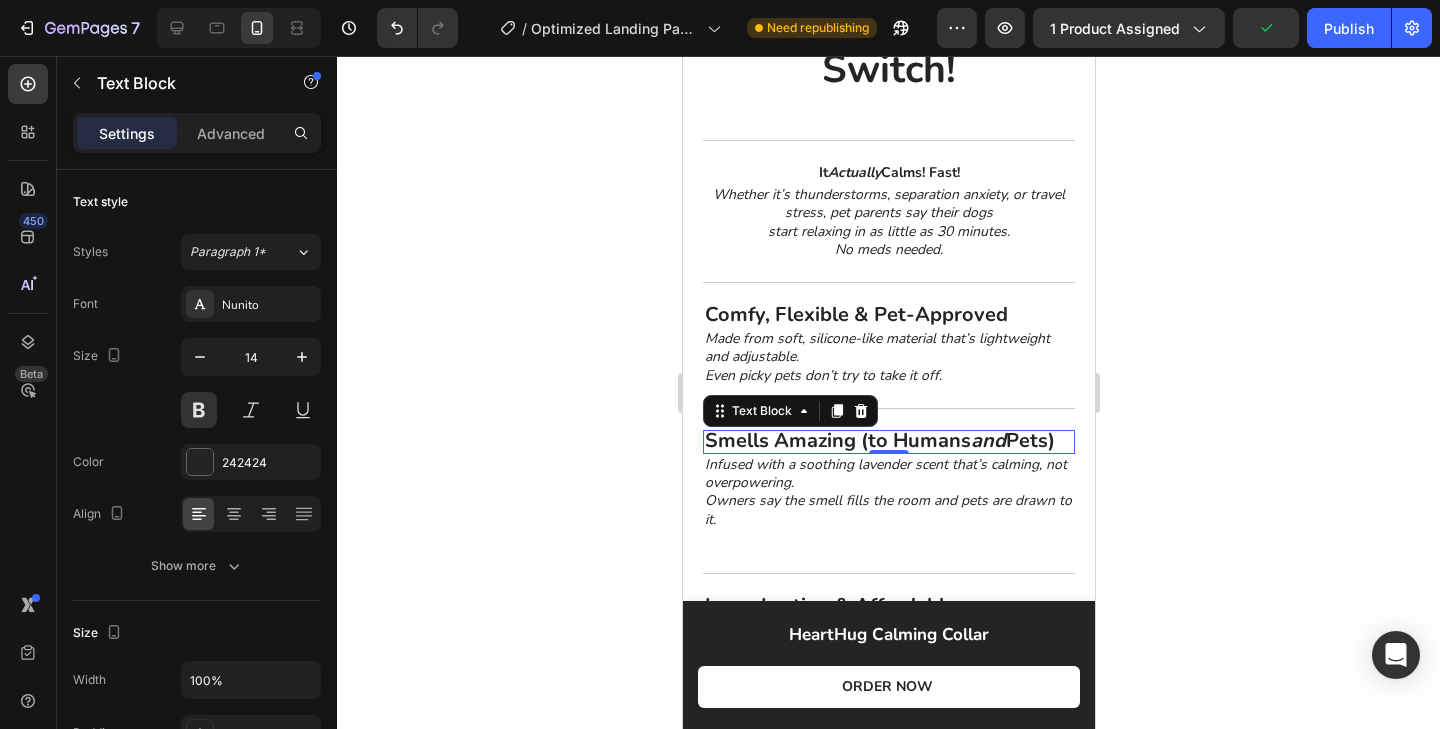 click on "Smells Amazing (to Humans  and  Pets)" at bounding box center [879, 440] 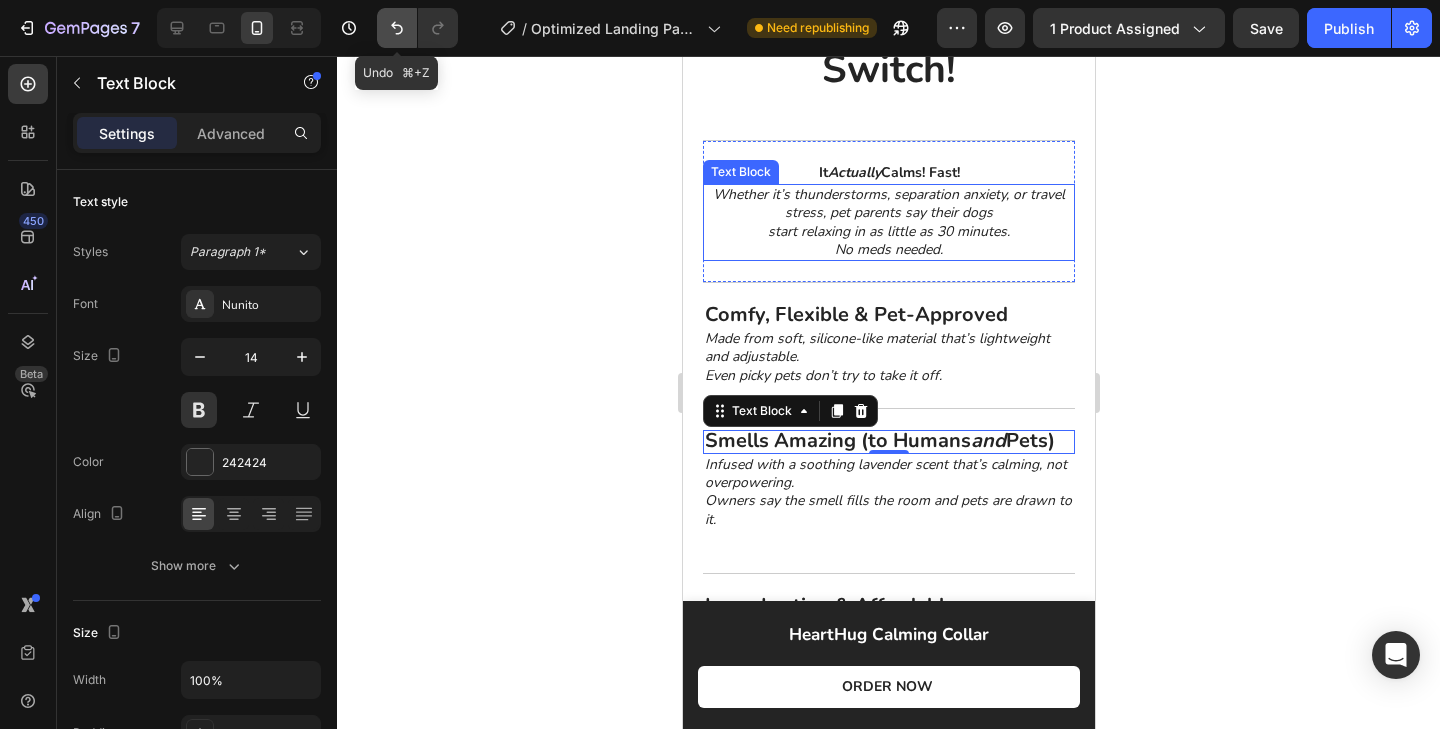 click 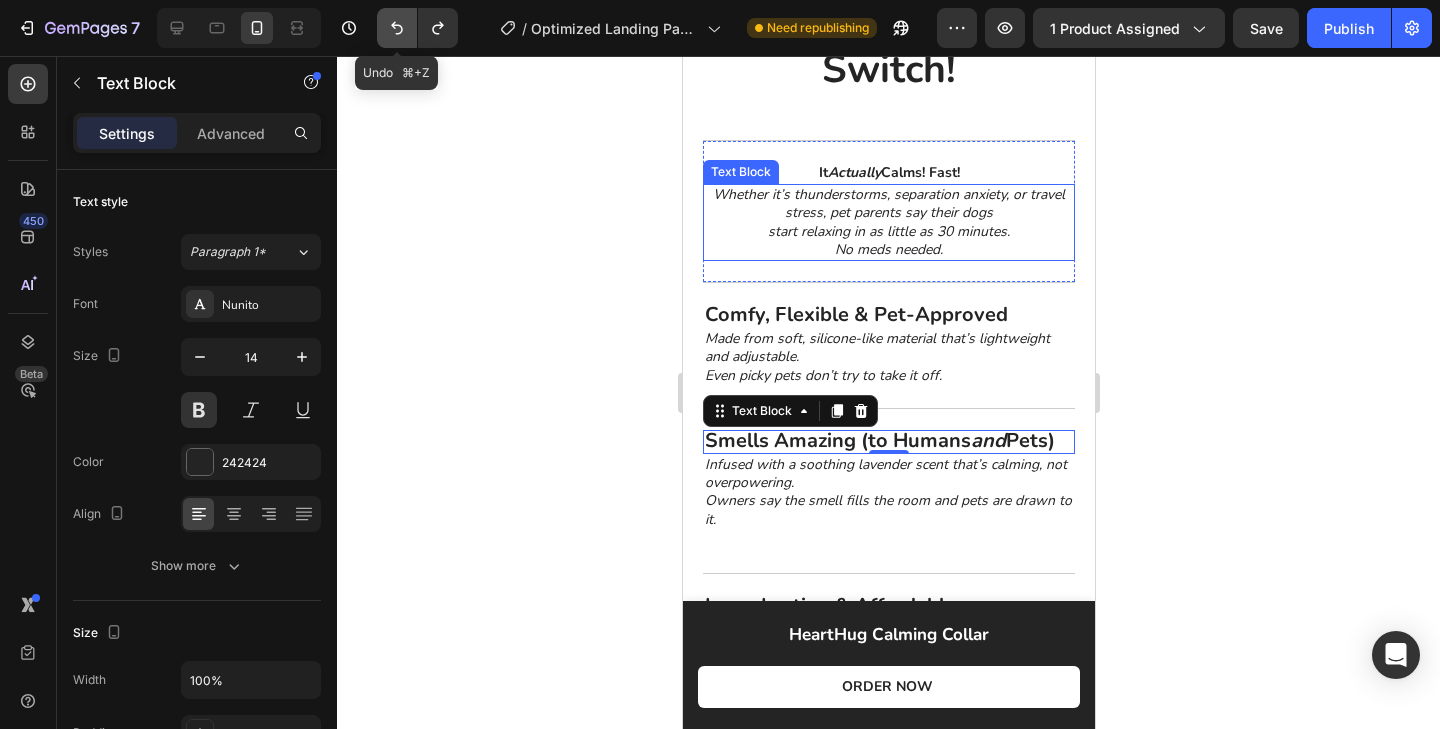 click 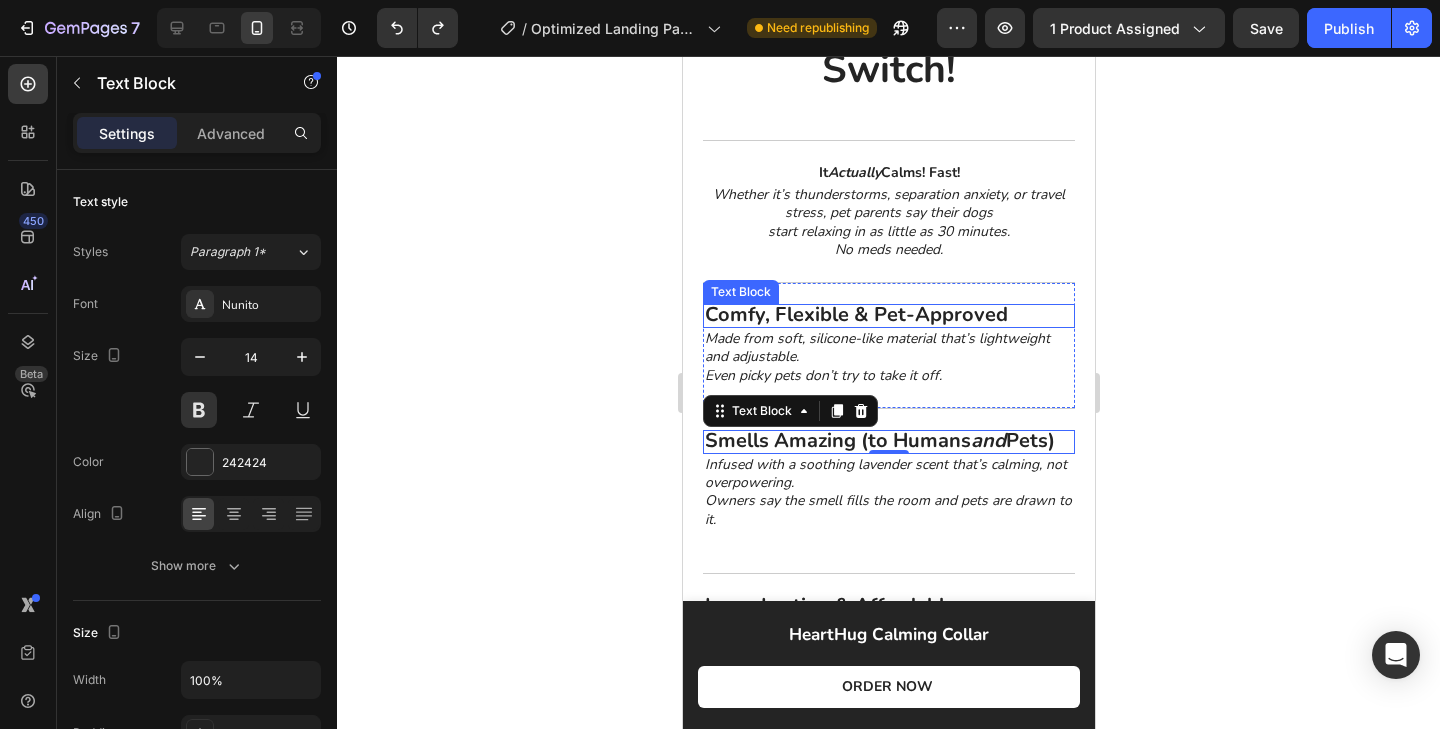 click on "Comfy, Flexible & Pet-Approved" at bounding box center (855, 314) 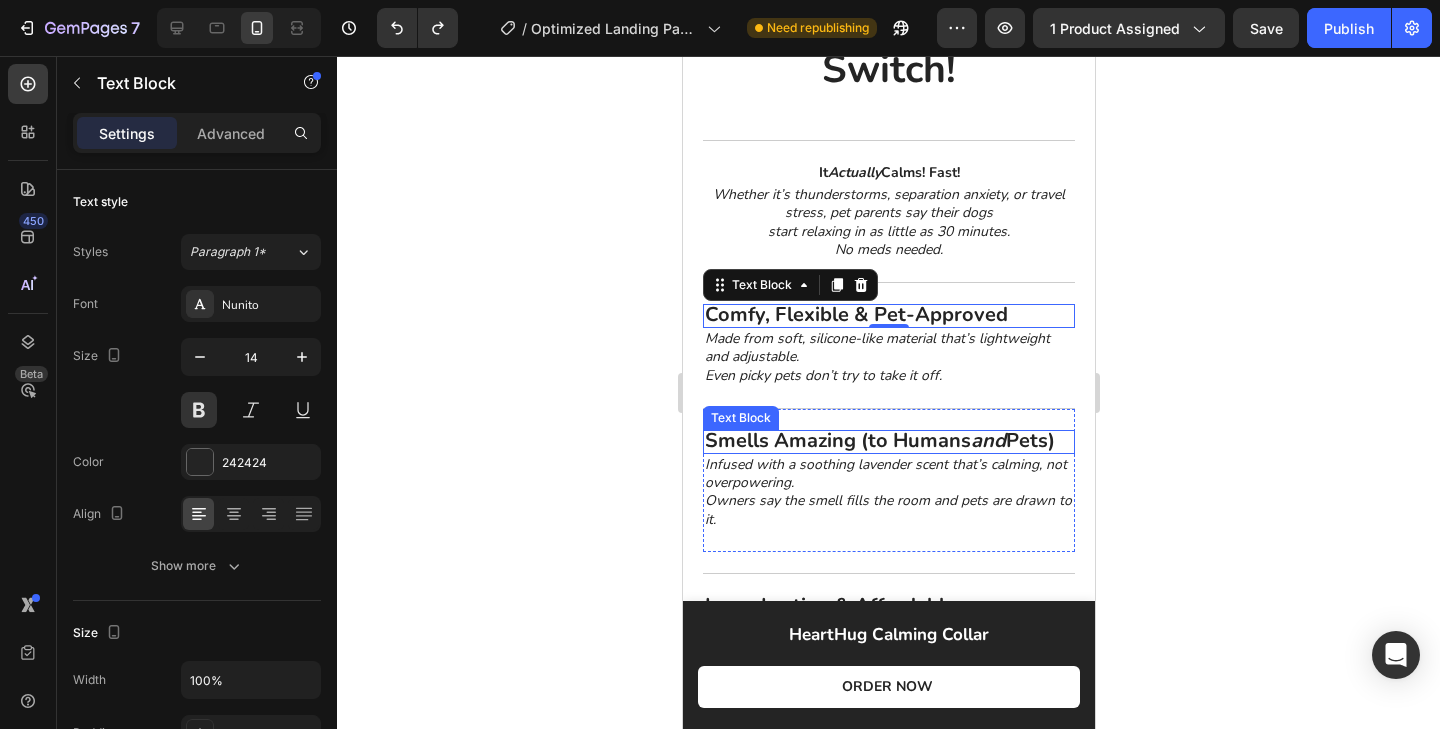 click on "Smells Amazing (to Humans  and  Pets)" at bounding box center (879, 440) 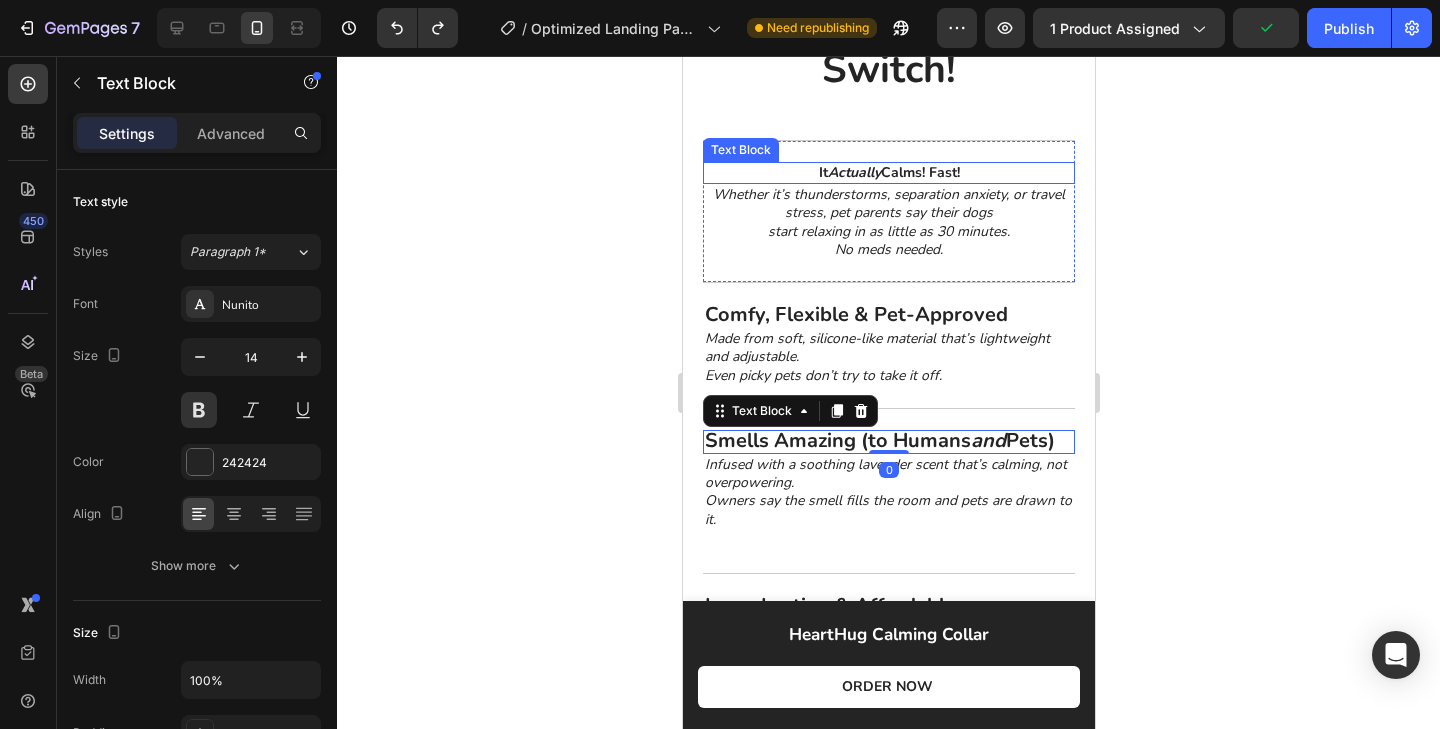 click on "It  Actually  Calms! Fast!" at bounding box center [888, 173] 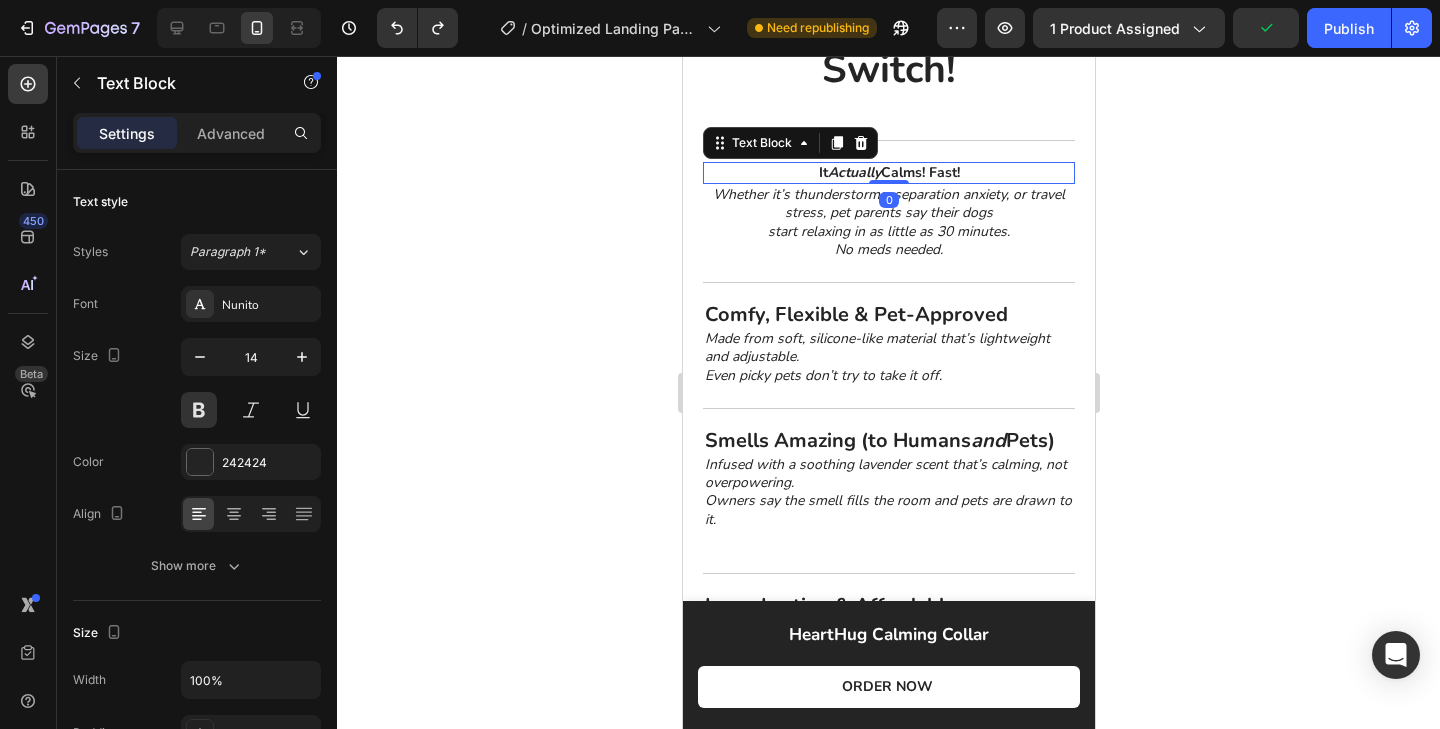 click on "It  Actually  Calms! Fast!" at bounding box center (888, 173) 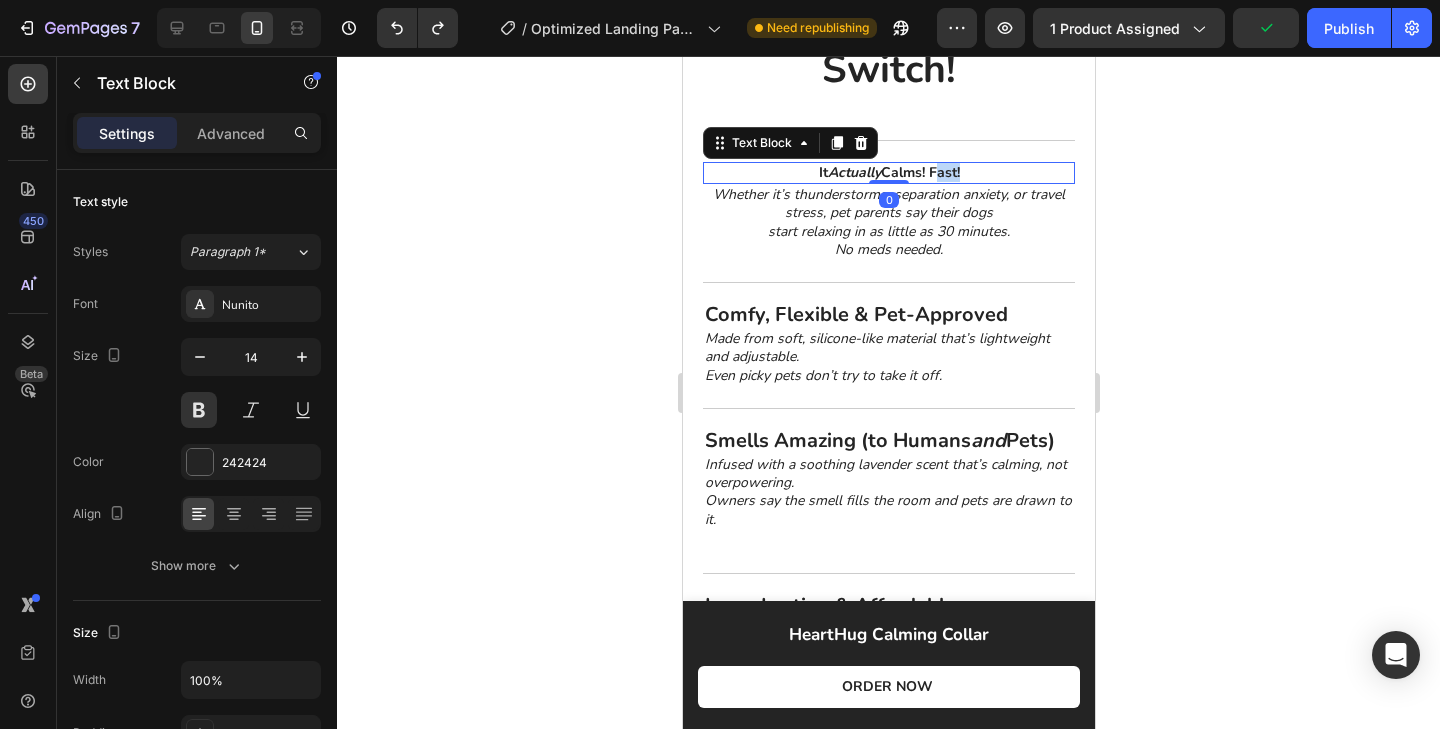 click on "It  Actually  Calms! Fast!" at bounding box center [888, 173] 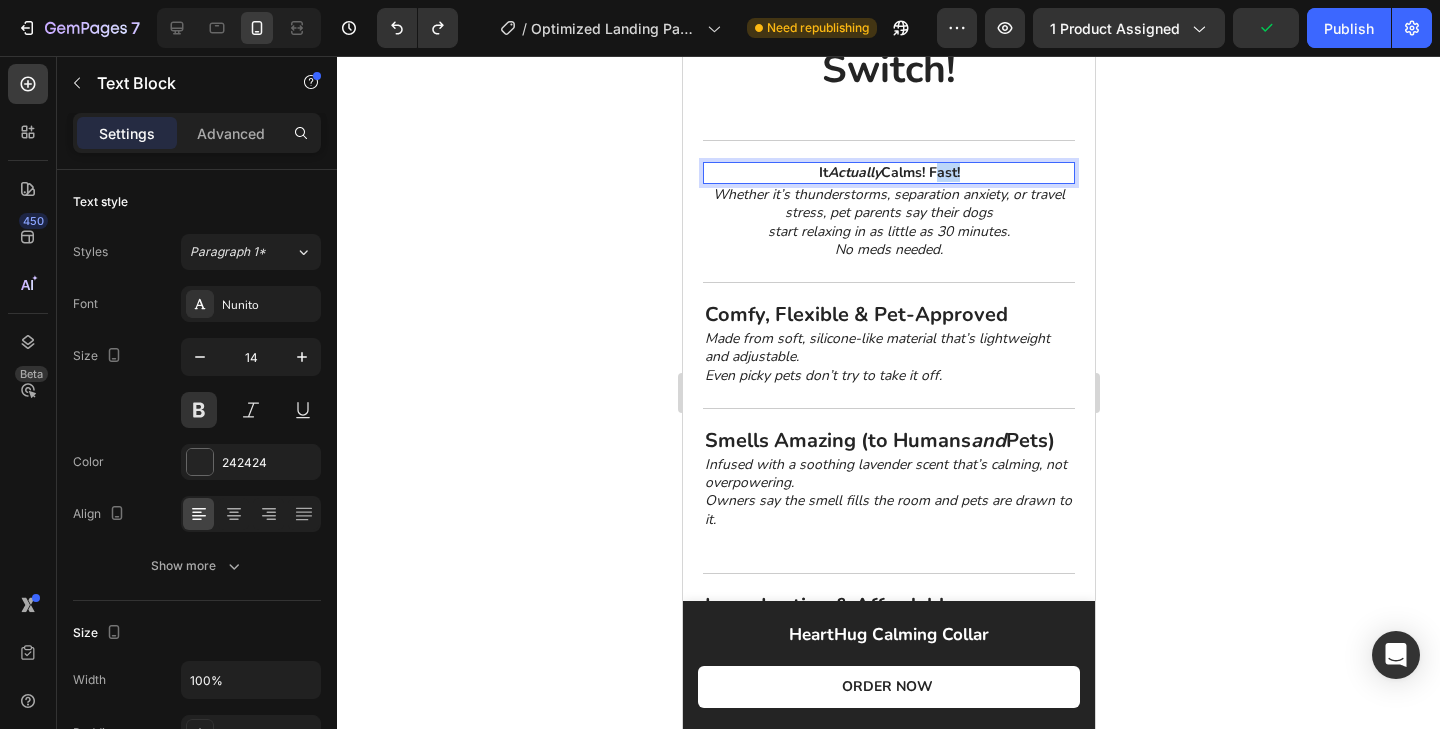 click on "It  Actually  Calms! Fast!" at bounding box center [888, 173] 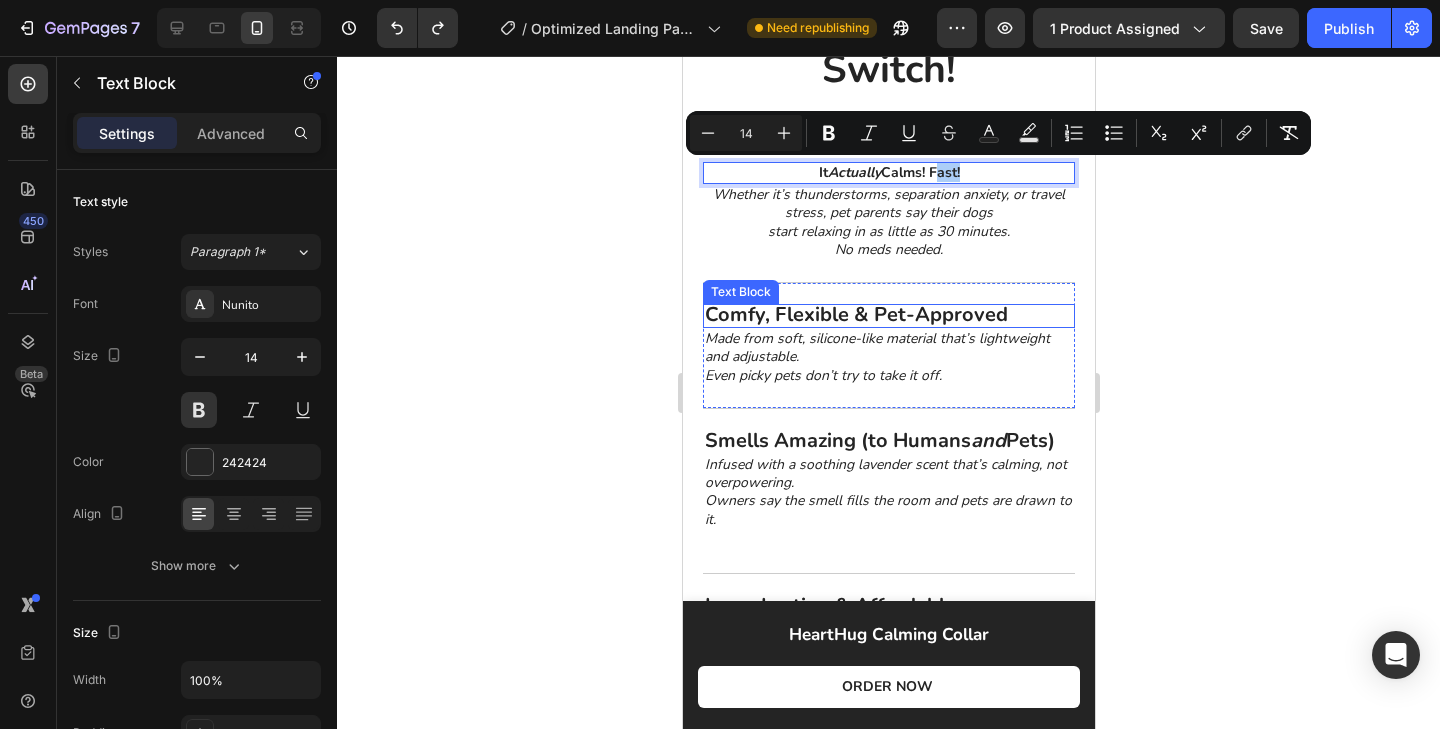 click on "Comfy, Flexible & Pet-Approved" at bounding box center [855, 314] 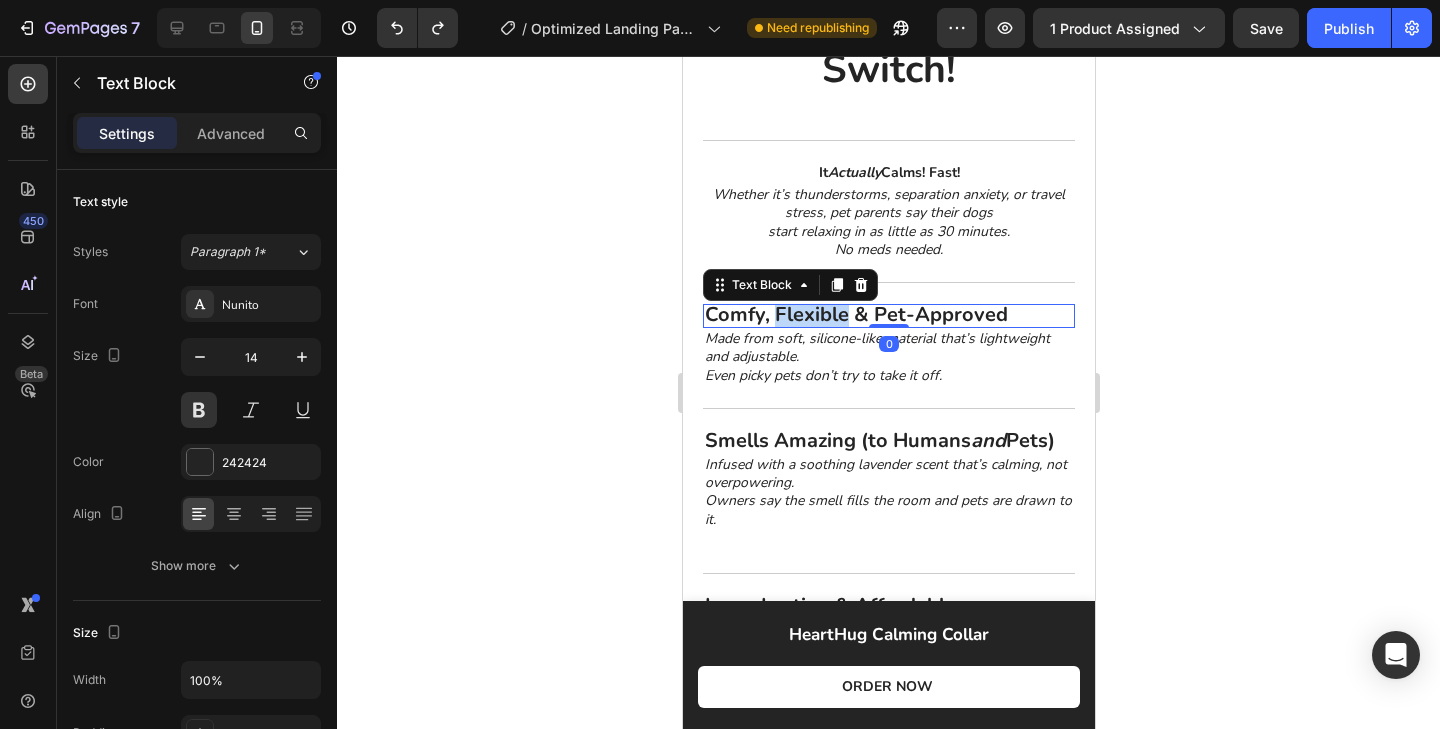 click on "Comfy, Flexible & Pet-Approved" at bounding box center (855, 314) 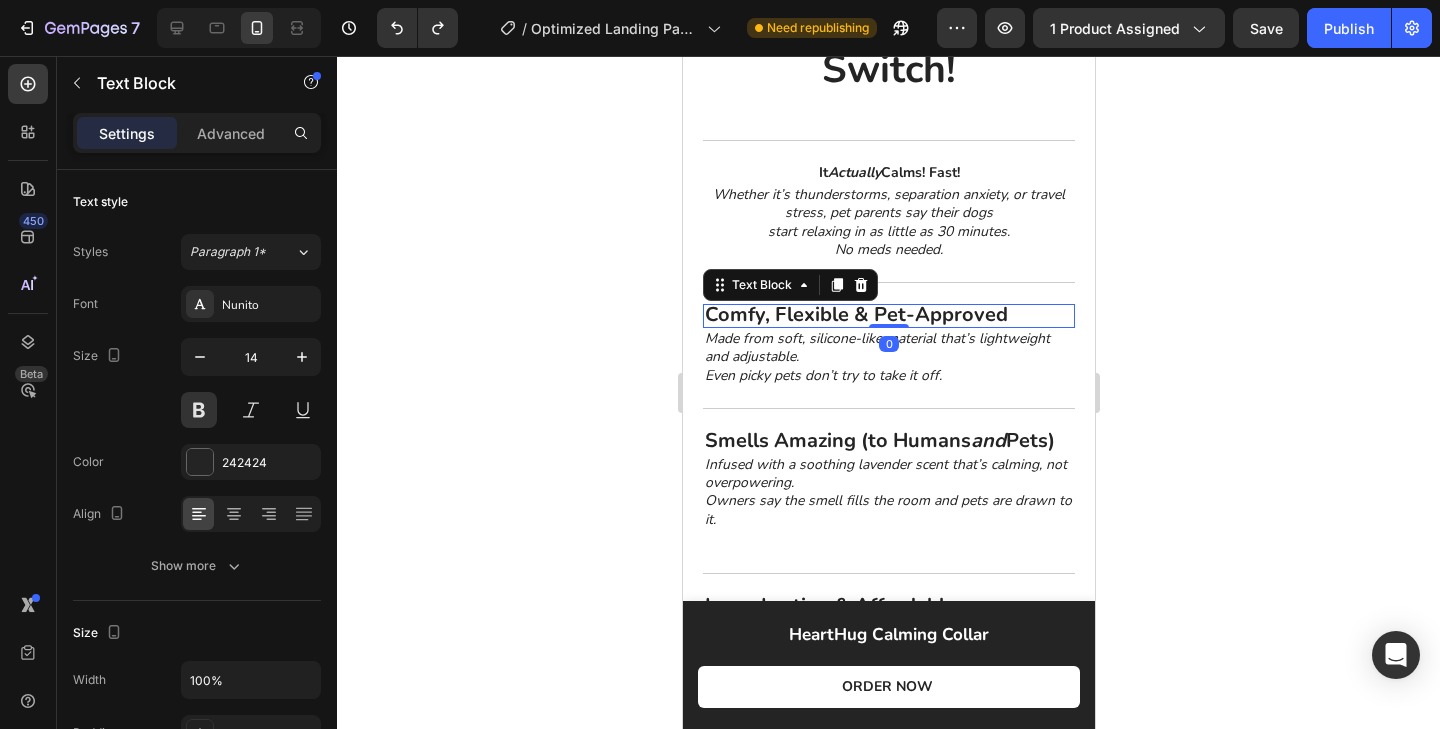 click on "Comfy, Flexible & Pet-Approved" at bounding box center [855, 314] 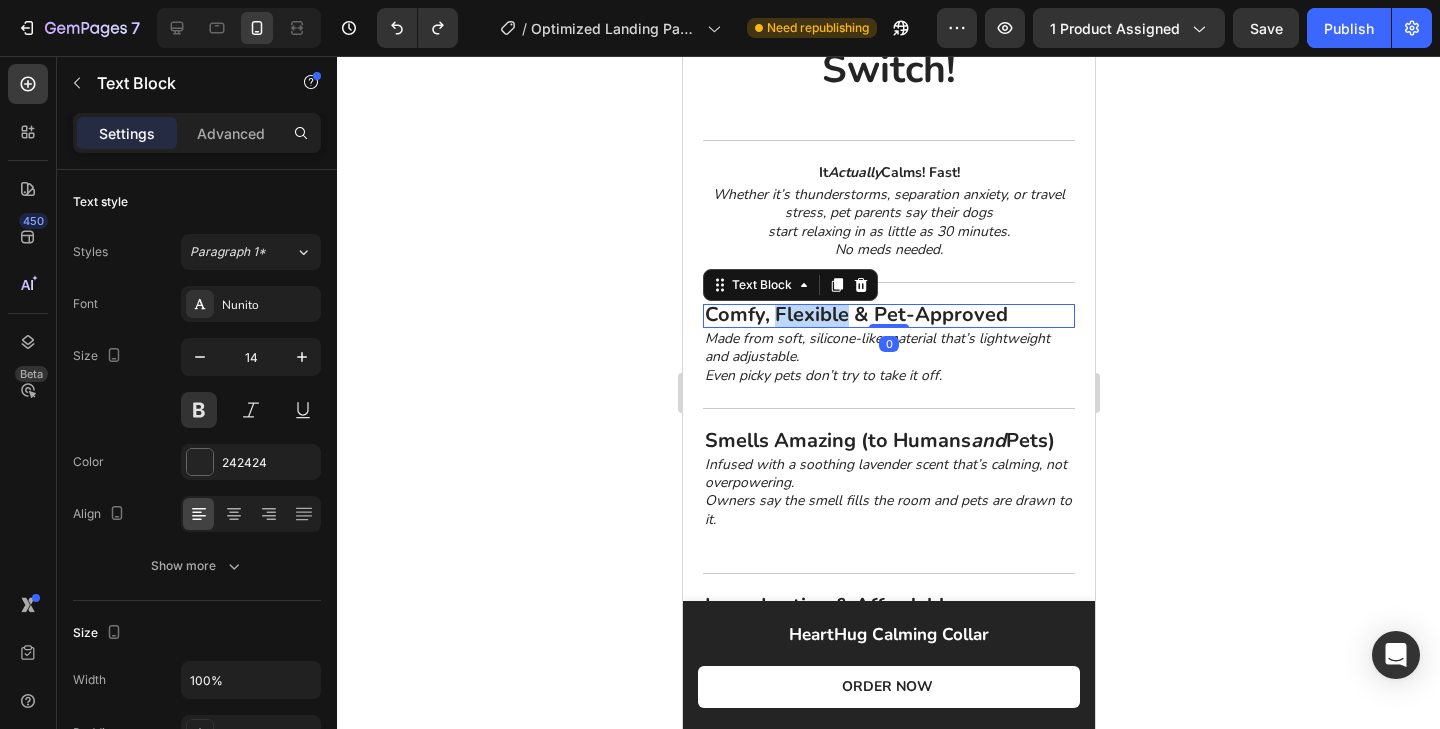 click on "Comfy, Flexible & Pet-Approved" at bounding box center [855, 314] 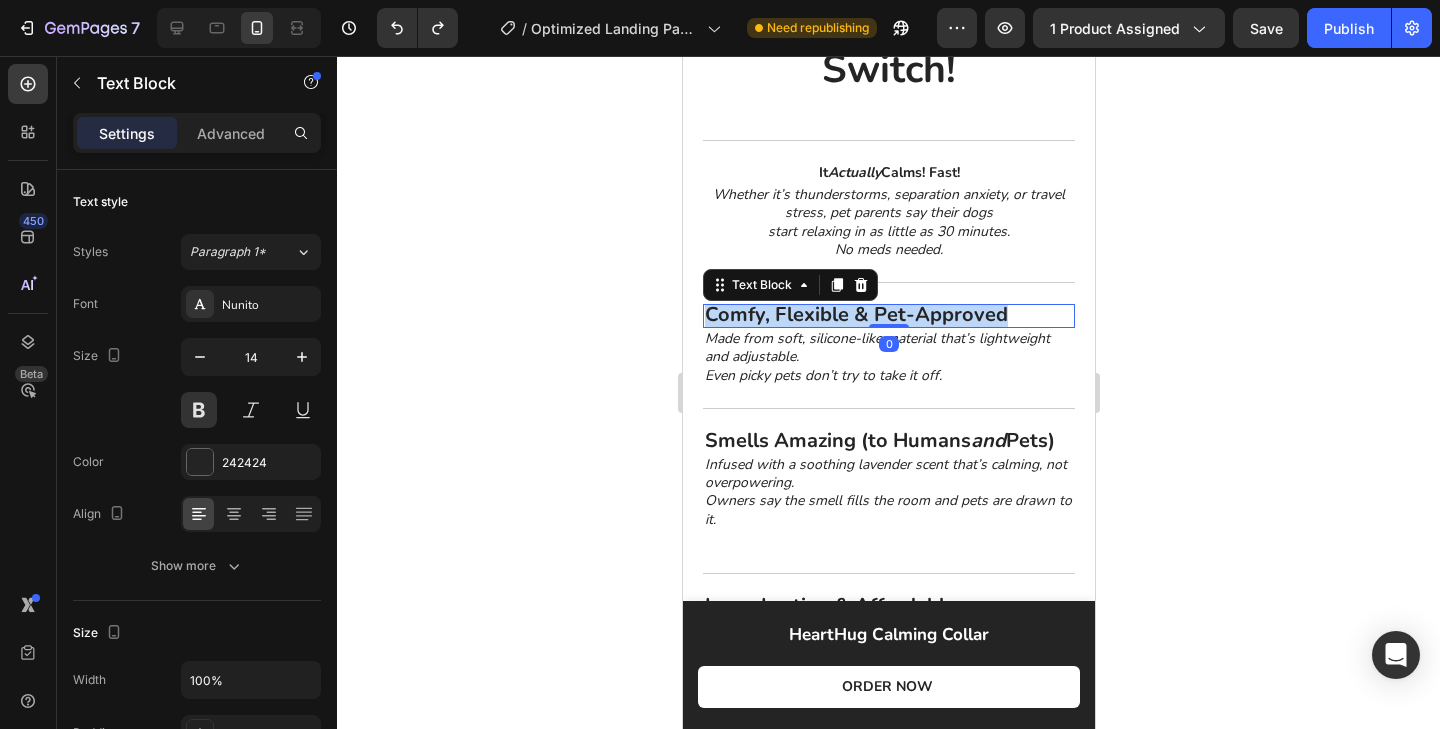 click on "Comfy, Flexible & Pet-Approved" at bounding box center (855, 314) 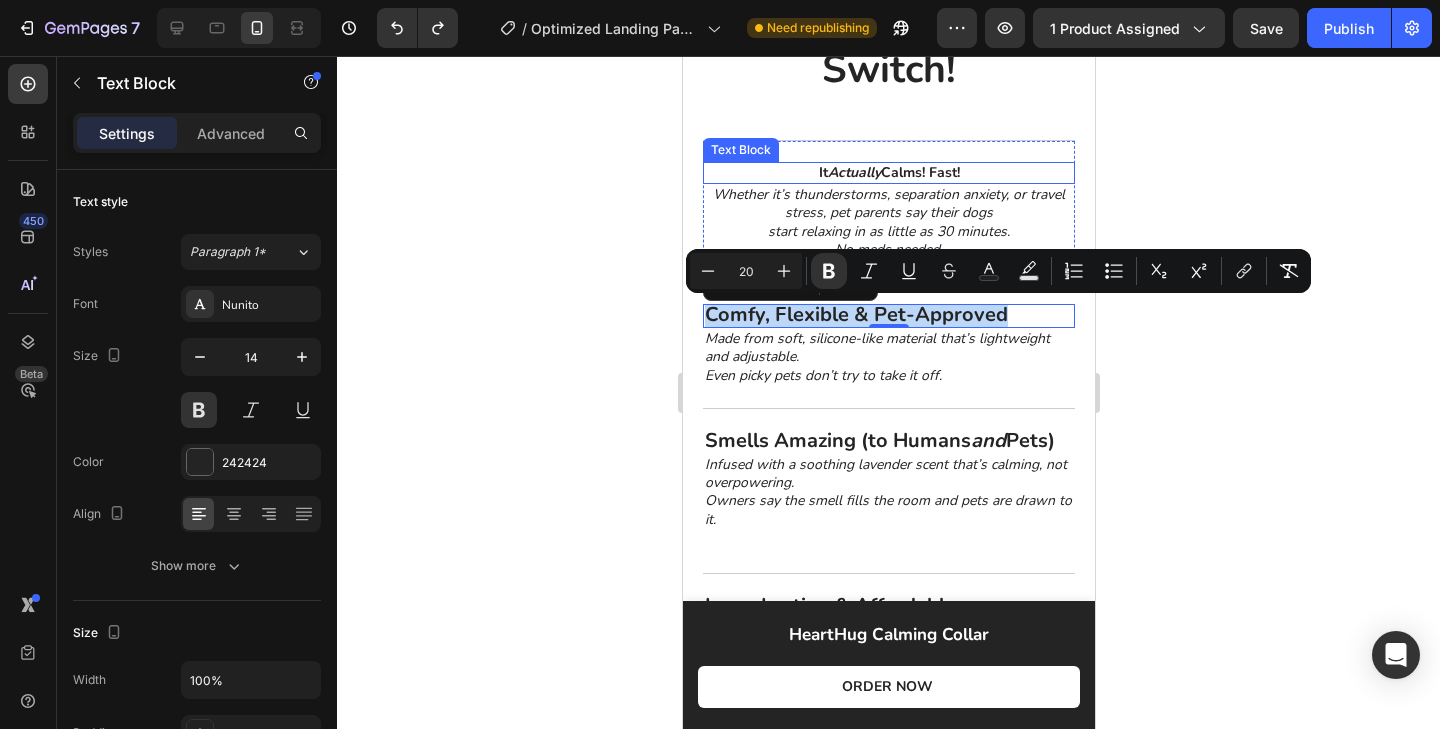 click on "Actually" at bounding box center (853, 172) 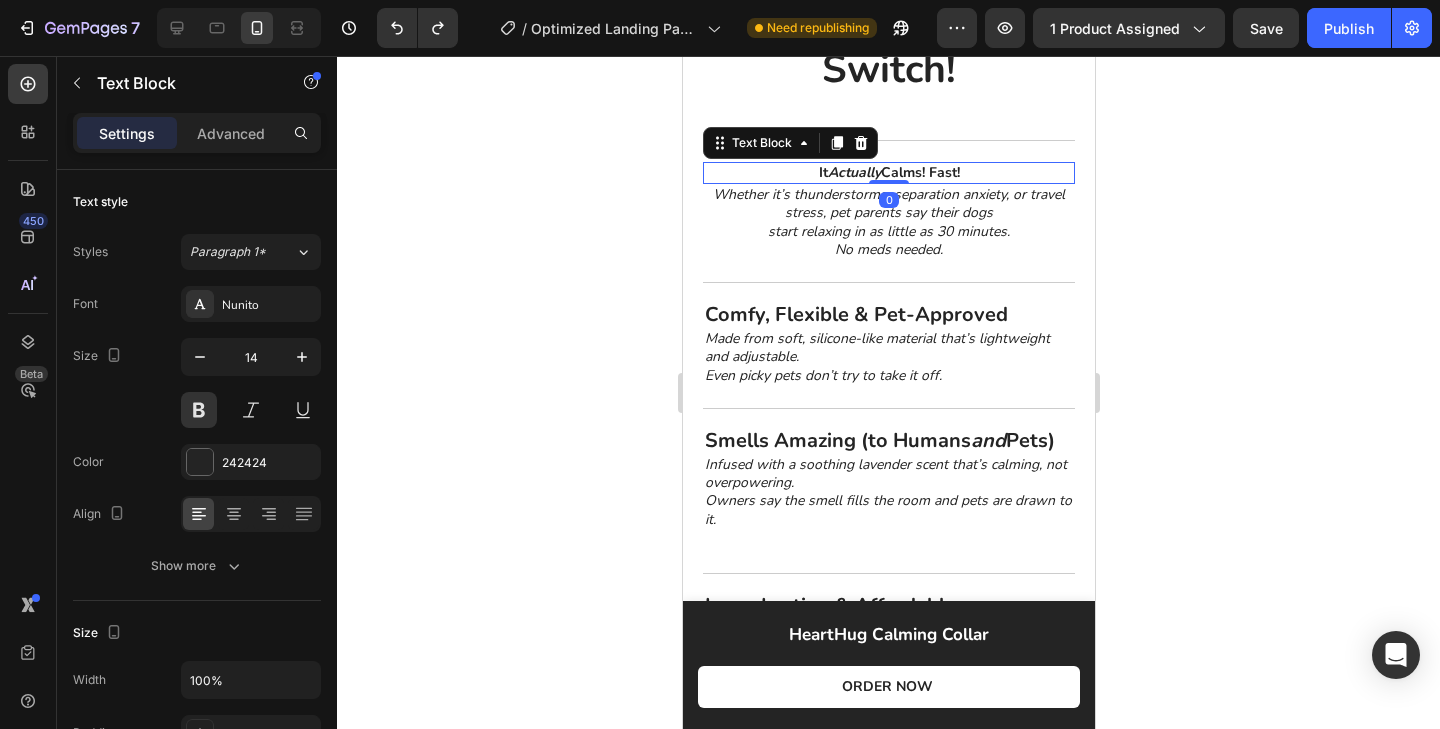 click on "Actually" at bounding box center (853, 172) 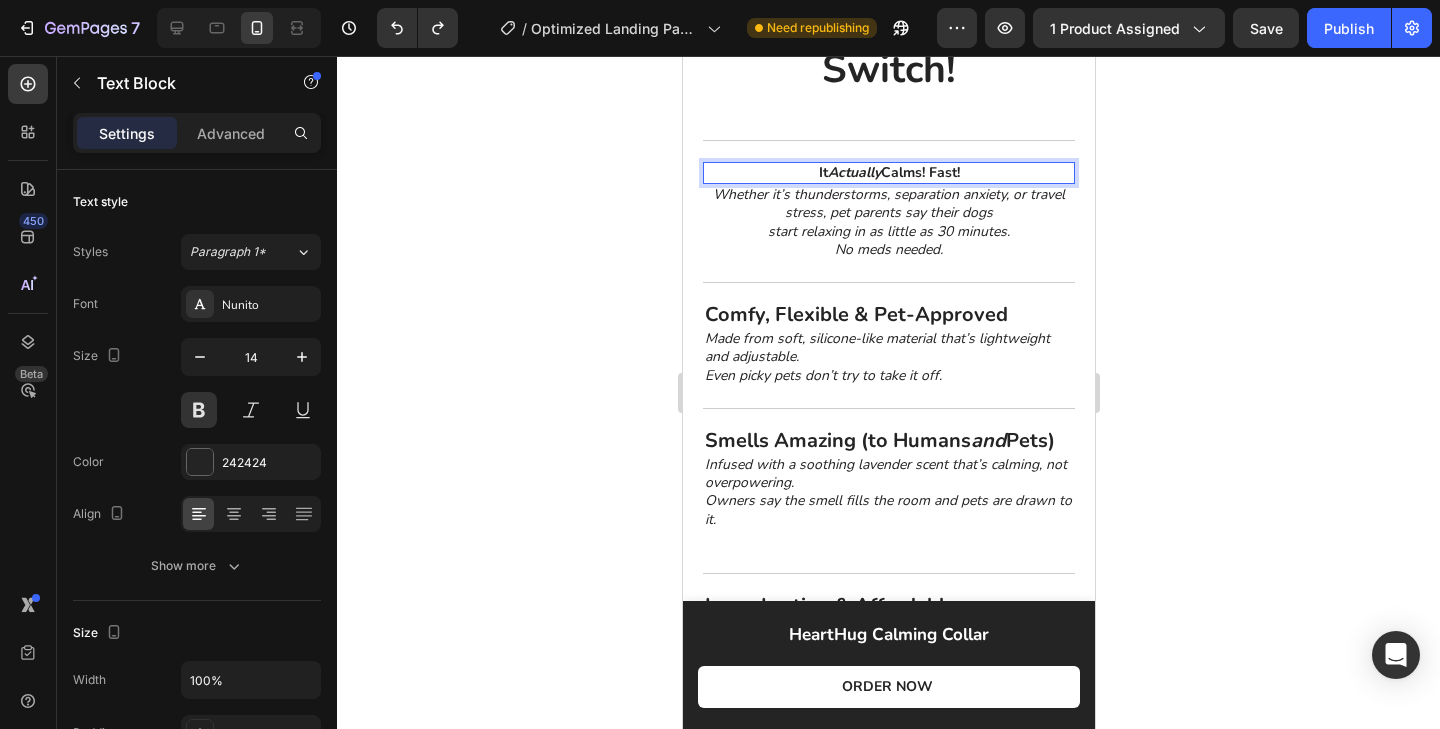 click on "Actually" at bounding box center (853, 172) 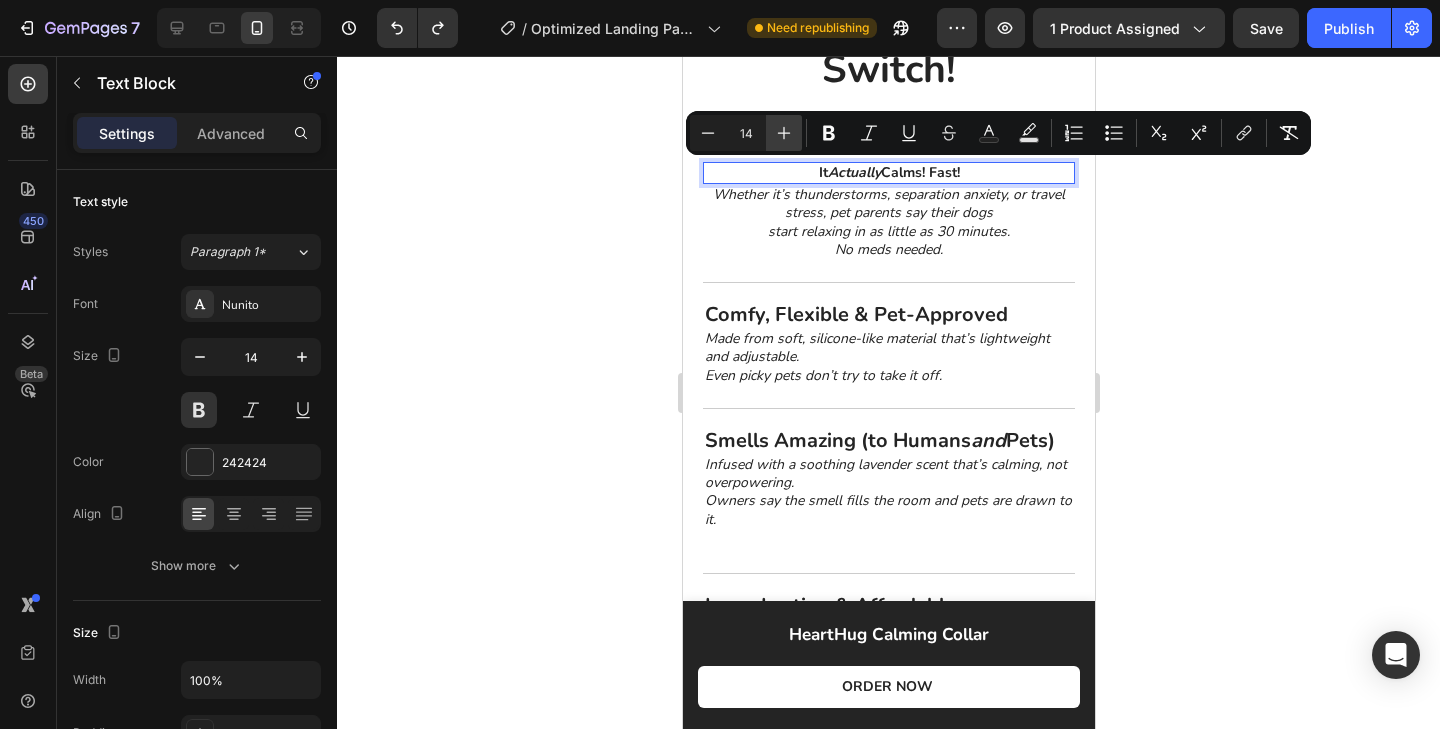 click 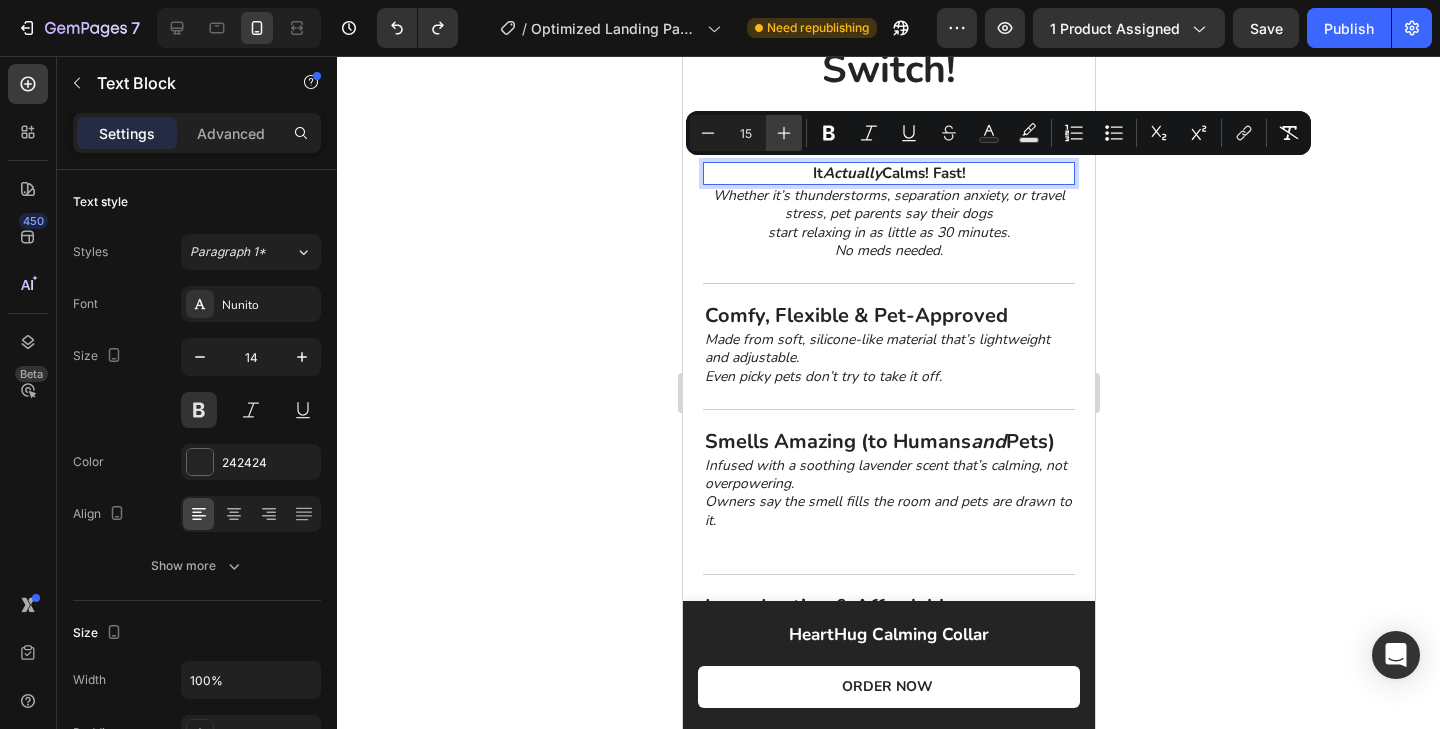 click 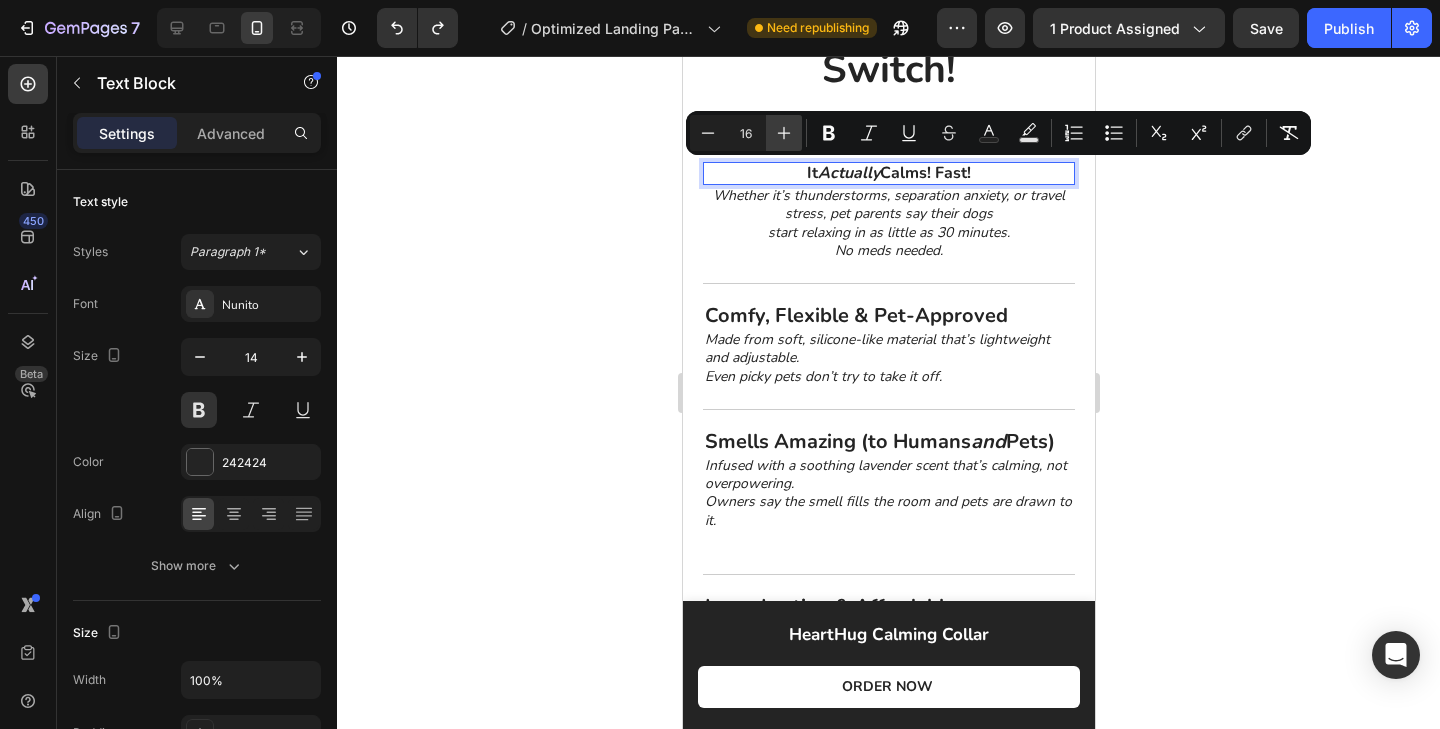 click 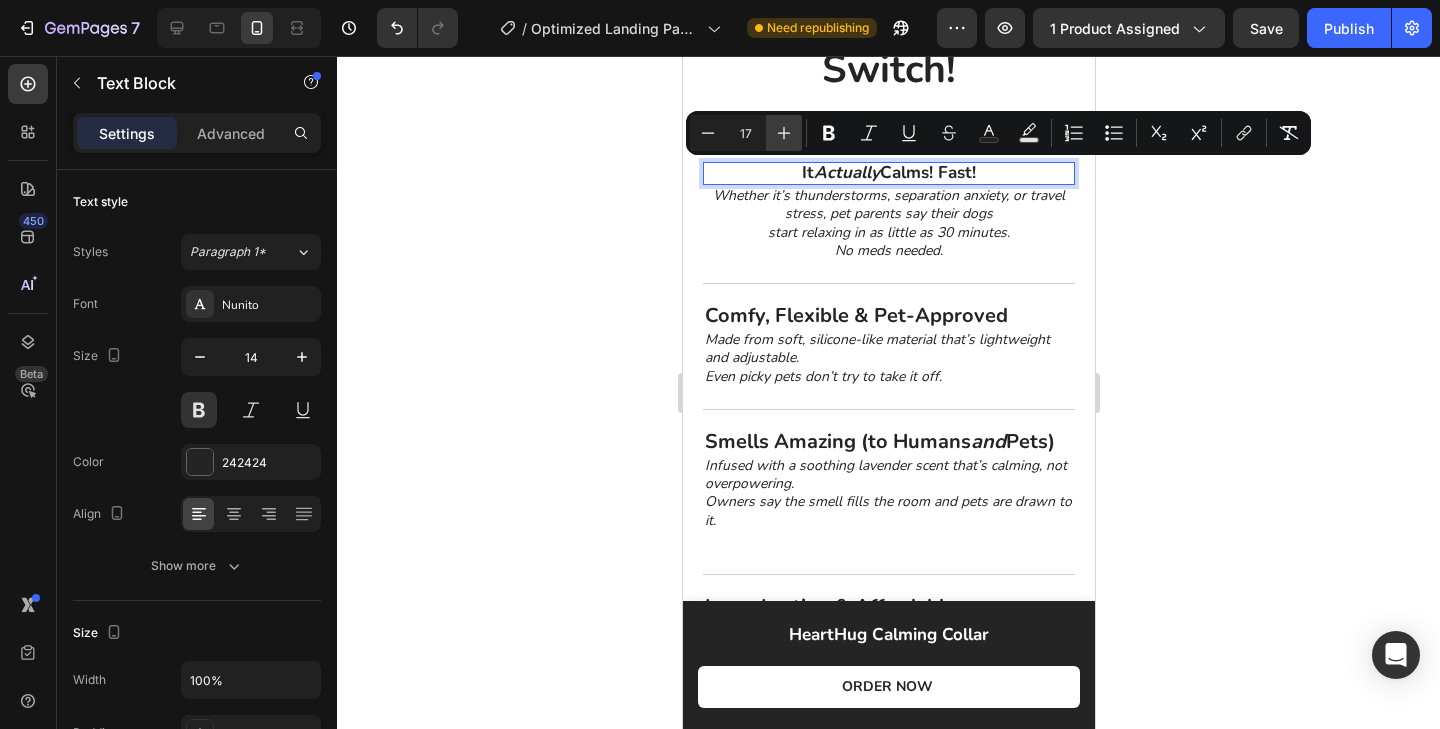 click 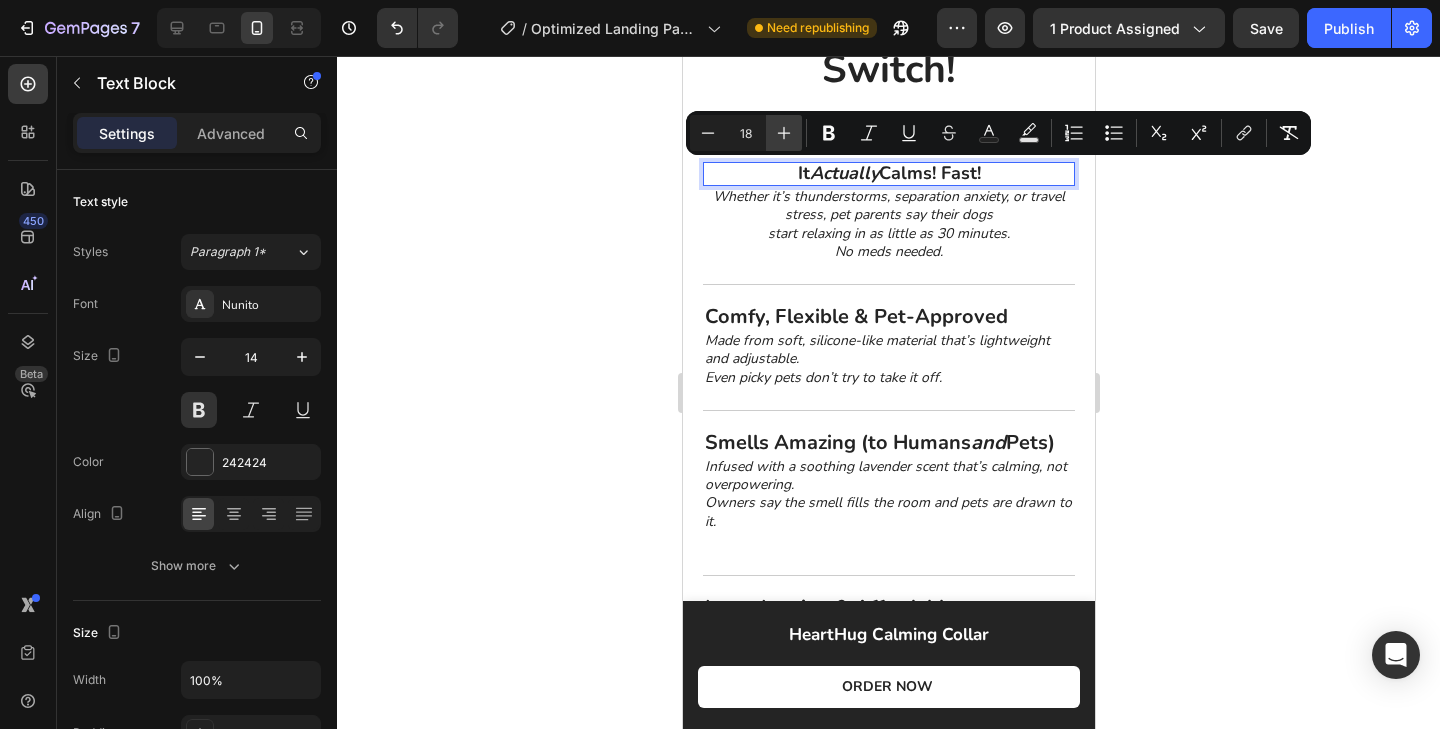 click 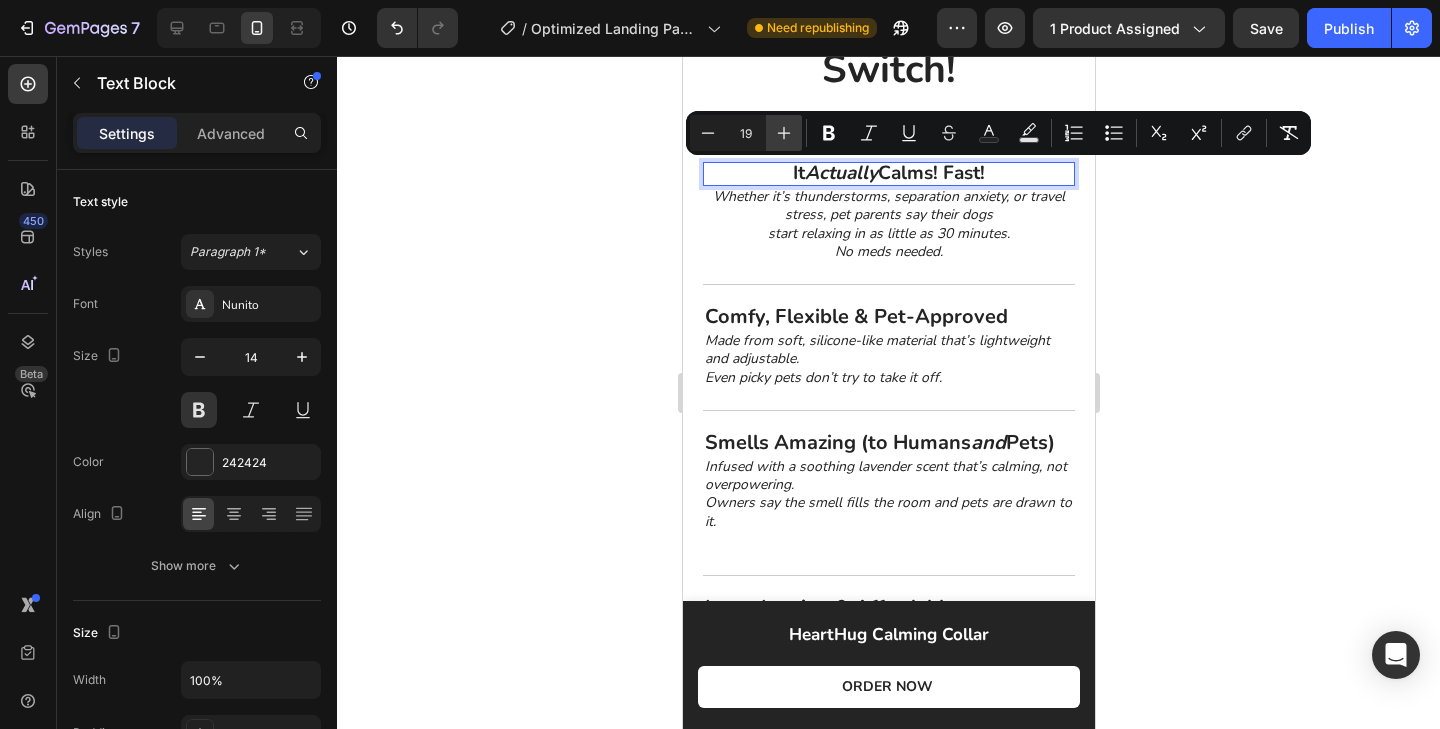 click 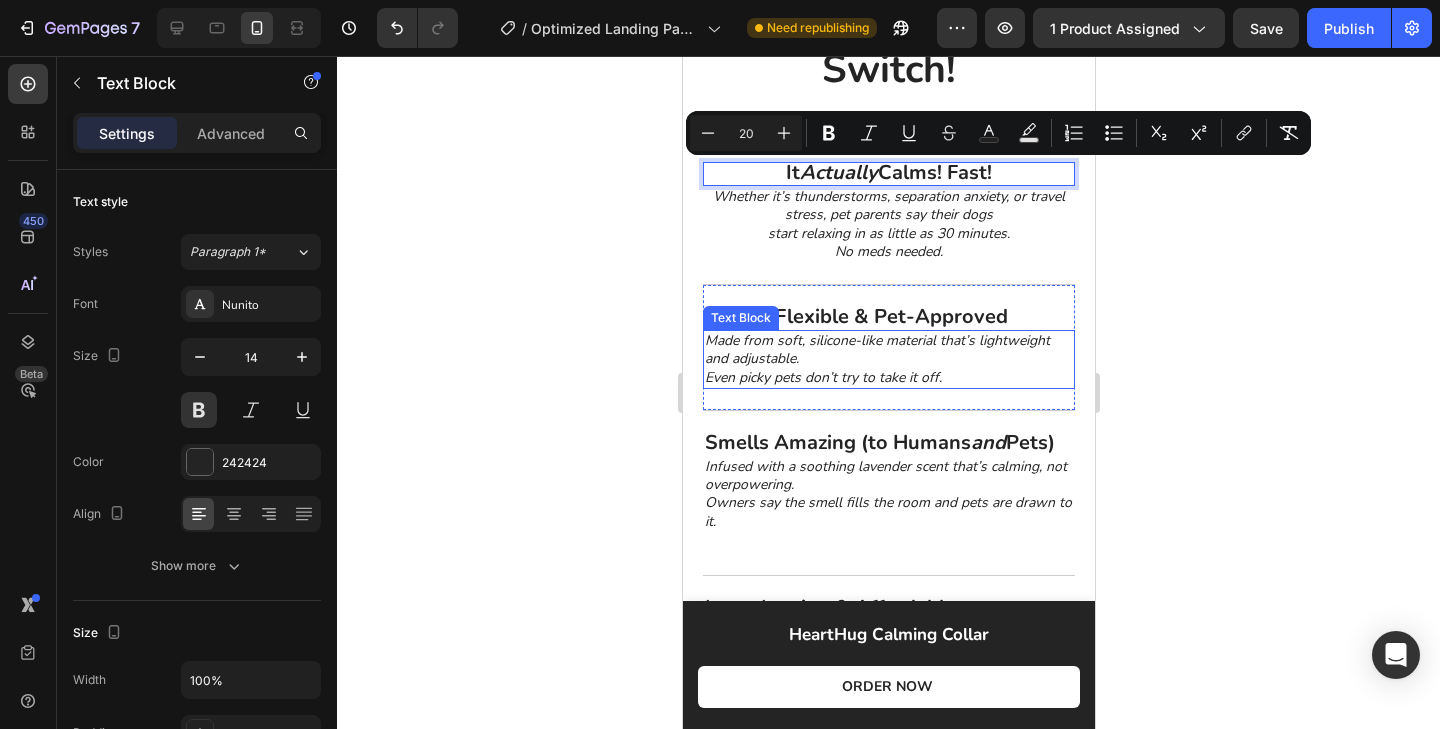 click on "Made from soft, silicone-like material that’s lightweight and adjustable." at bounding box center (888, 350) 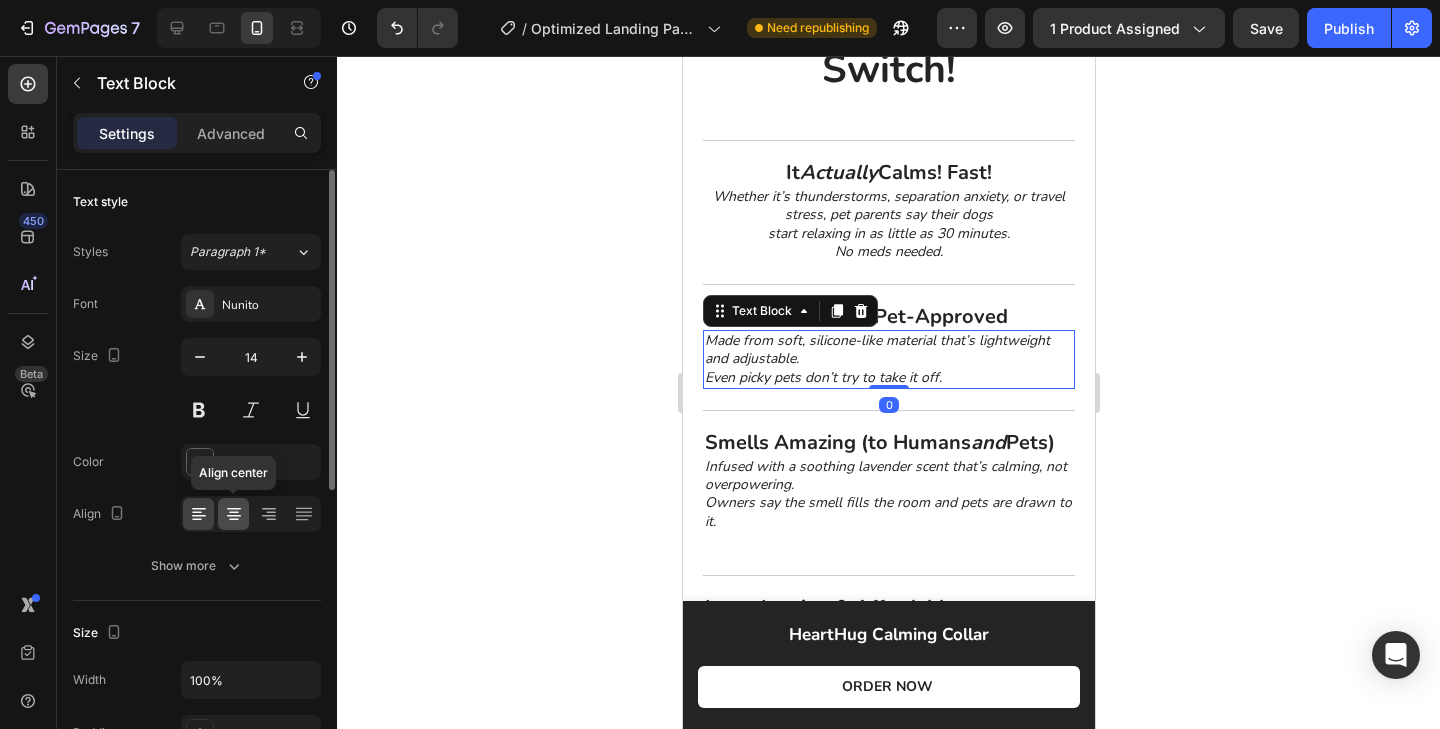 click 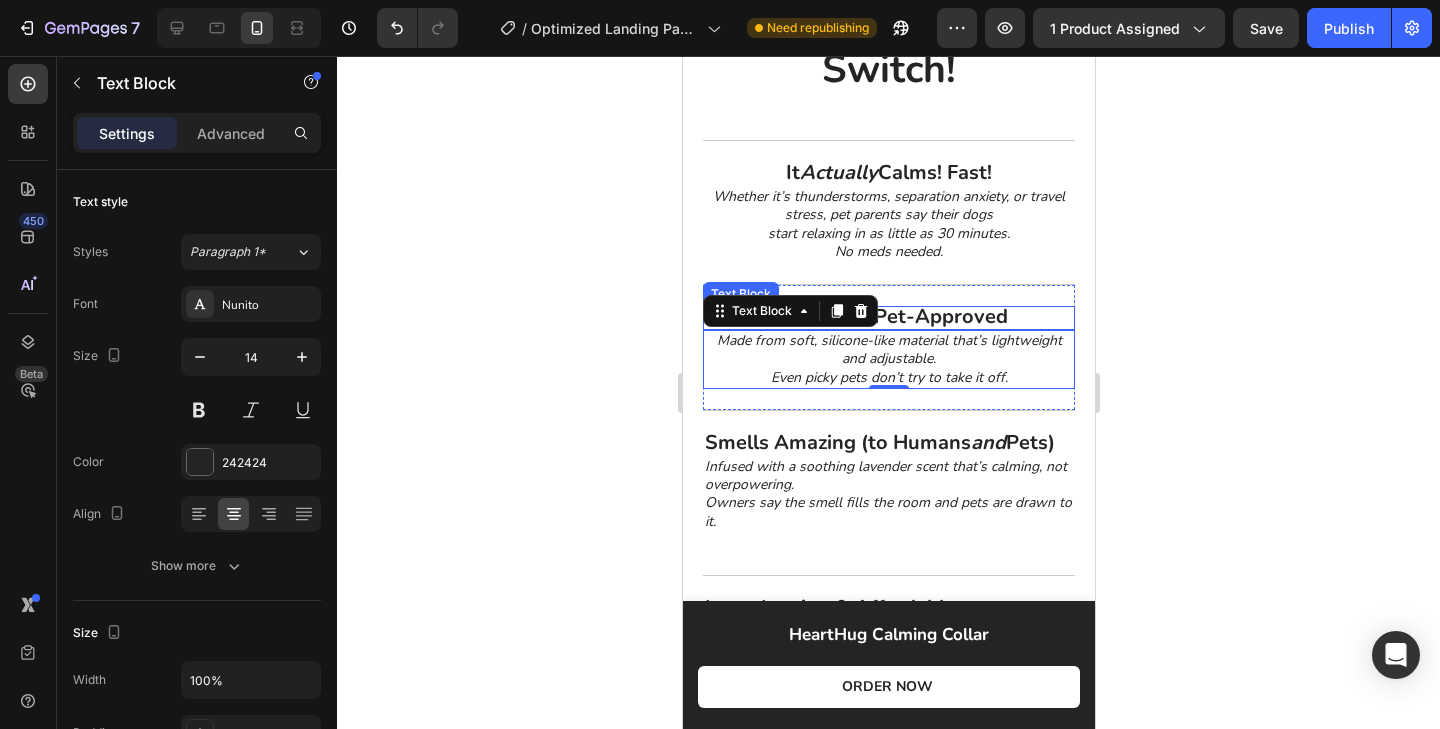 click on "Comfy, Flexible & Pet-Approved" at bounding box center [888, 318] 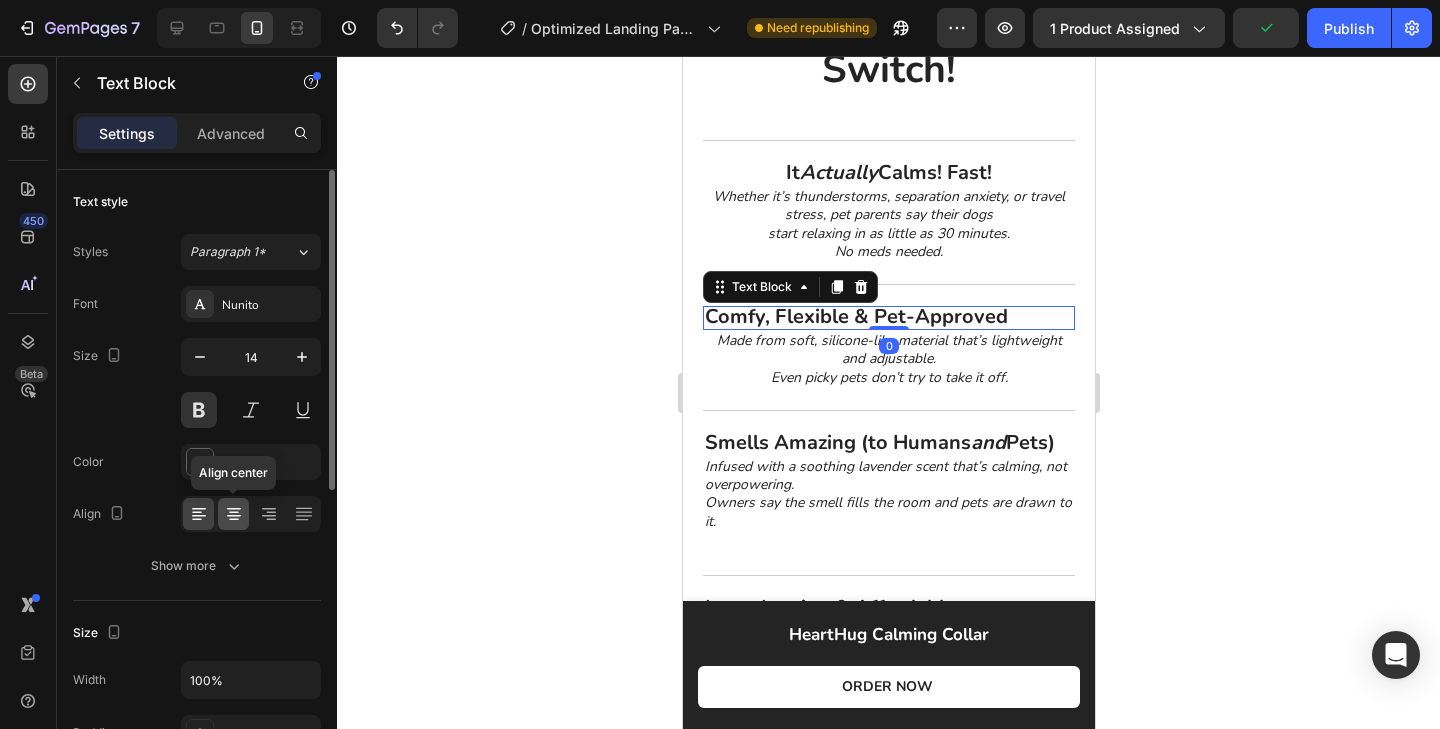 click 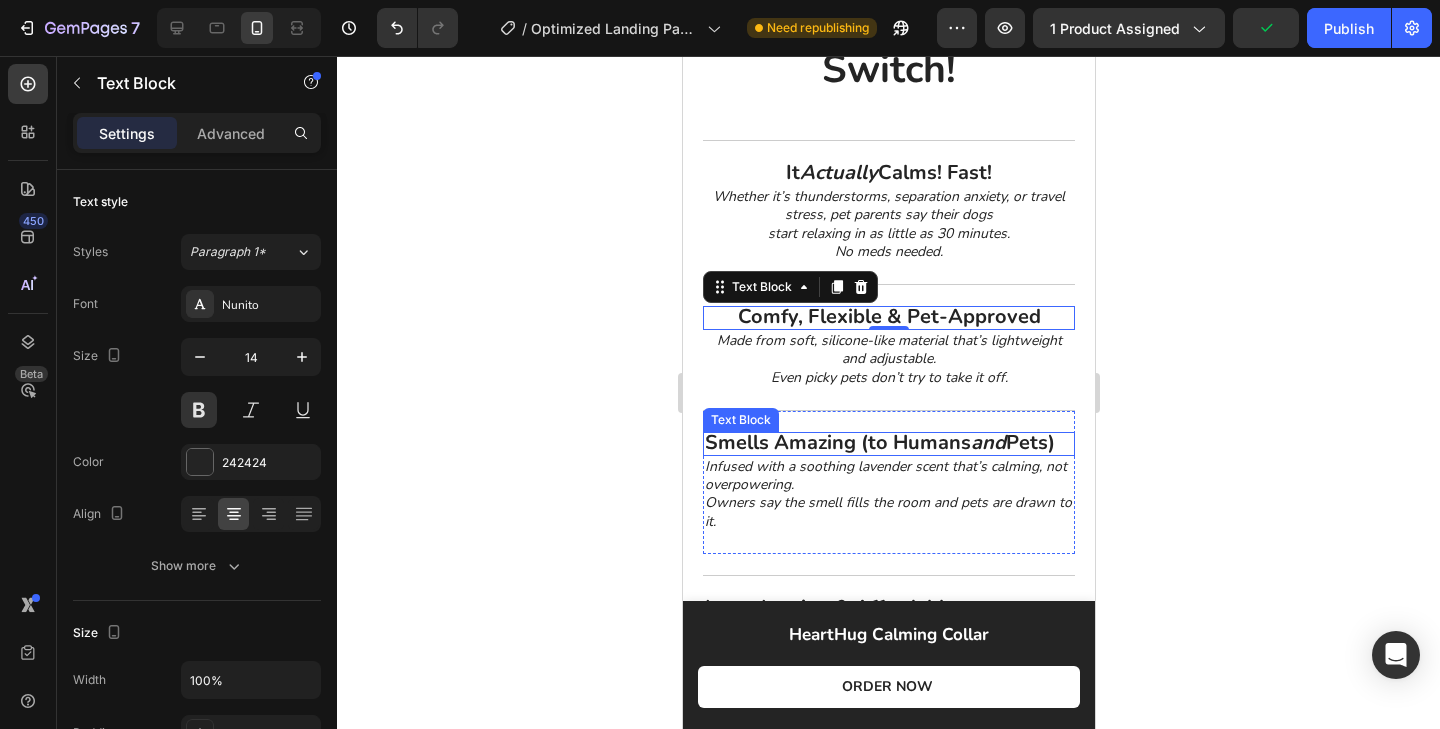 click on "Smells Amazing (to Humans  and  Pets)" at bounding box center [888, 444] 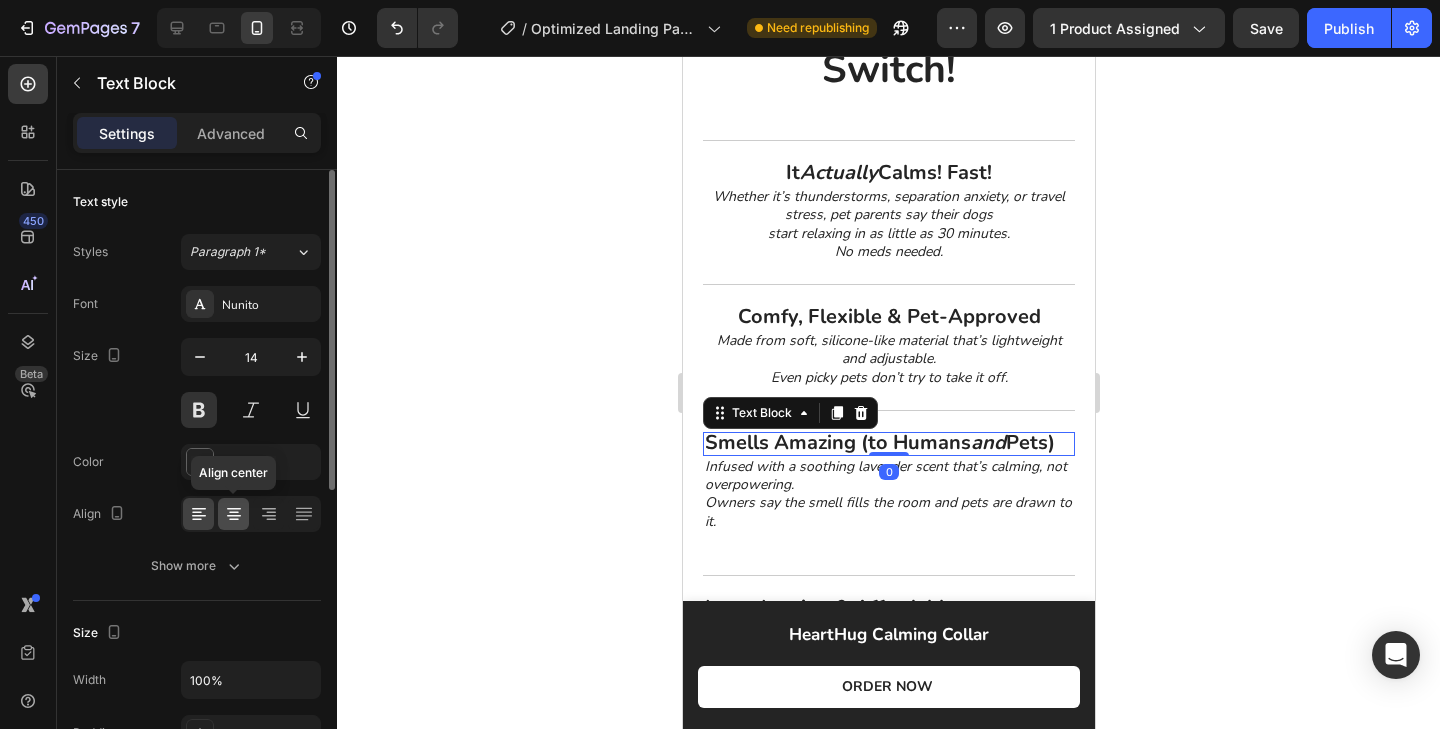 click 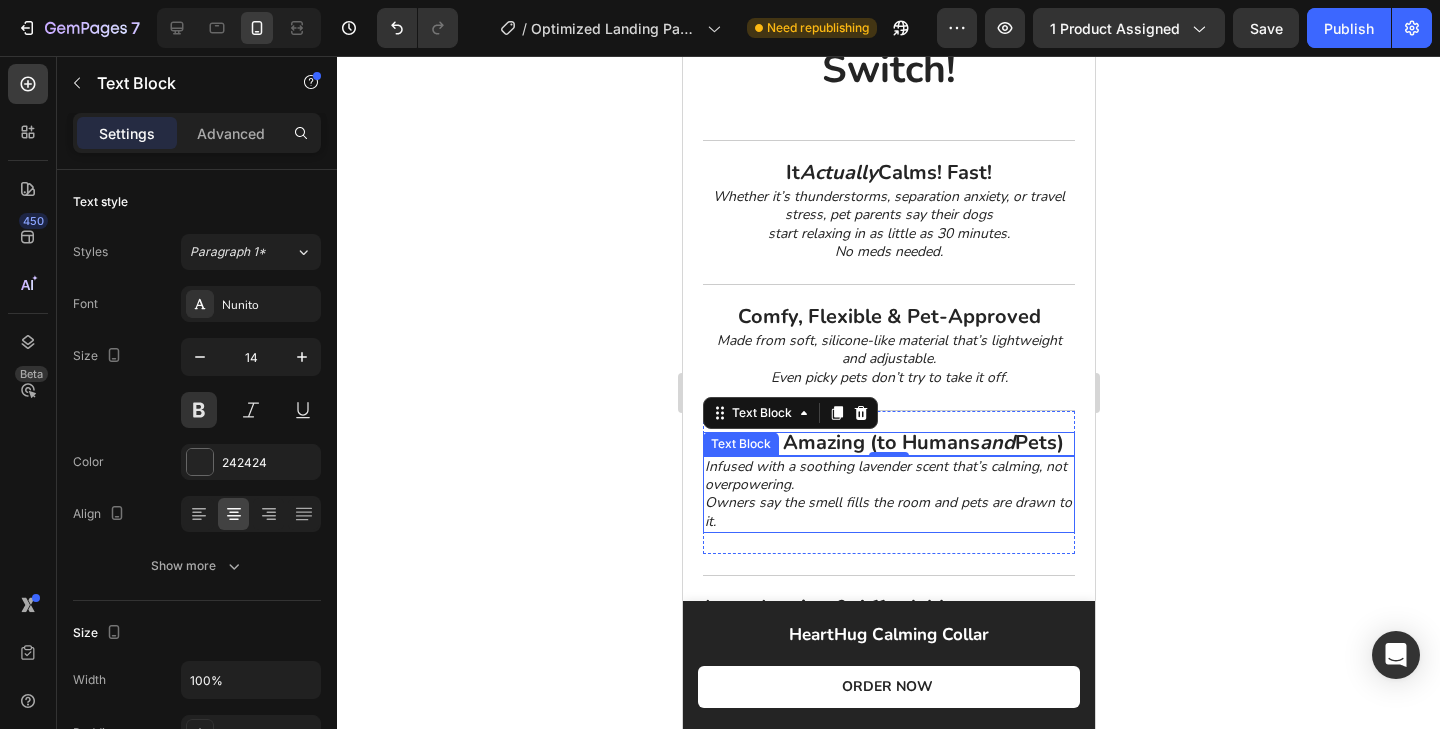 click on "Owners say the smell fills the room and pets are drawn to it." at bounding box center [888, 512] 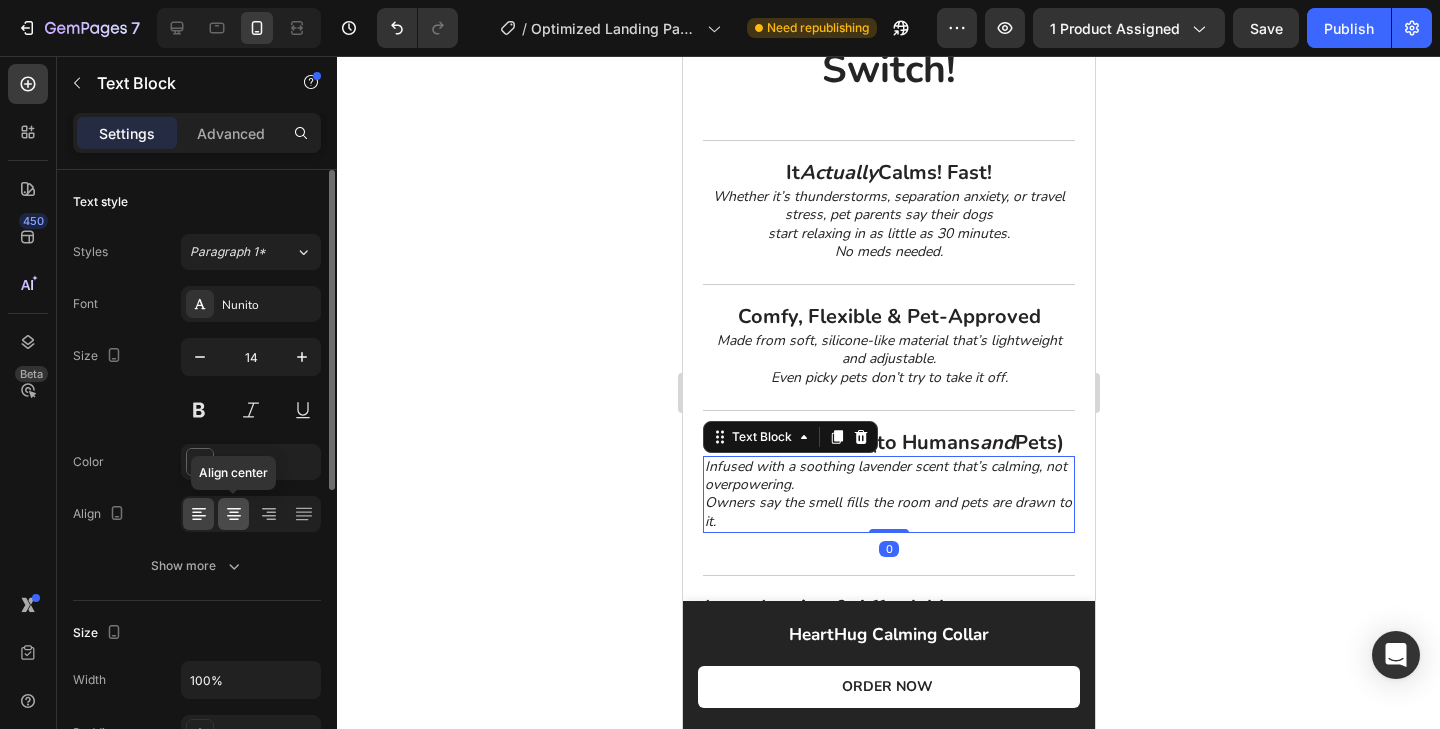 click 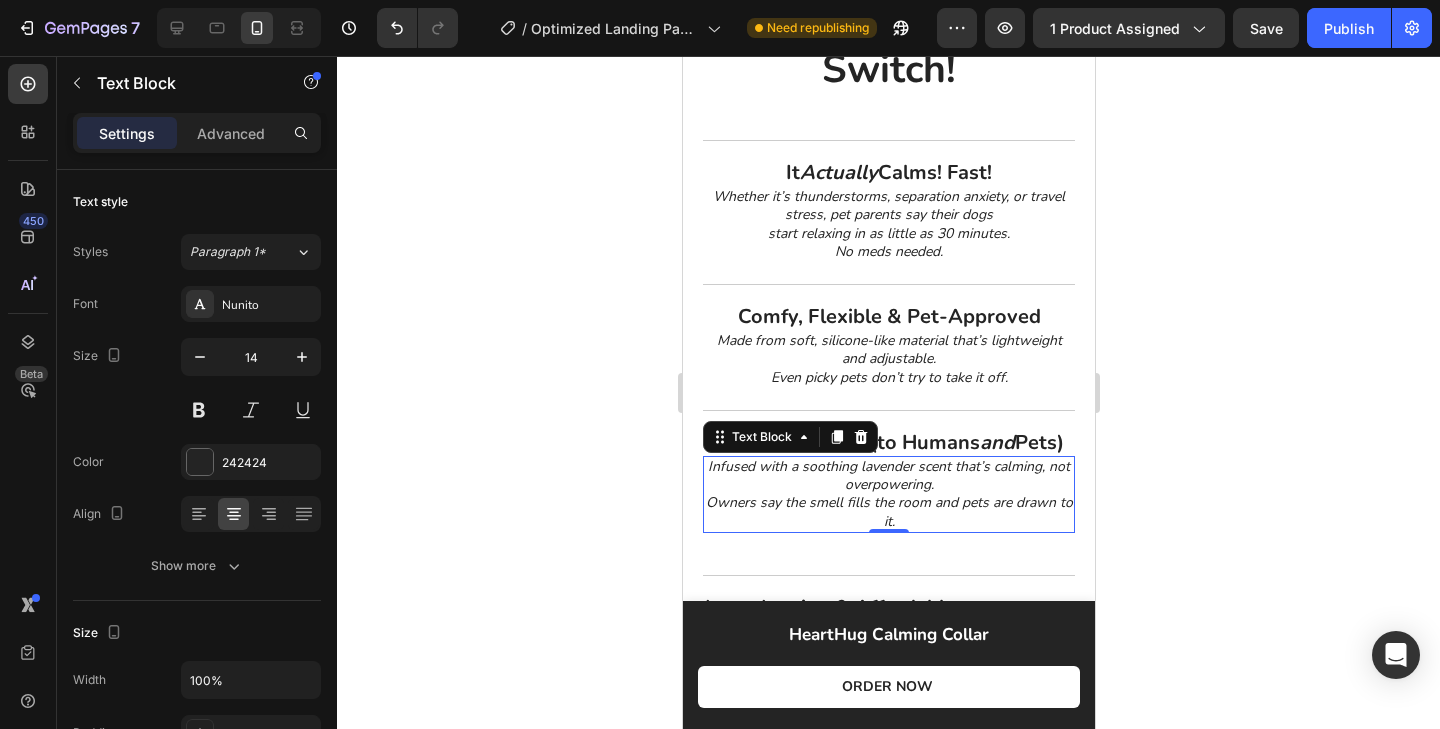 click 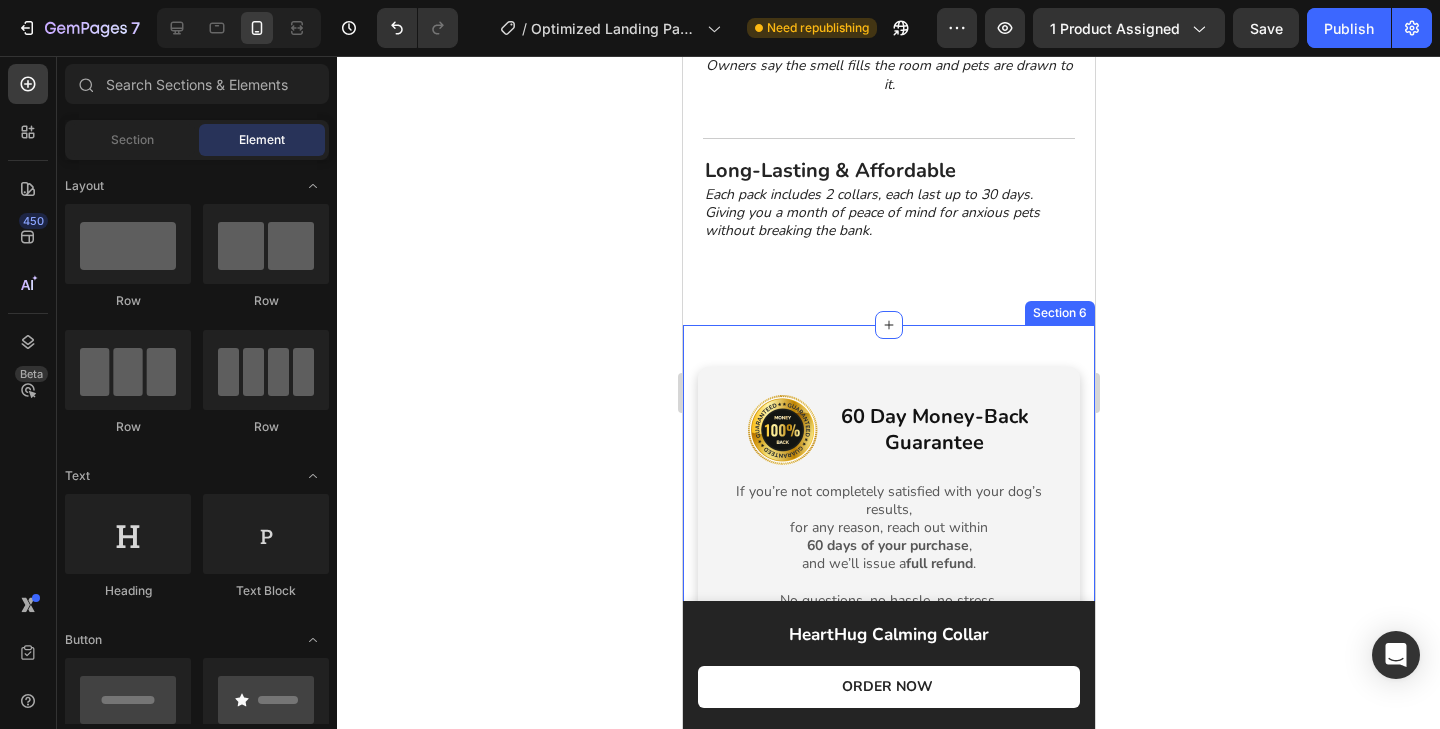 scroll, scrollTop: 3804, scrollLeft: 0, axis: vertical 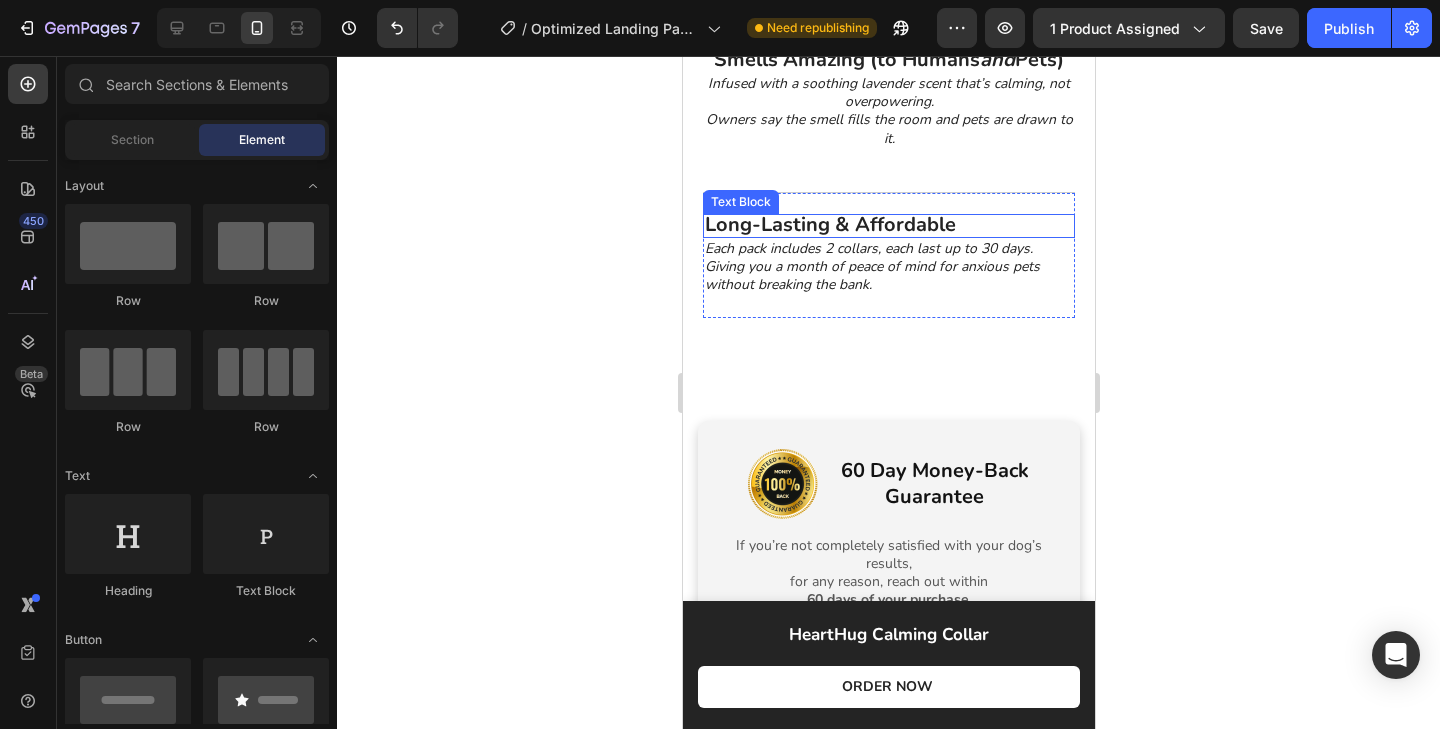 click on "Long-Lasting & Affordable" at bounding box center [888, 226] 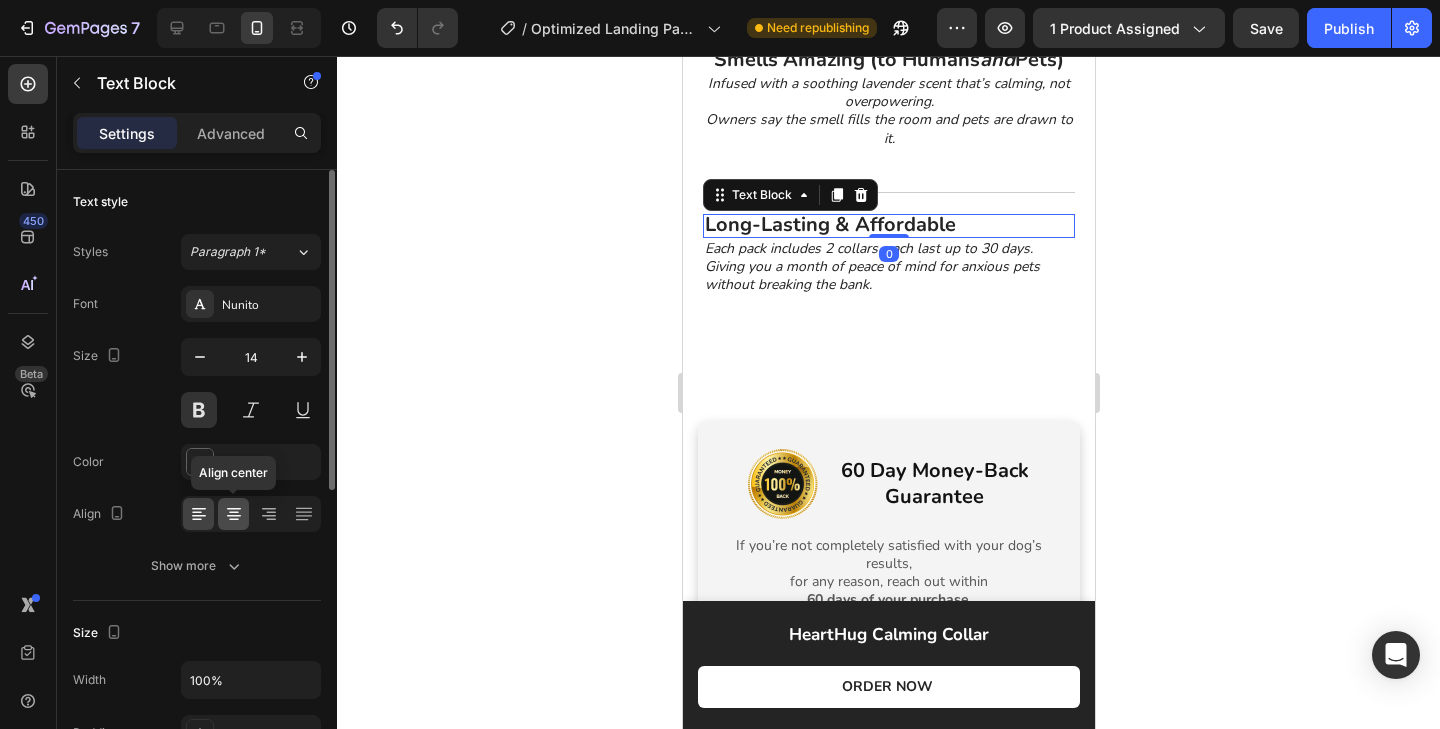 click 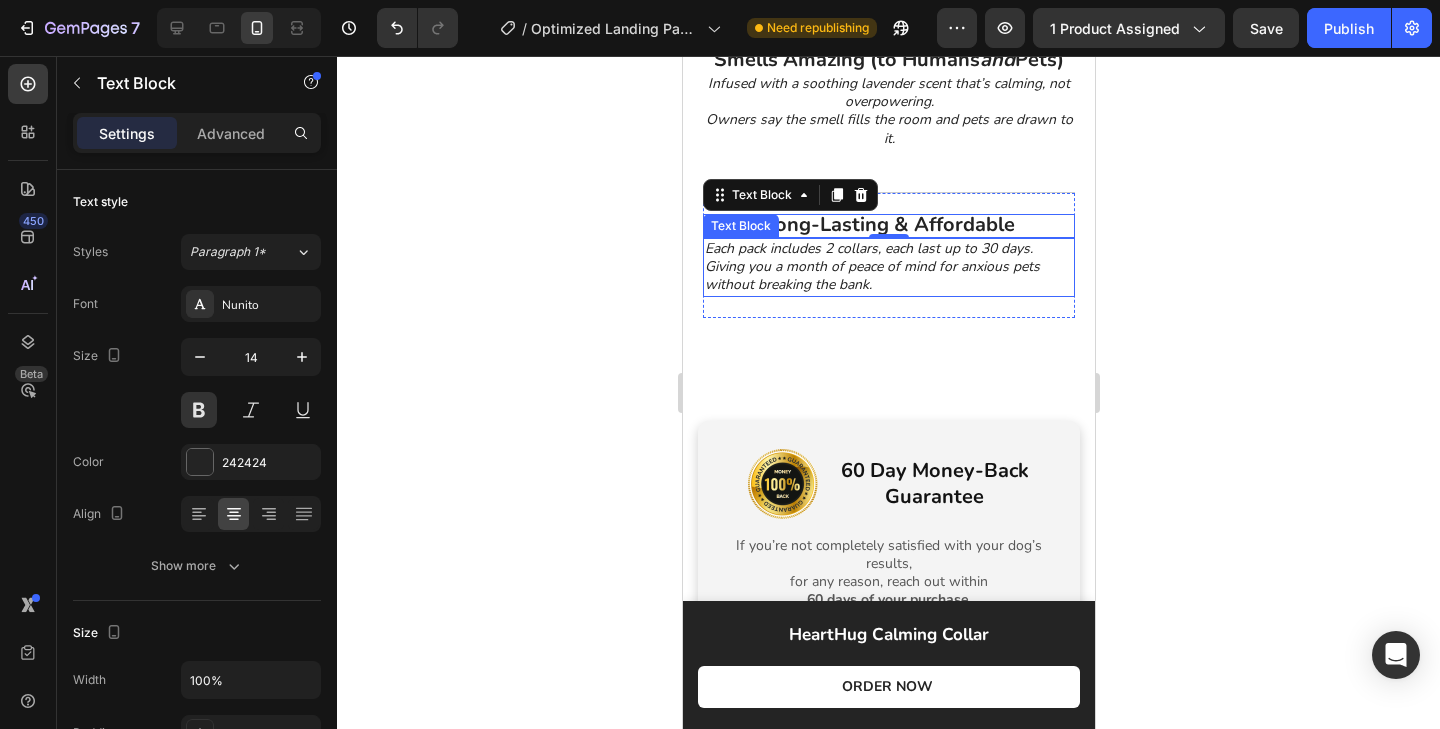 click on "Giving you a month of peace of mind for anxious pets without breaking the bank." at bounding box center [888, 276] 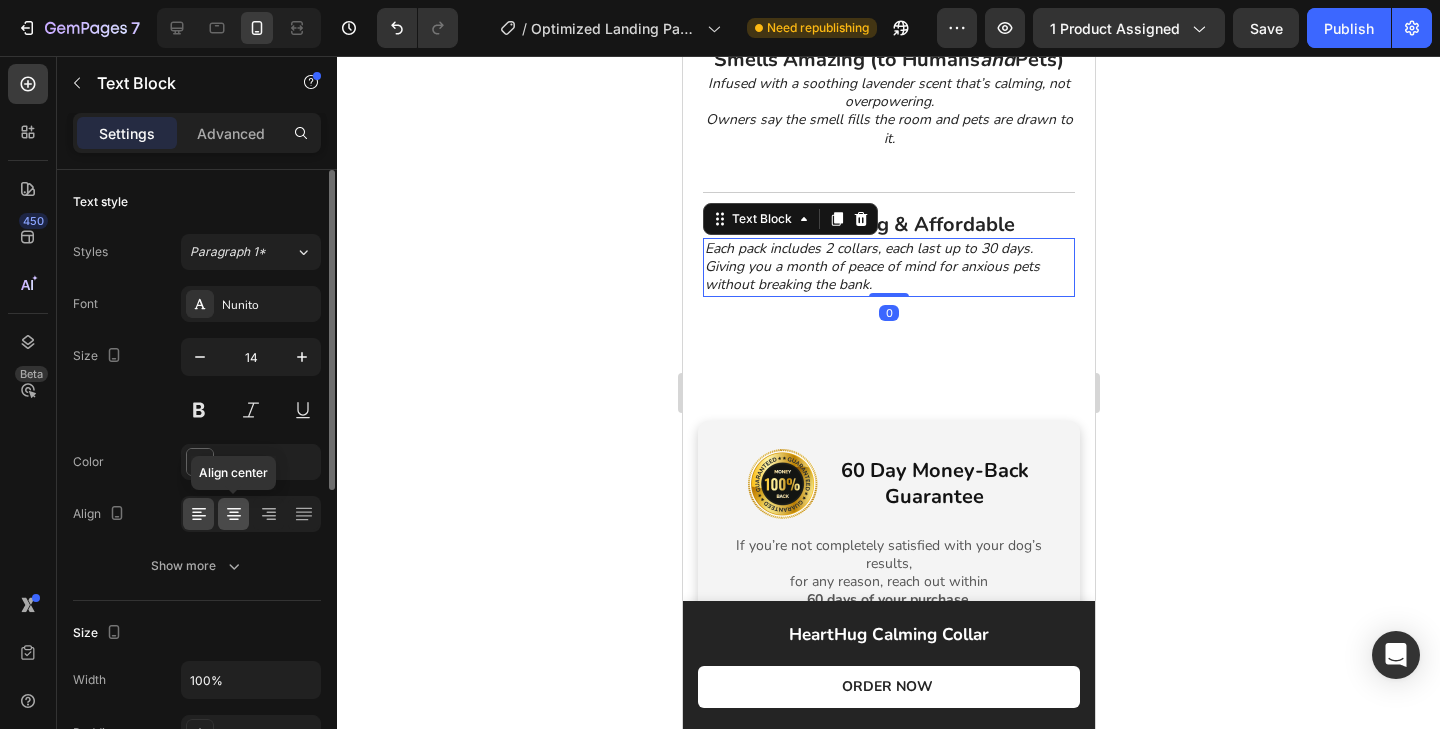 click 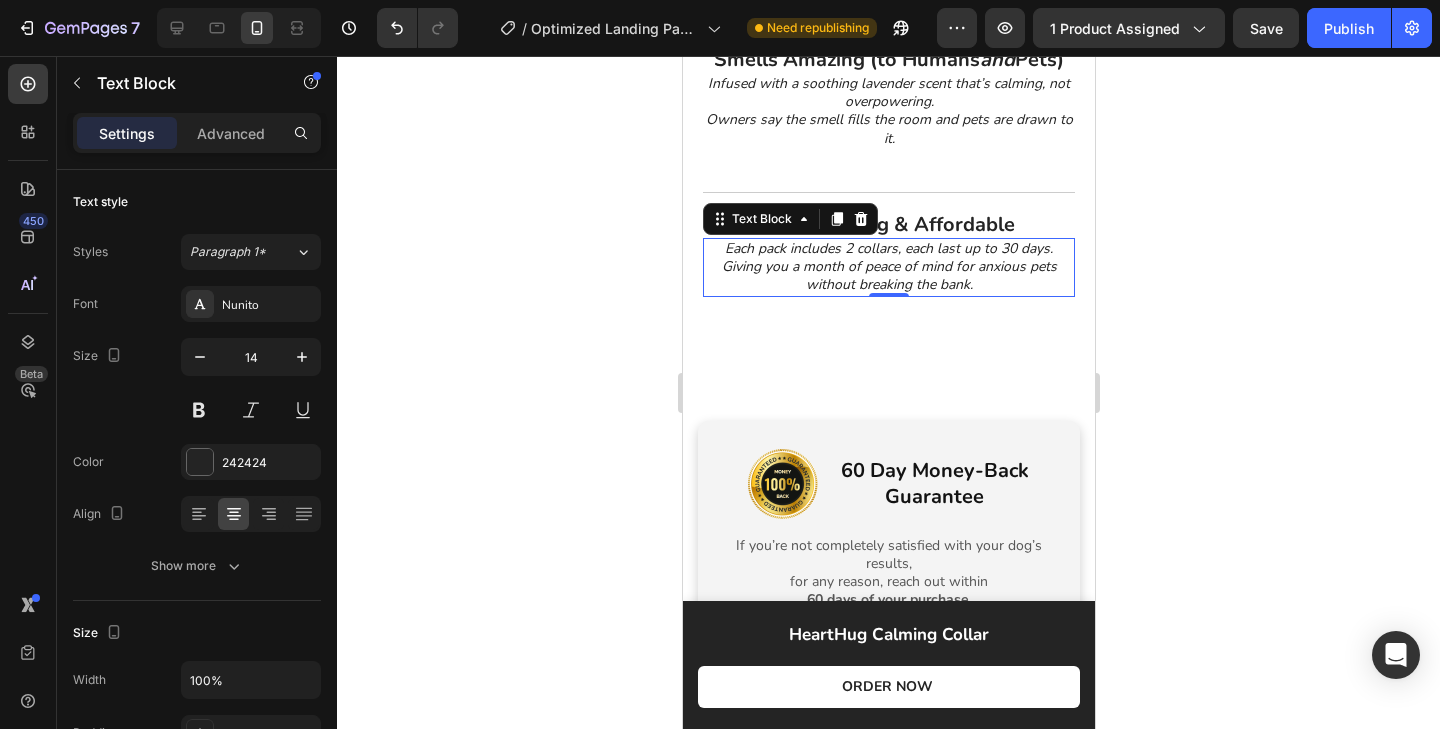 click 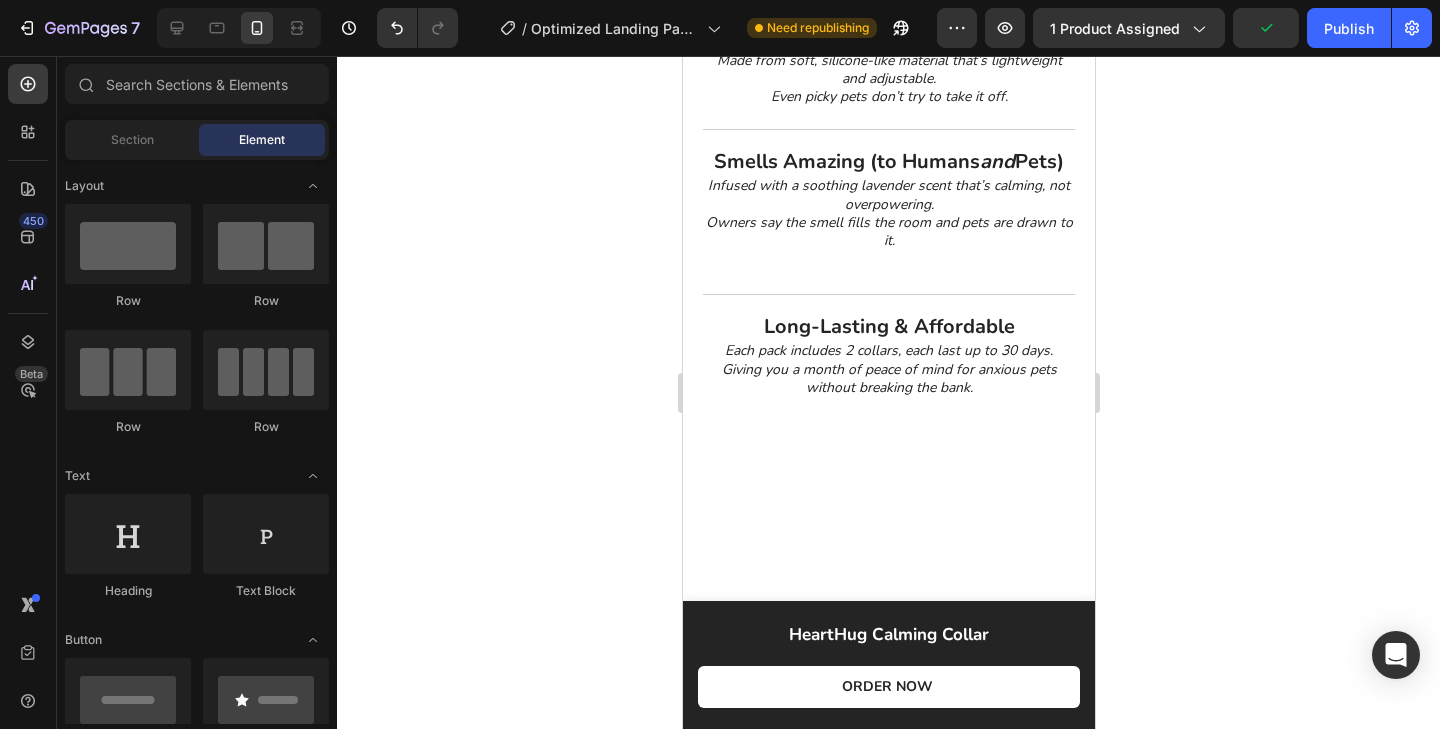 scroll, scrollTop: 3410, scrollLeft: 0, axis: vertical 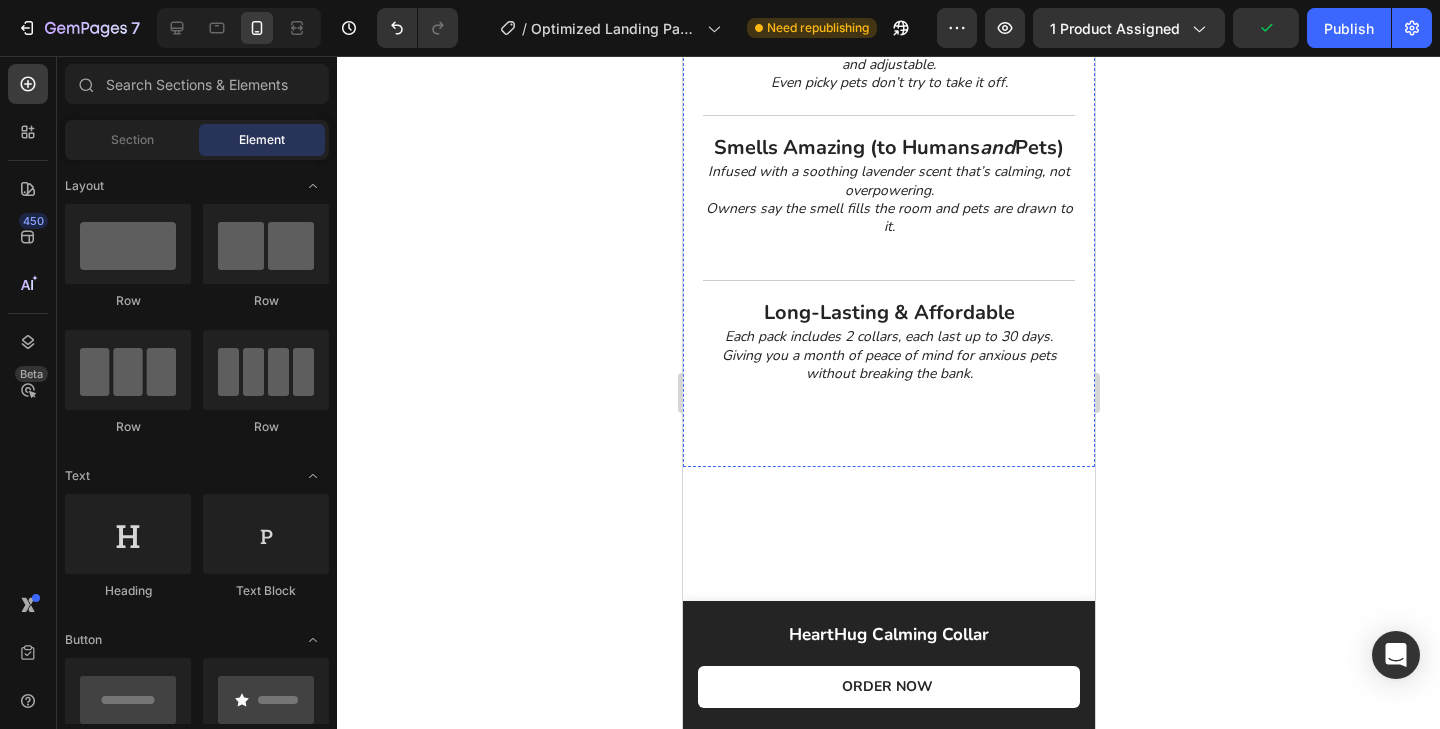click on "Why Dog Owners Are Making The Switch!" at bounding box center [888, -275] 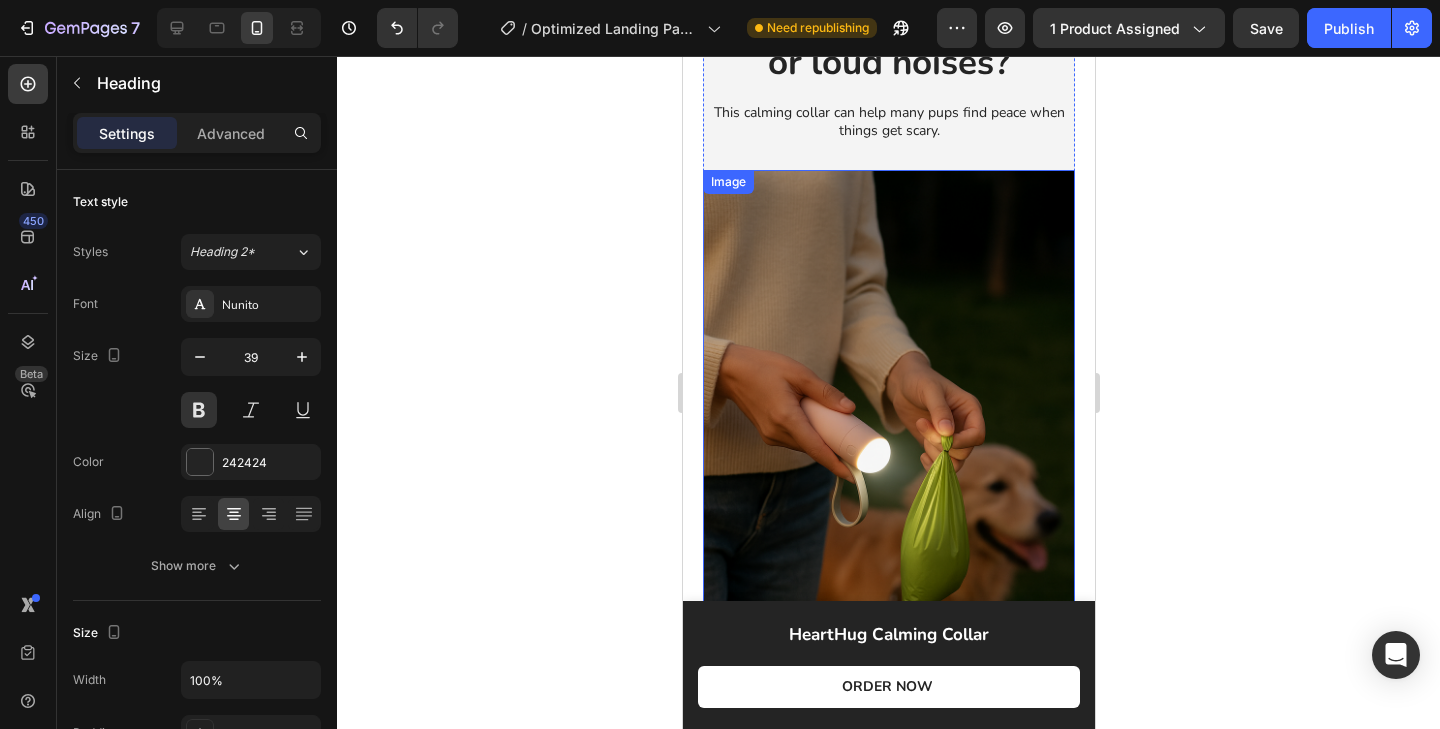 scroll, scrollTop: 2793, scrollLeft: 0, axis: vertical 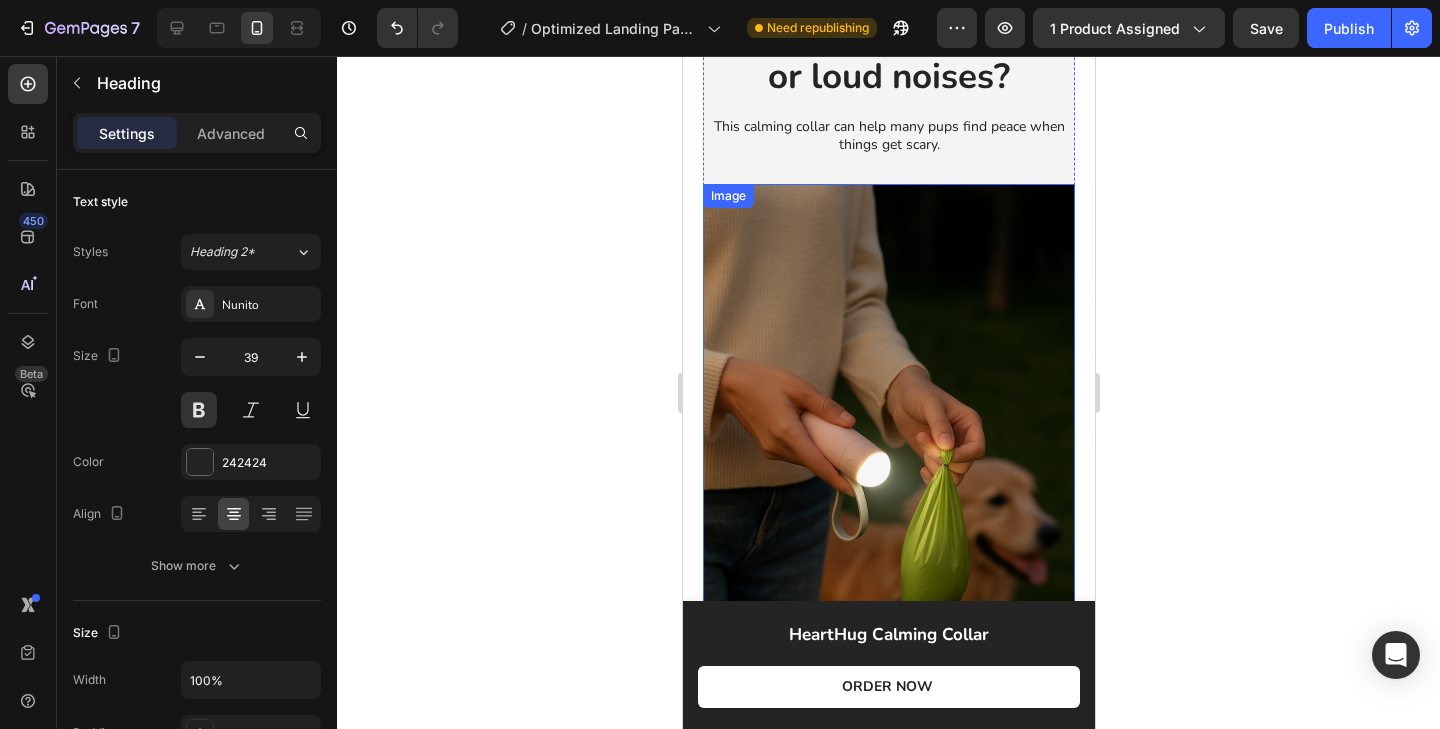click at bounding box center (888, 463) 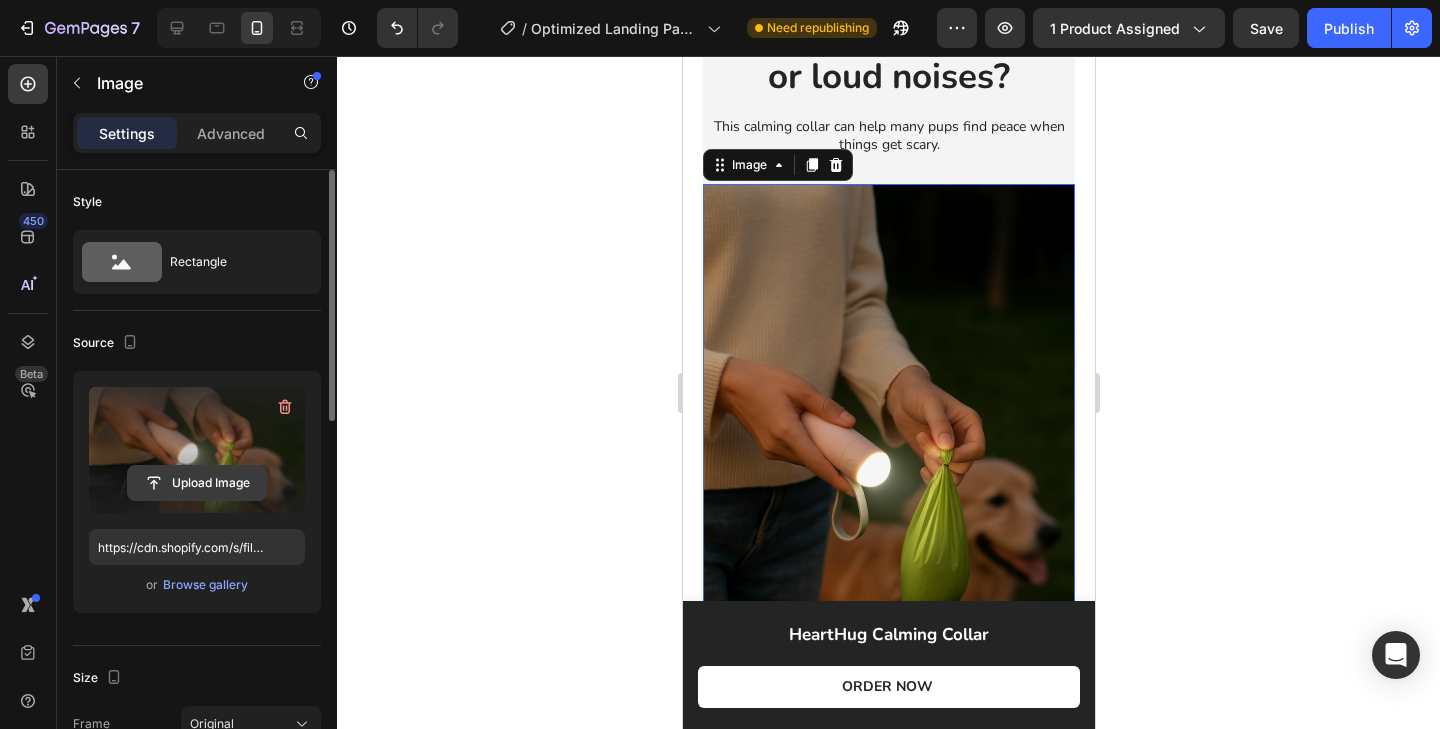 click 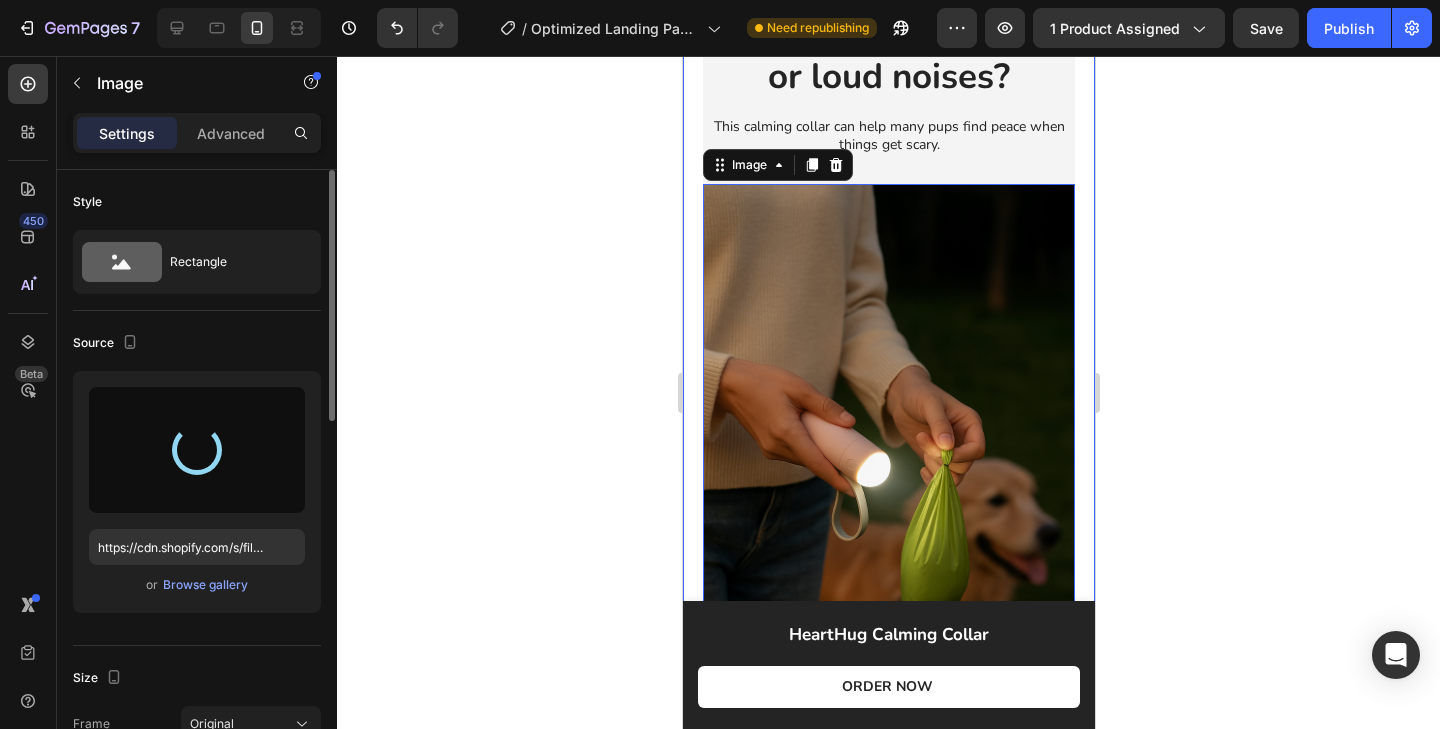 type on "https://cdn.shopify.com/s/files/1/0624/6681/8161/files/gempages_569471561199780734-f8caf924-dd4f-41f8-95a5-8d421b0a1d69.png" 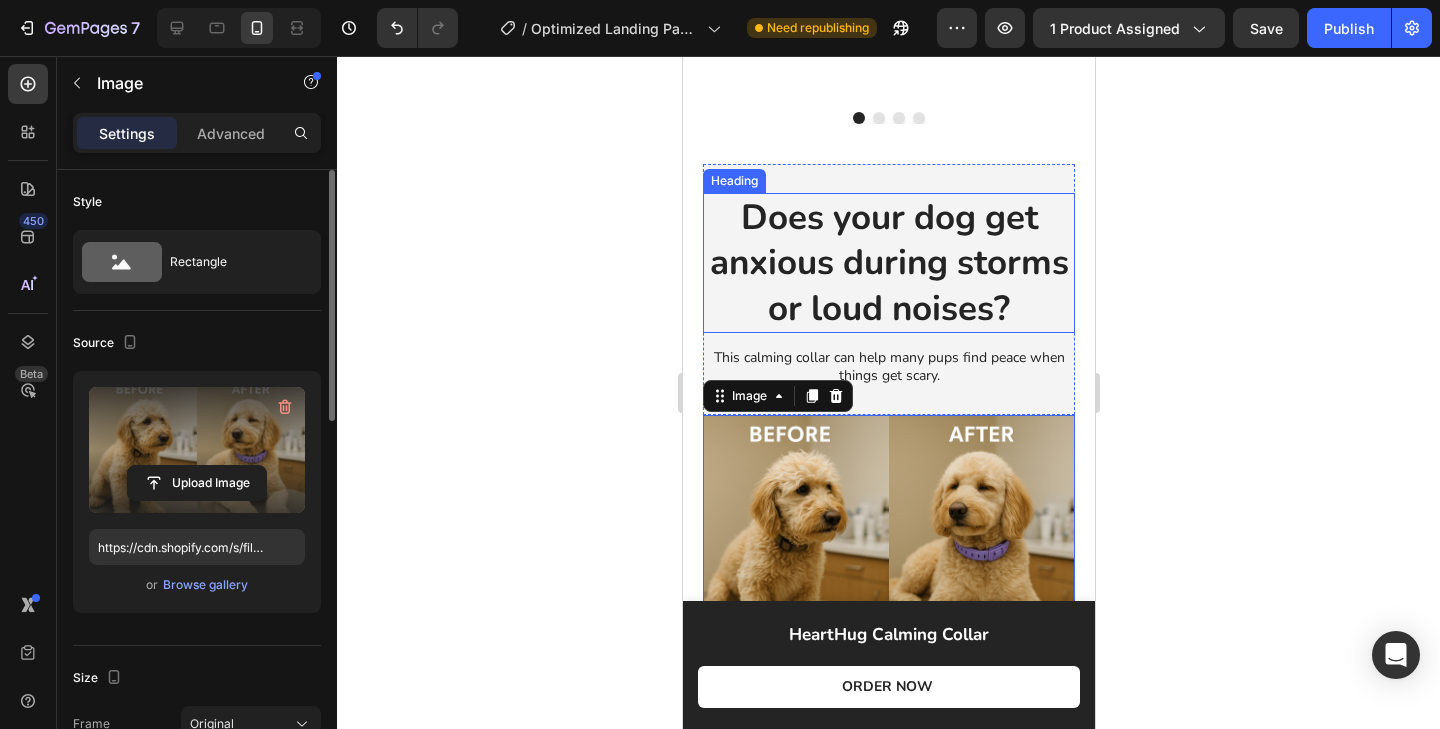 scroll, scrollTop: 2701, scrollLeft: 0, axis: vertical 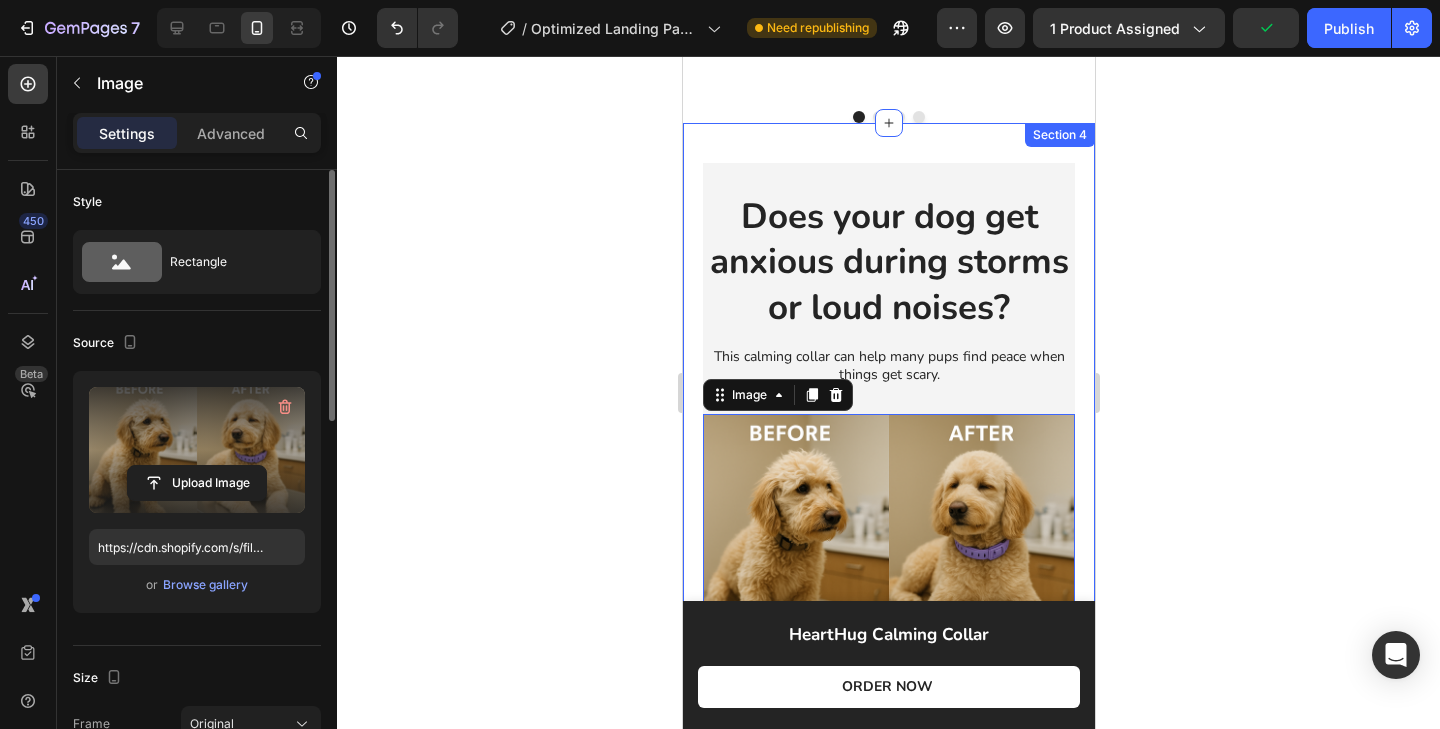 click 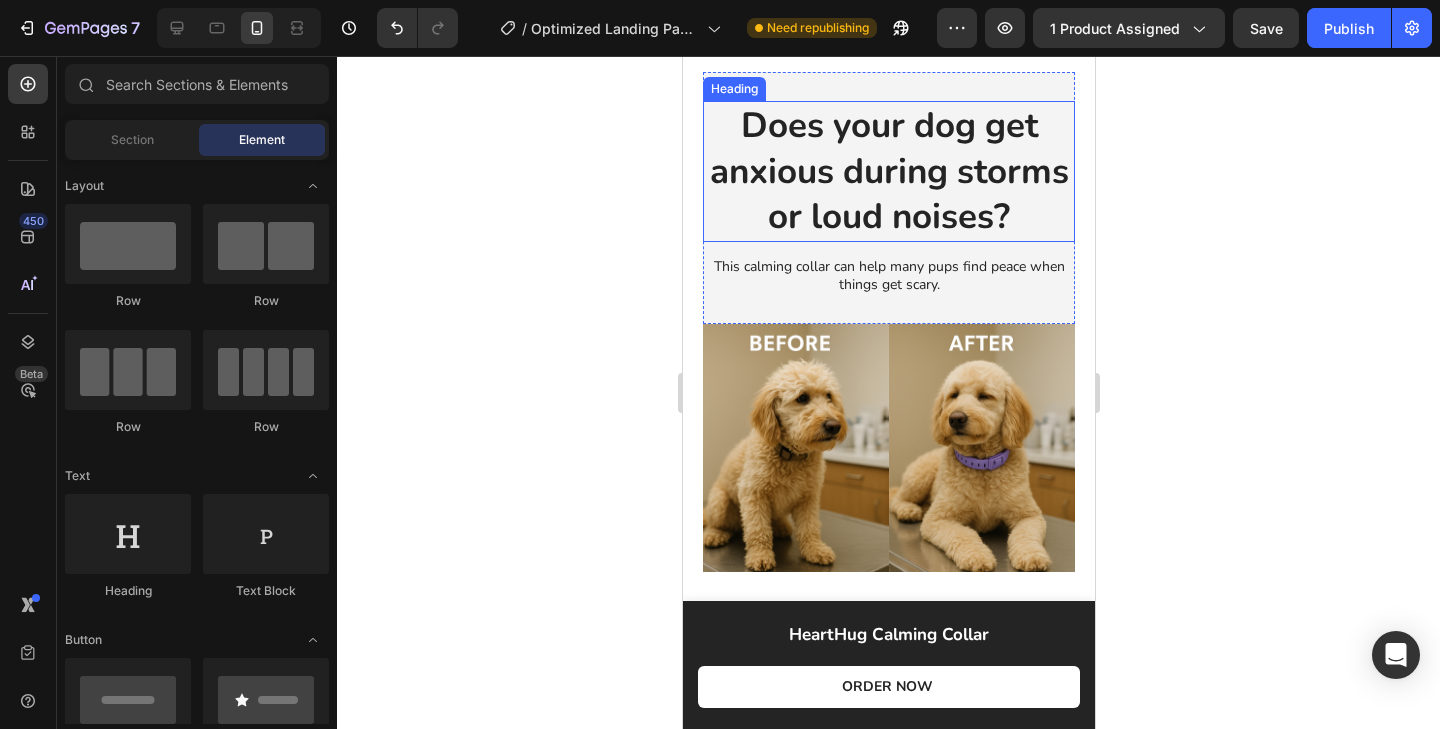 scroll, scrollTop: 2741, scrollLeft: 0, axis: vertical 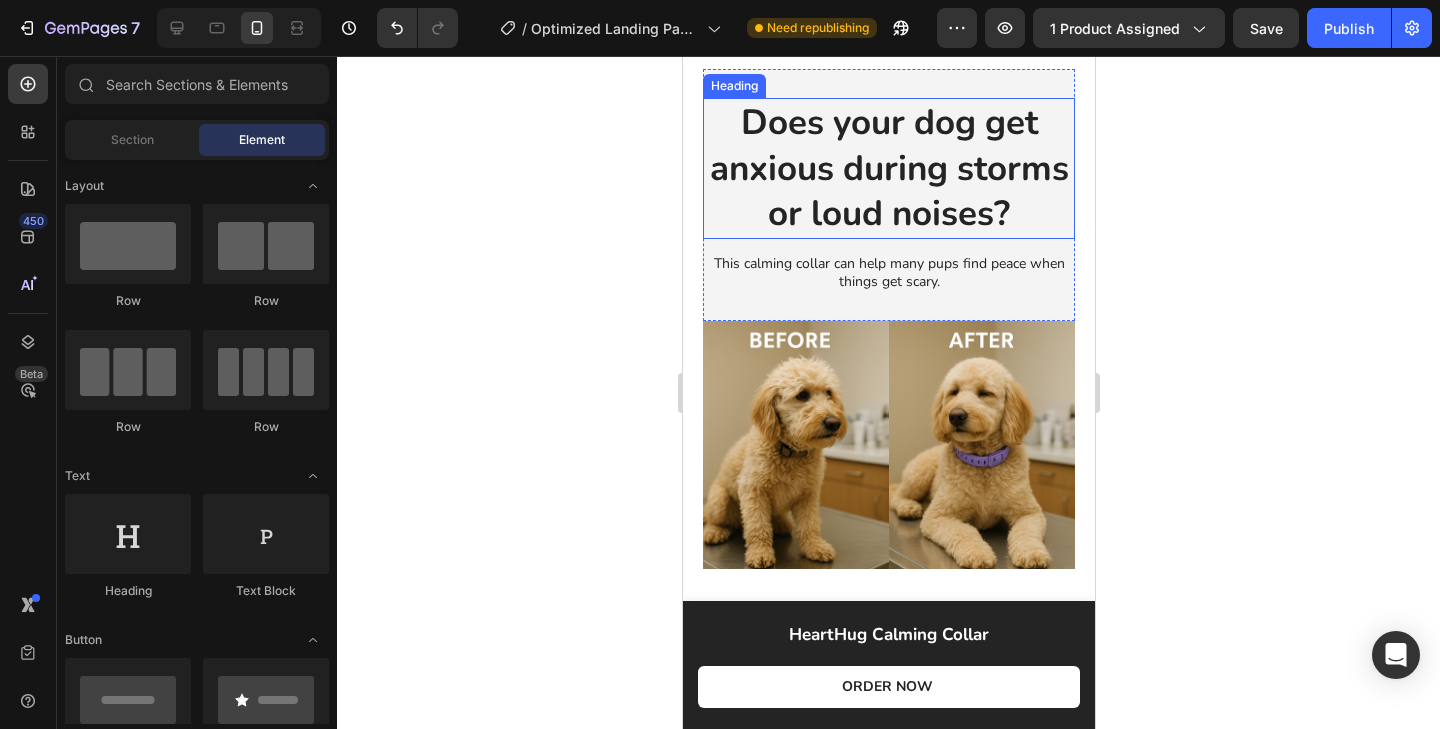 click on "Does your dog get anxious during storms or loud noises?" at bounding box center (888, 168) 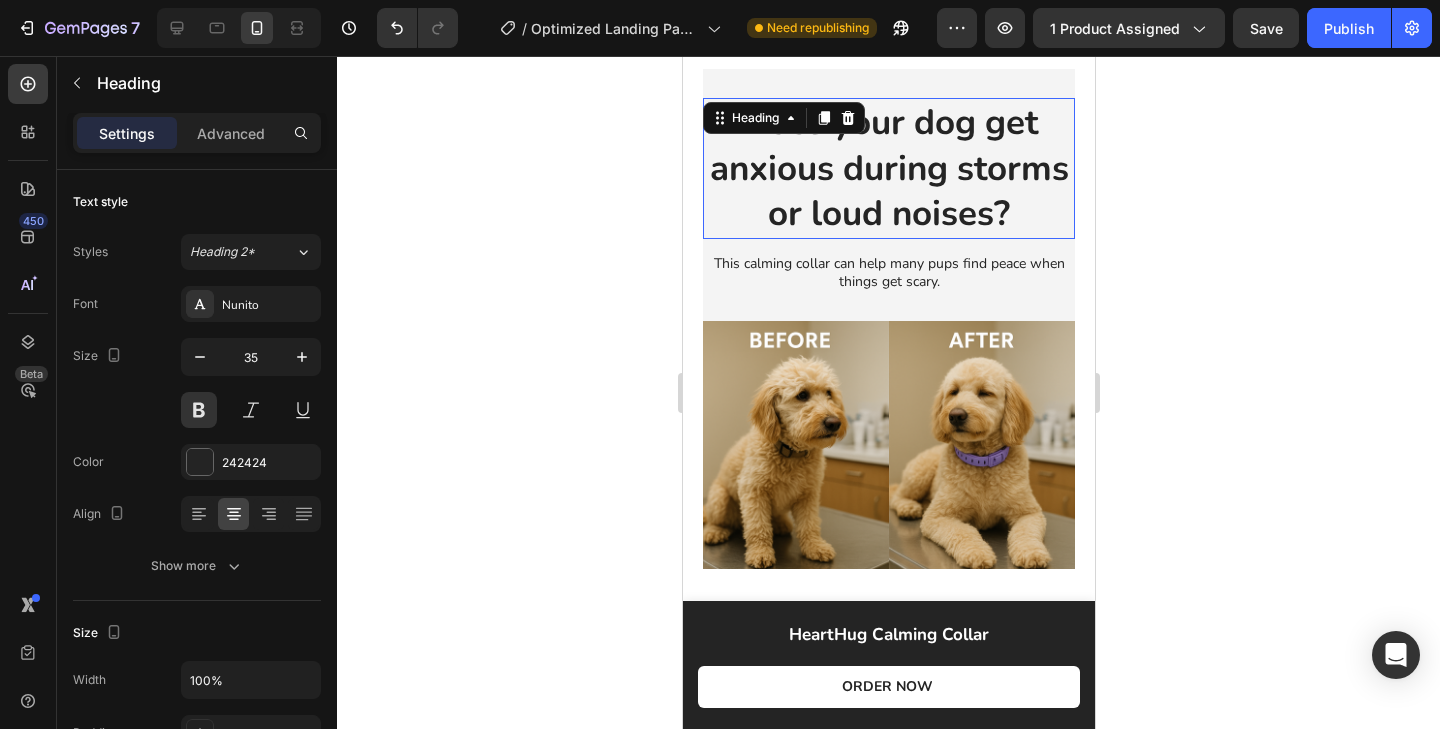 click on "Does your dog get anxious during storms or loud noises?" at bounding box center (888, 168) 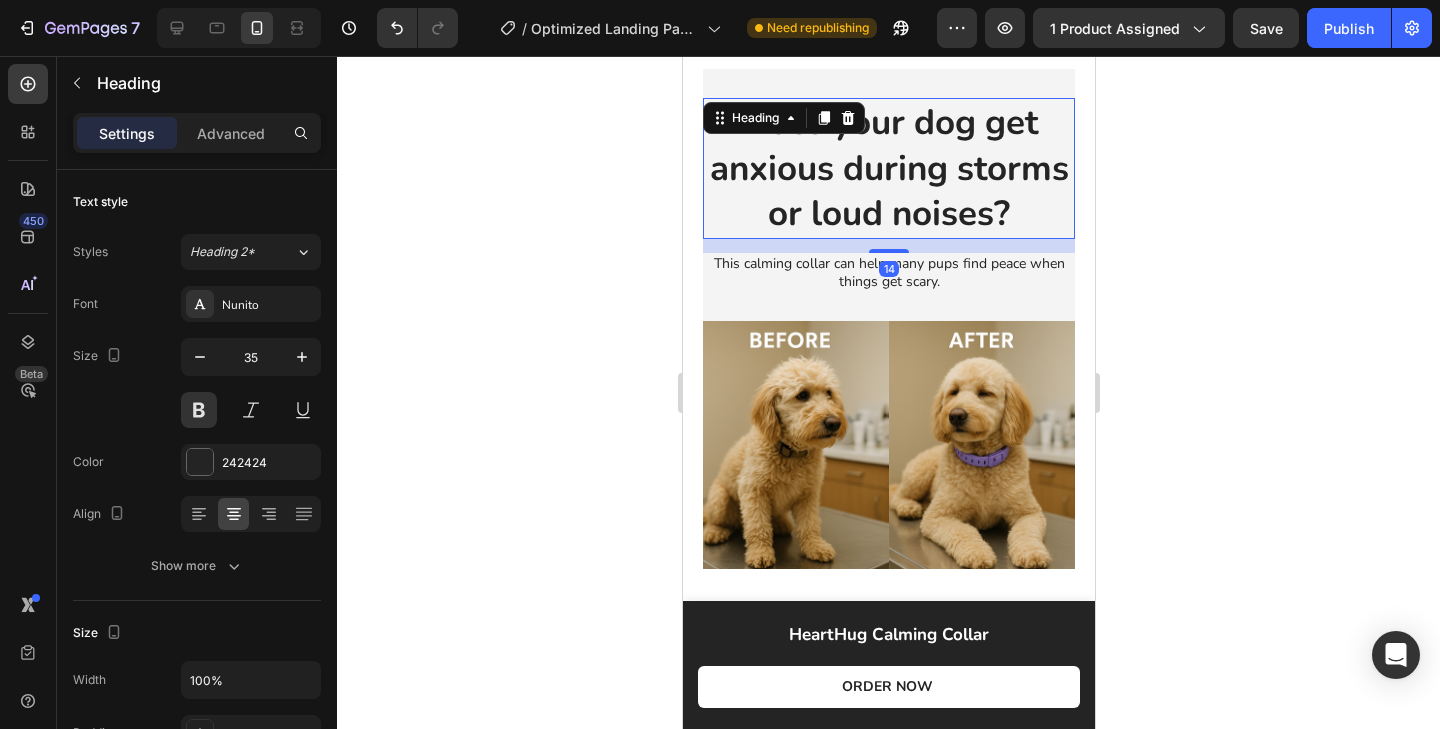 click on "Does your dog get anxious during storms or loud noises?" at bounding box center (888, 168) 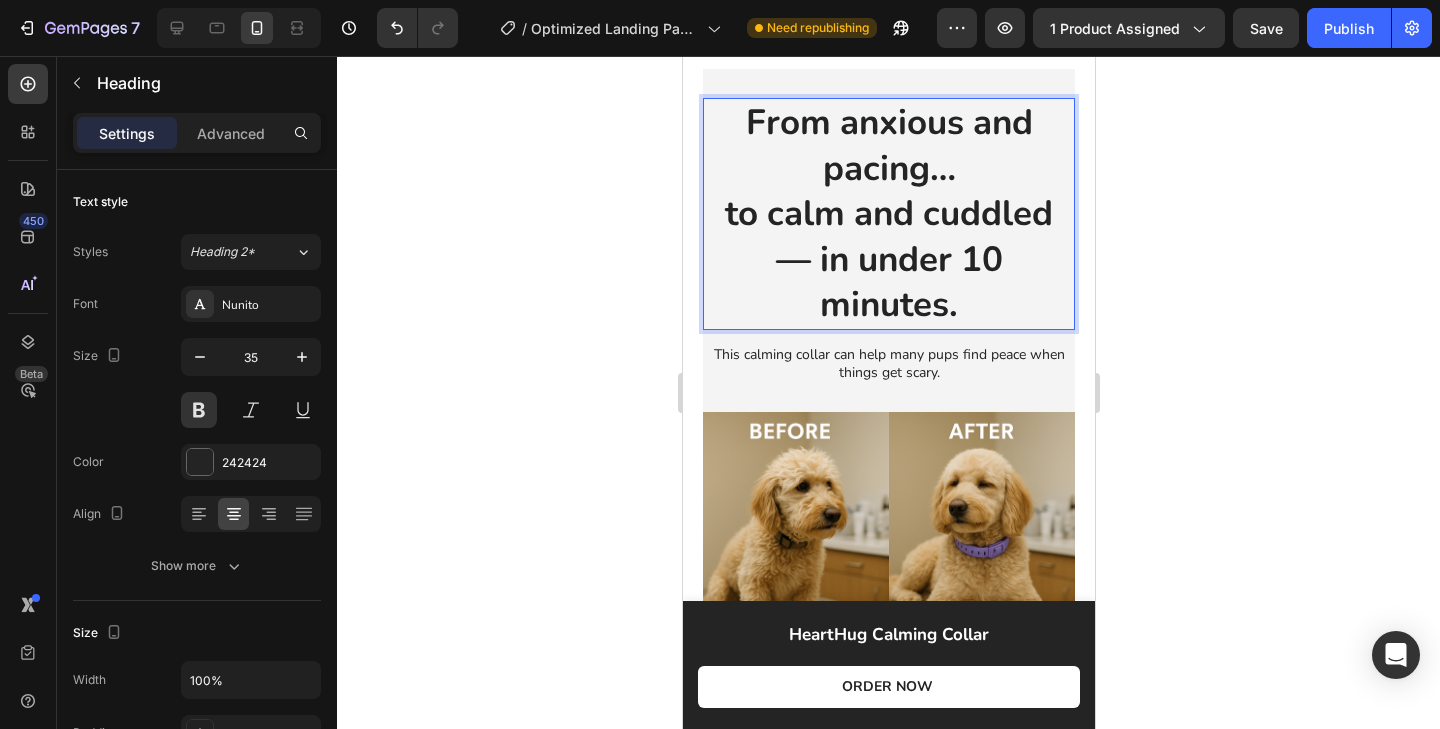 click on "From anxious and pacing… to calm and cuddled — in under 10 minutes." at bounding box center [888, 214] 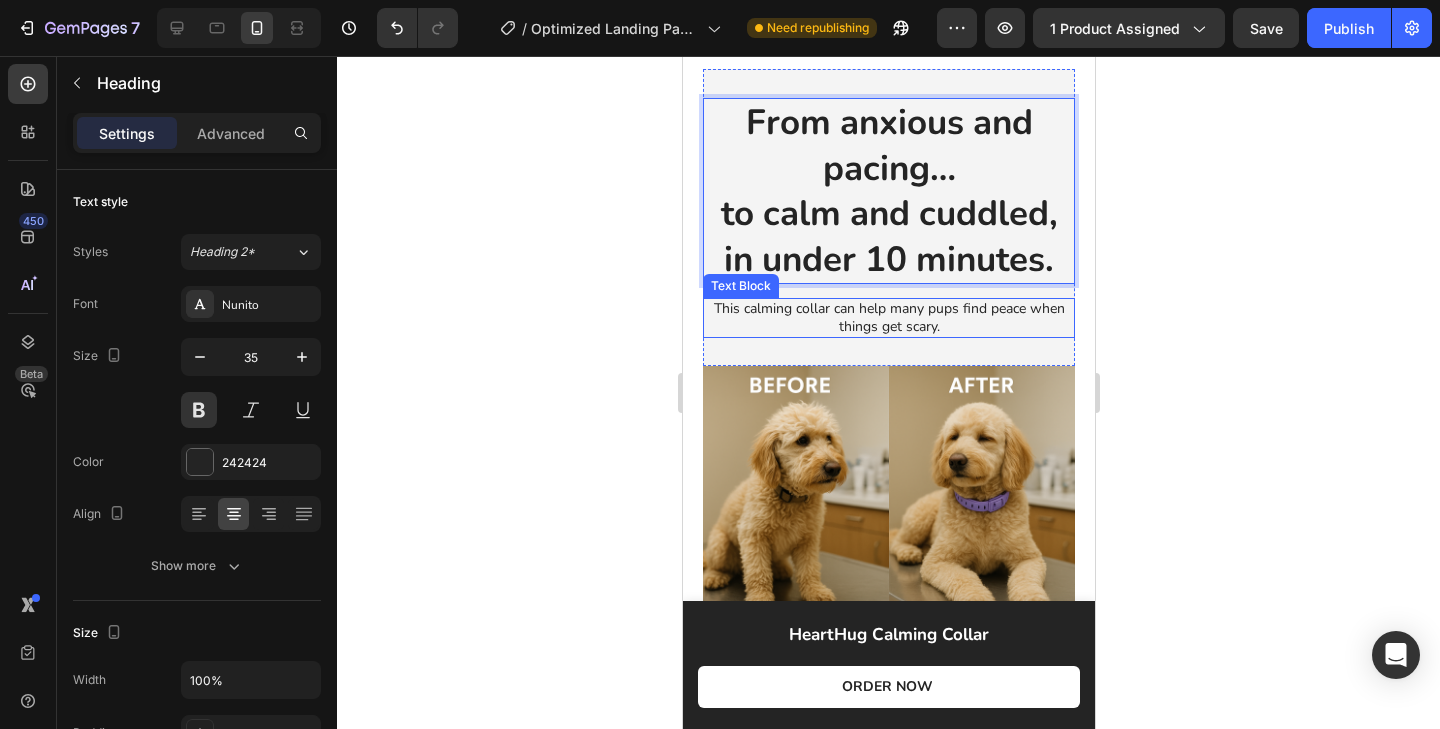 click on "This calming collar can help many pups find peace when things get scary." at bounding box center (888, 318) 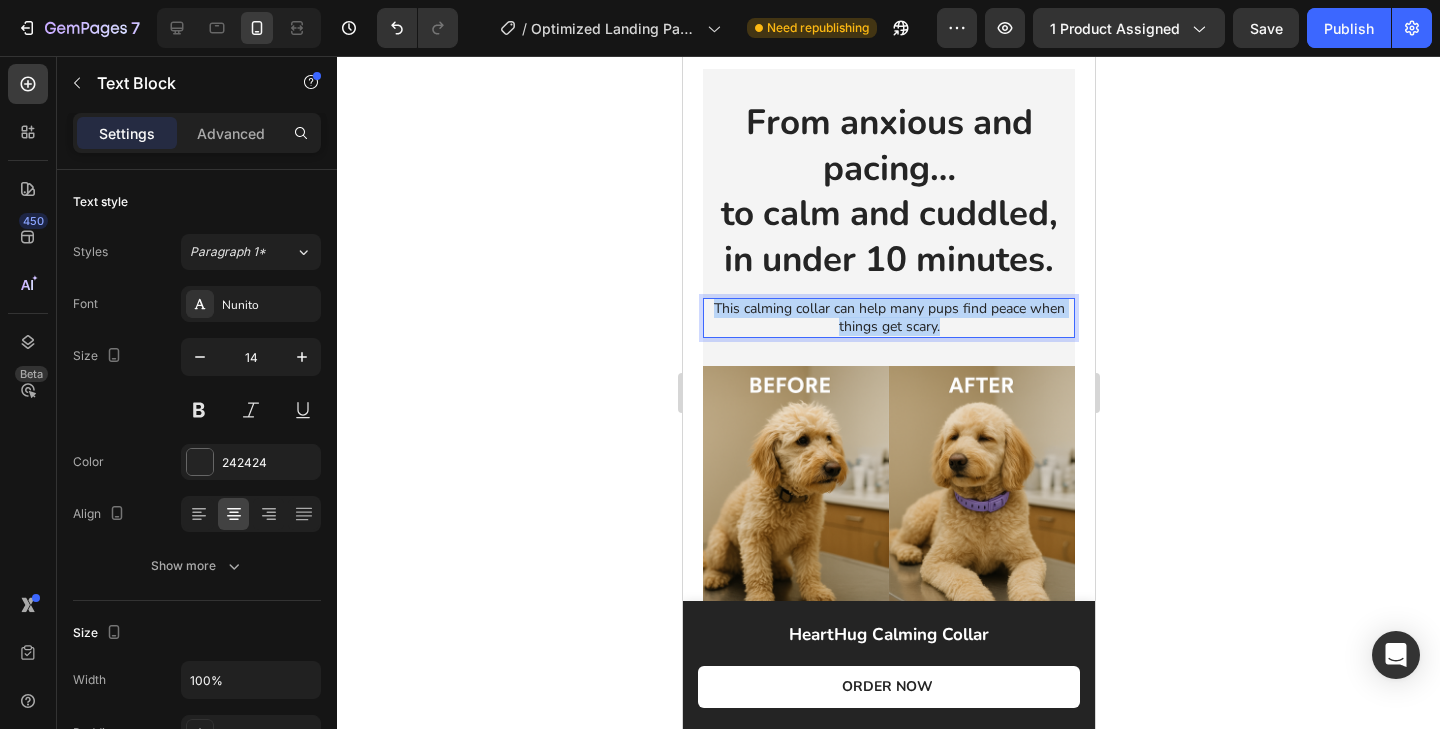 click on "This calming collar can help many pups find peace when things get scary." at bounding box center [888, 318] 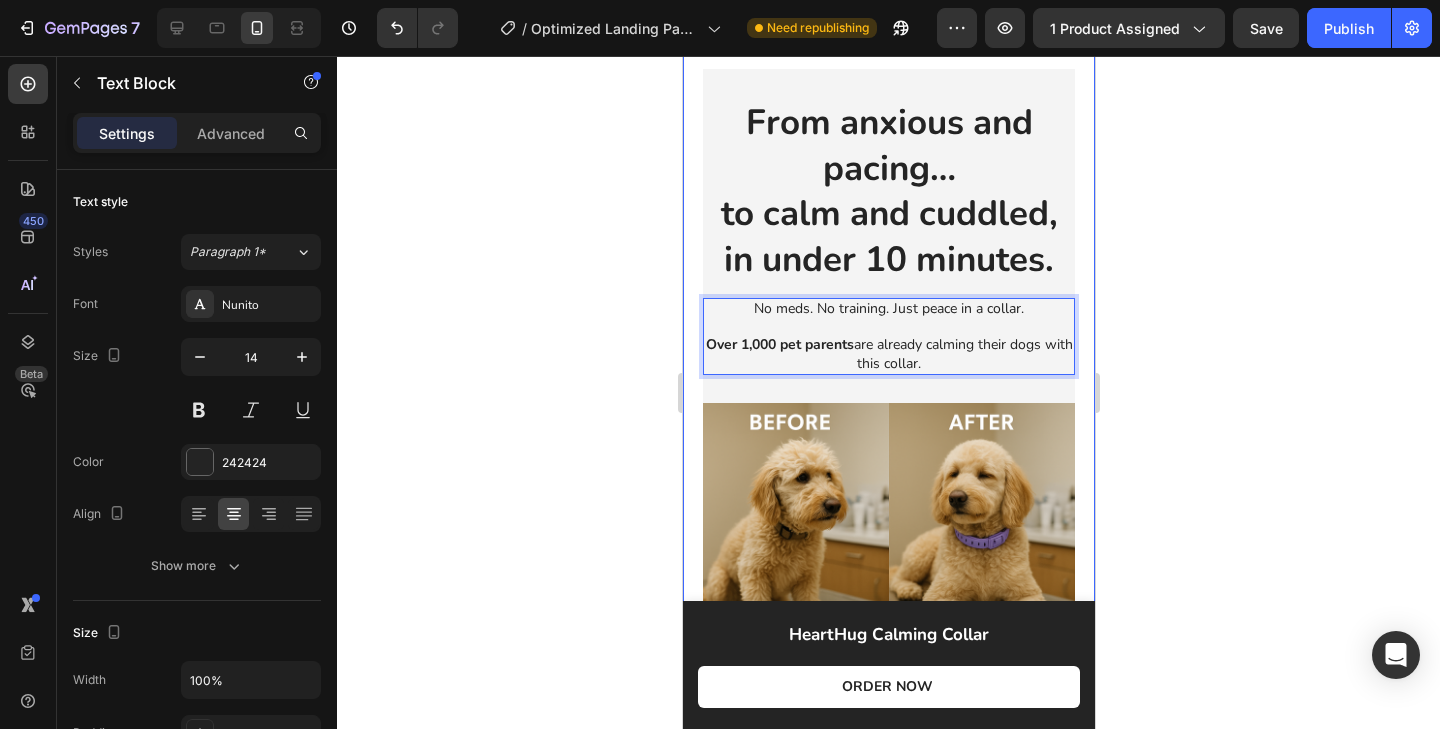 click 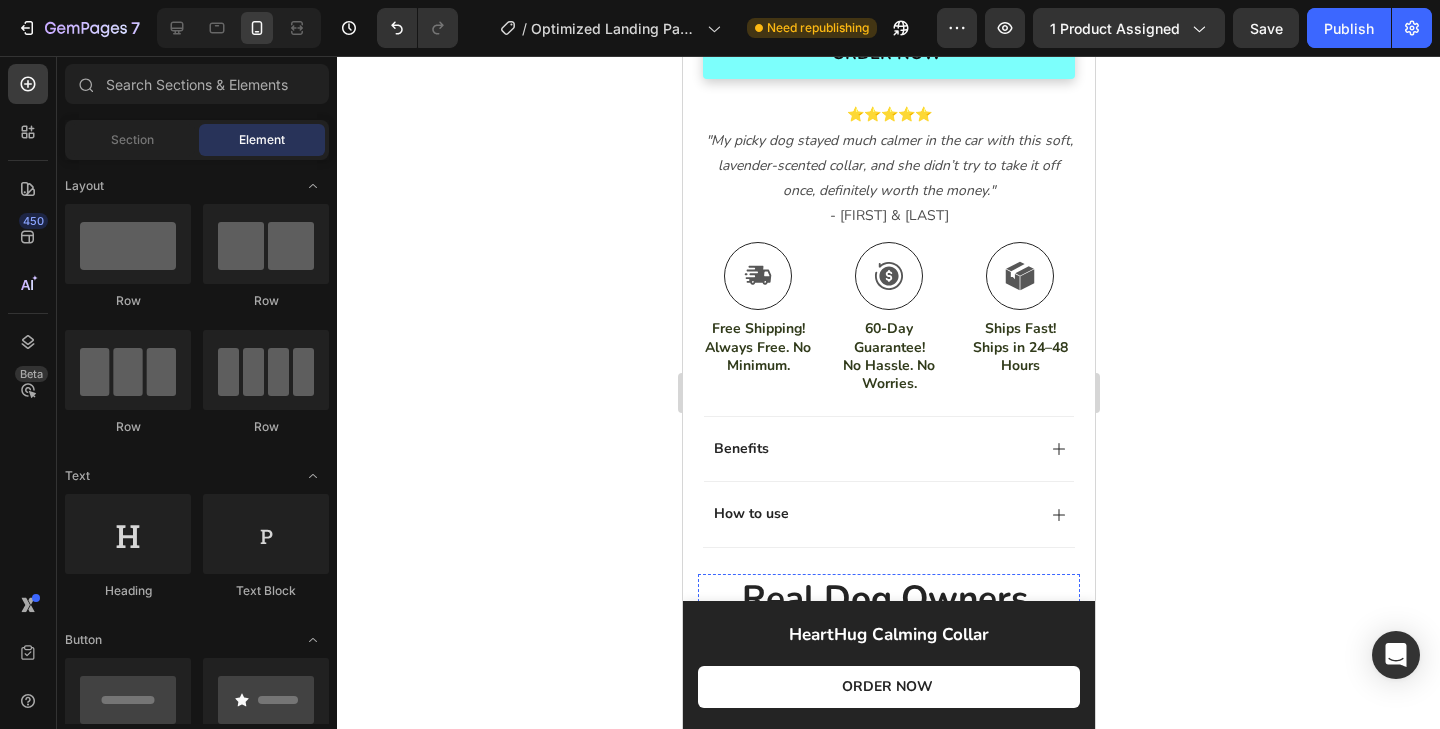 scroll, scrollTop: 1408, scrollLeft: 0, axis: vertical 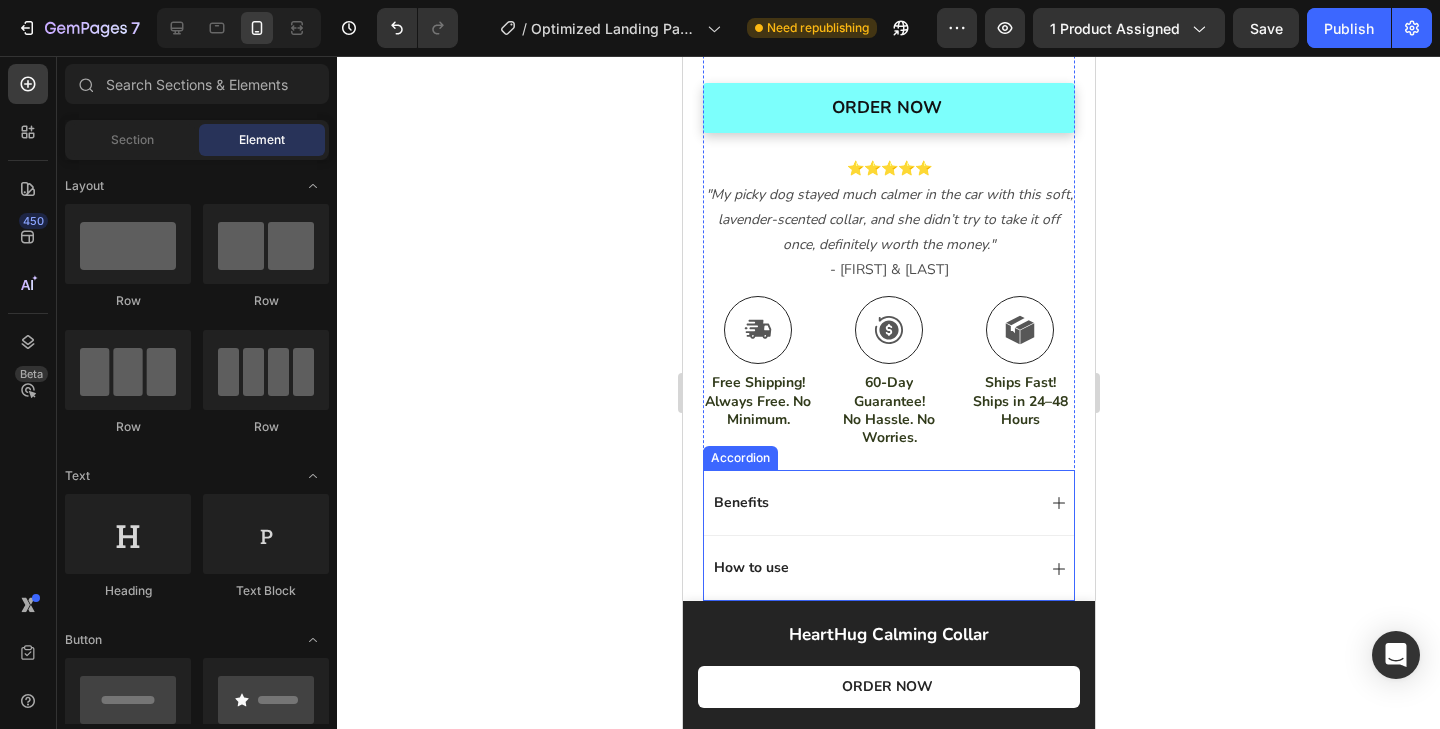 click 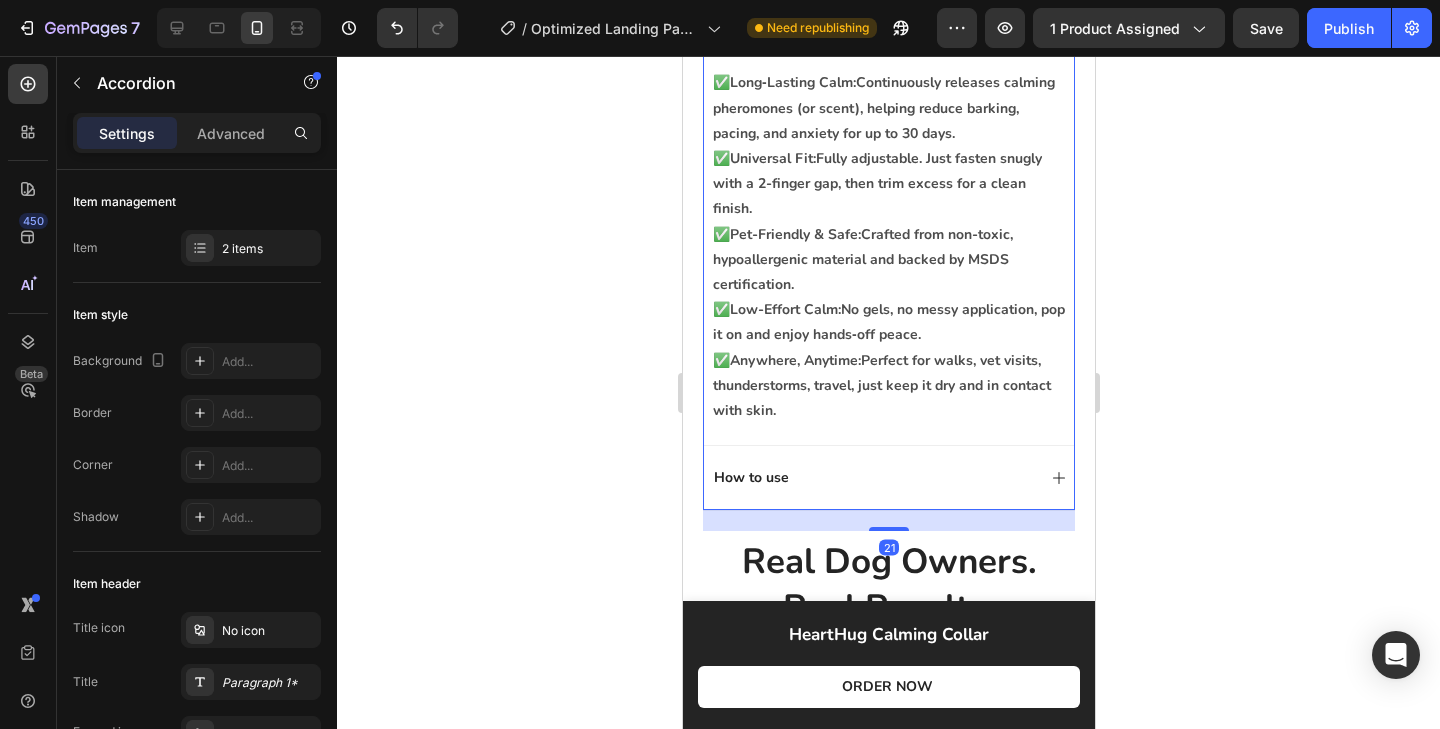 scroll, scrollTop: 1880, scrollLeft: 0, axis: vertical 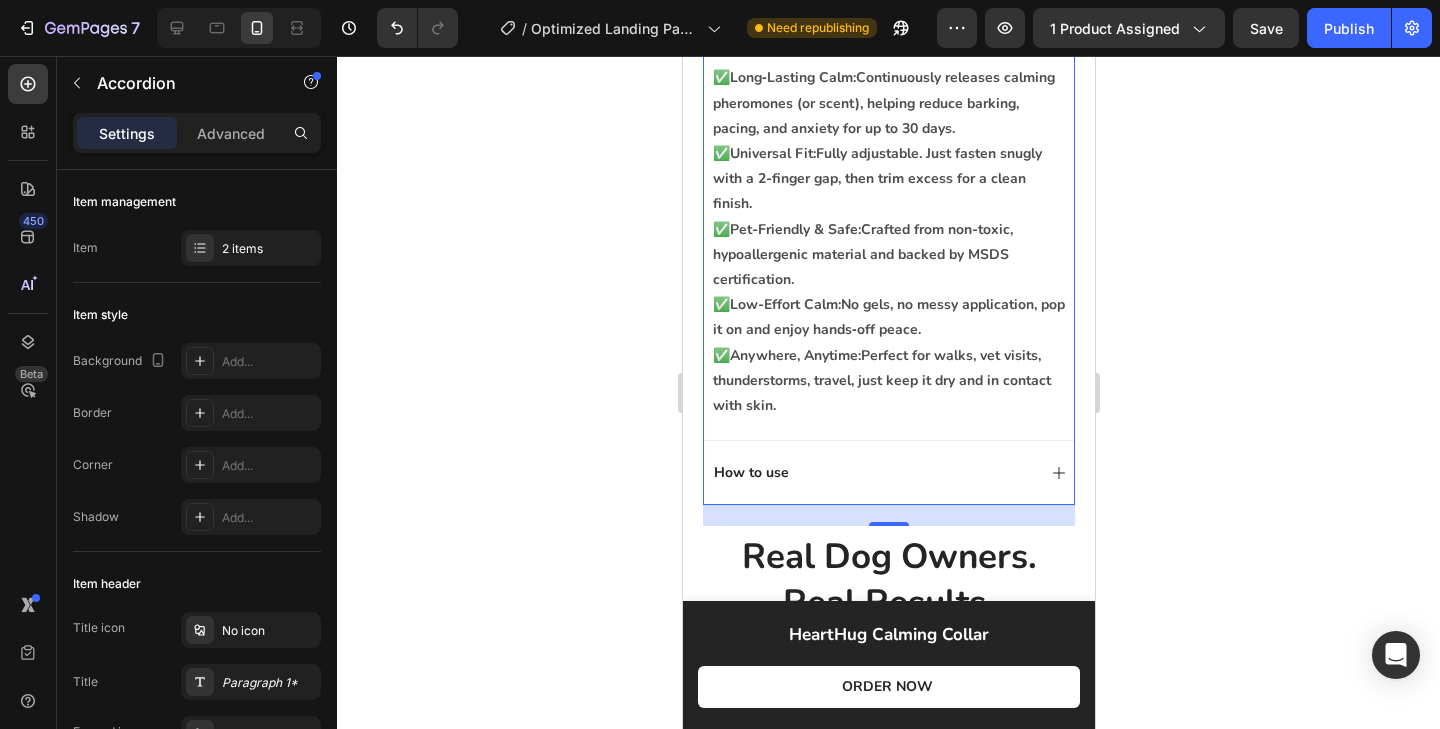 click on "How to use" at bounding box center [888, 472] 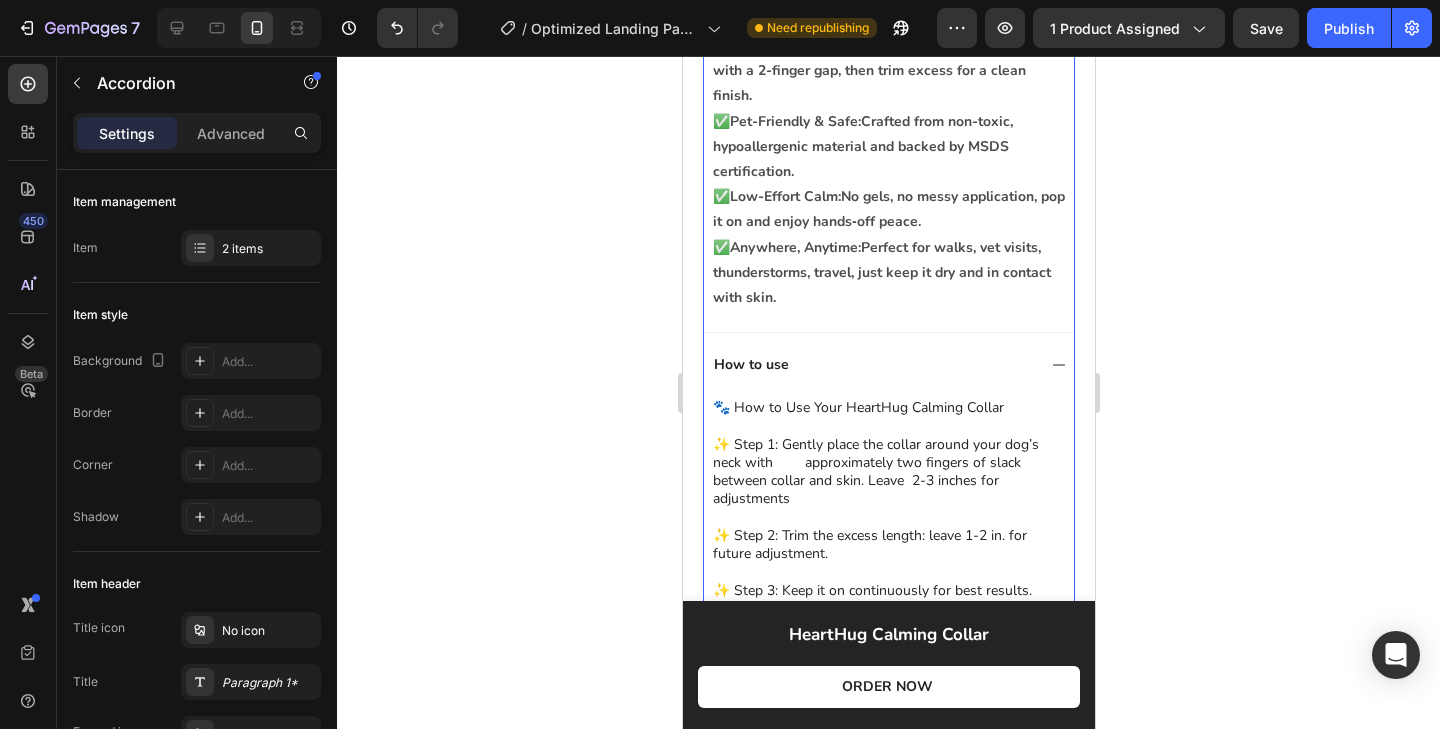 scroll, scrollTop: 2052, scrollLeft: 0, axis: vertical 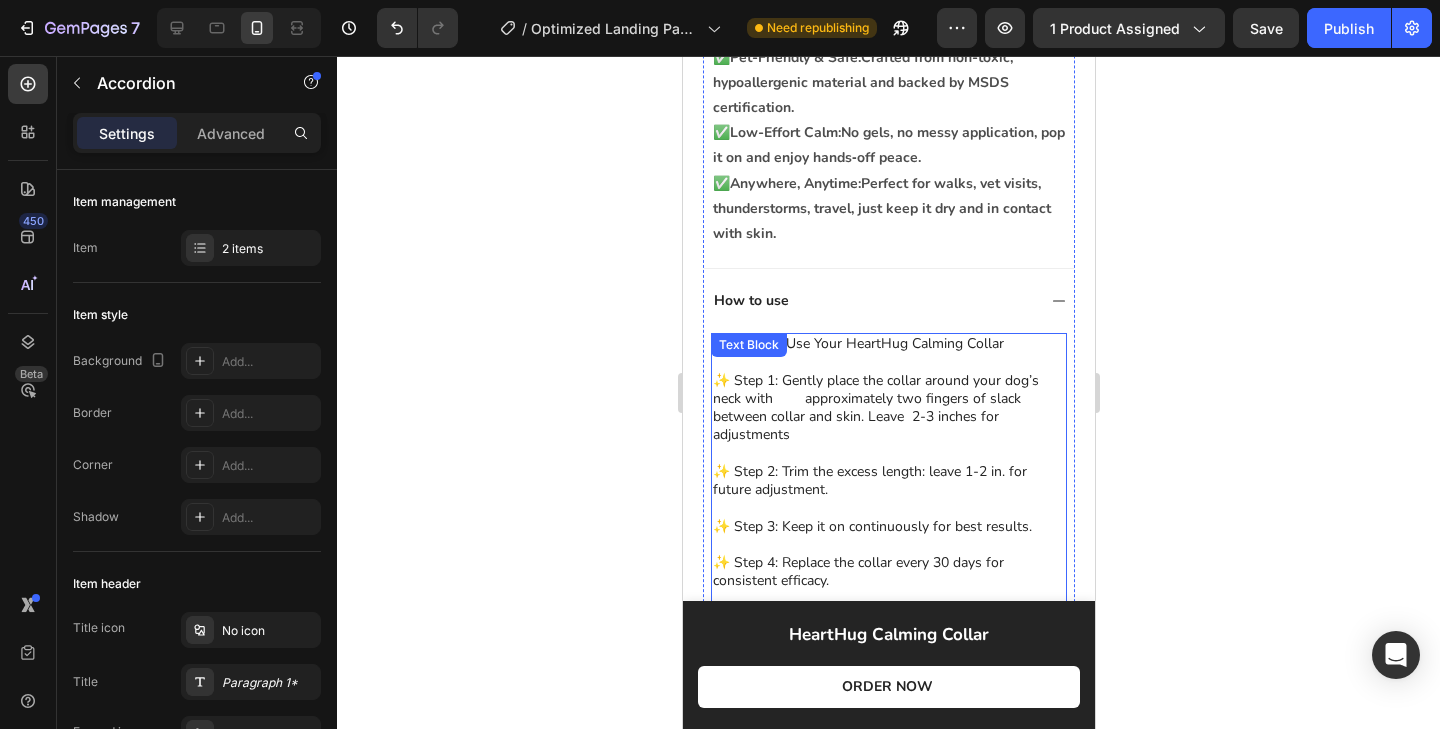 click on "✨ Step 1: Gently place the collar around your dog’s neck with        approximately two fingers of slack between collar and skin. Leave  2-3 inches for adjustments" at bounding box center [888, 408] 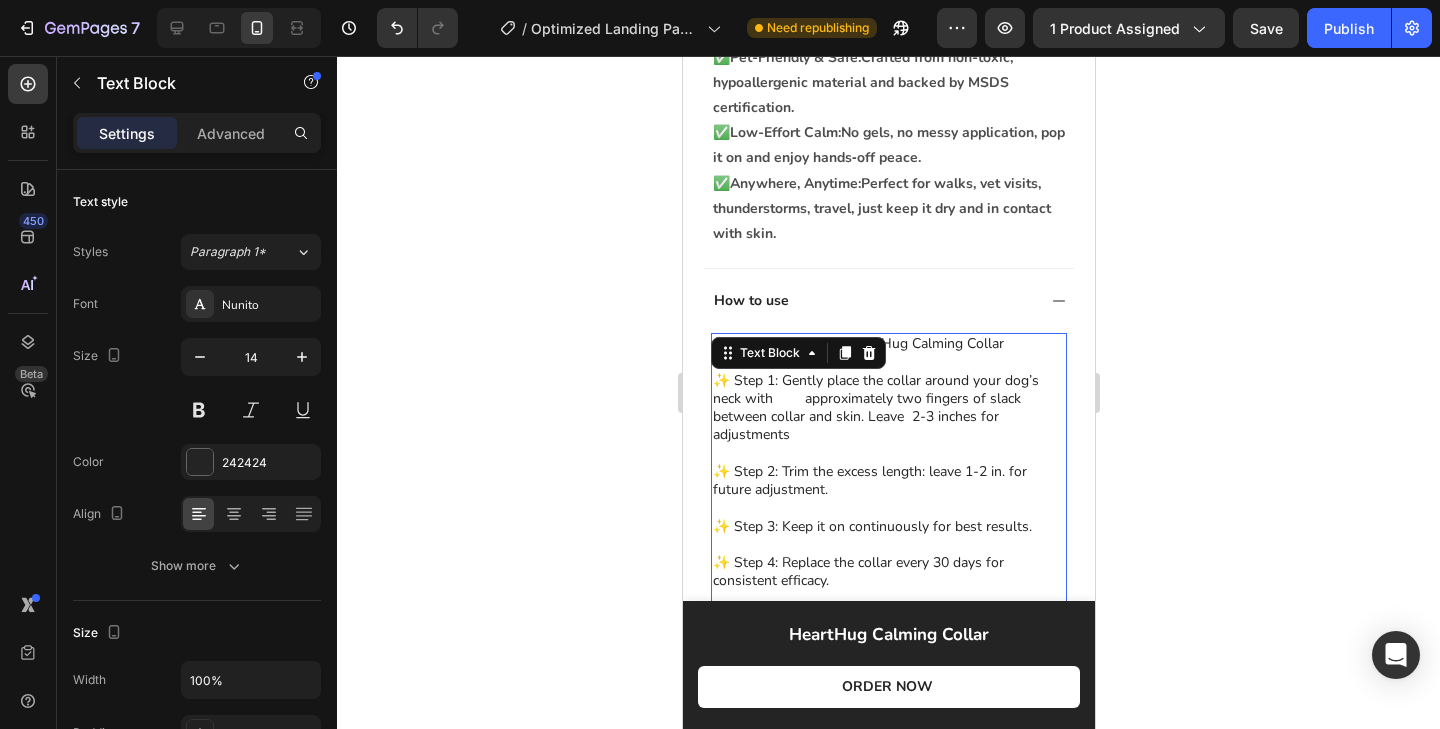 click on "✨ Step 1: Gently place the collar around your dog’s neck with        approximately two fingers of slack between collar and skin. Leave  2-3 inches for adjustments" at bounding box center [888, 408] 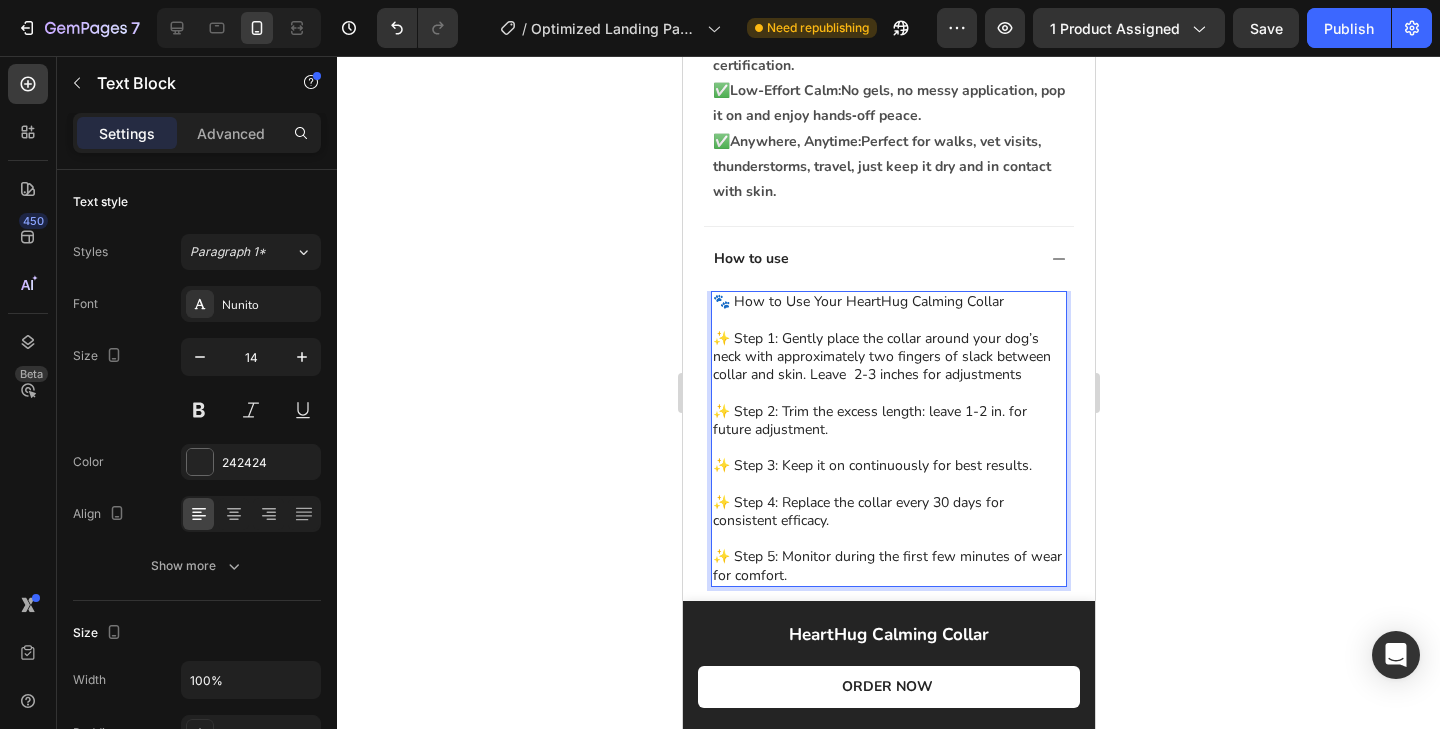 scroll, scrollTop: 2086, scrollLeft: 0, axis: vertical 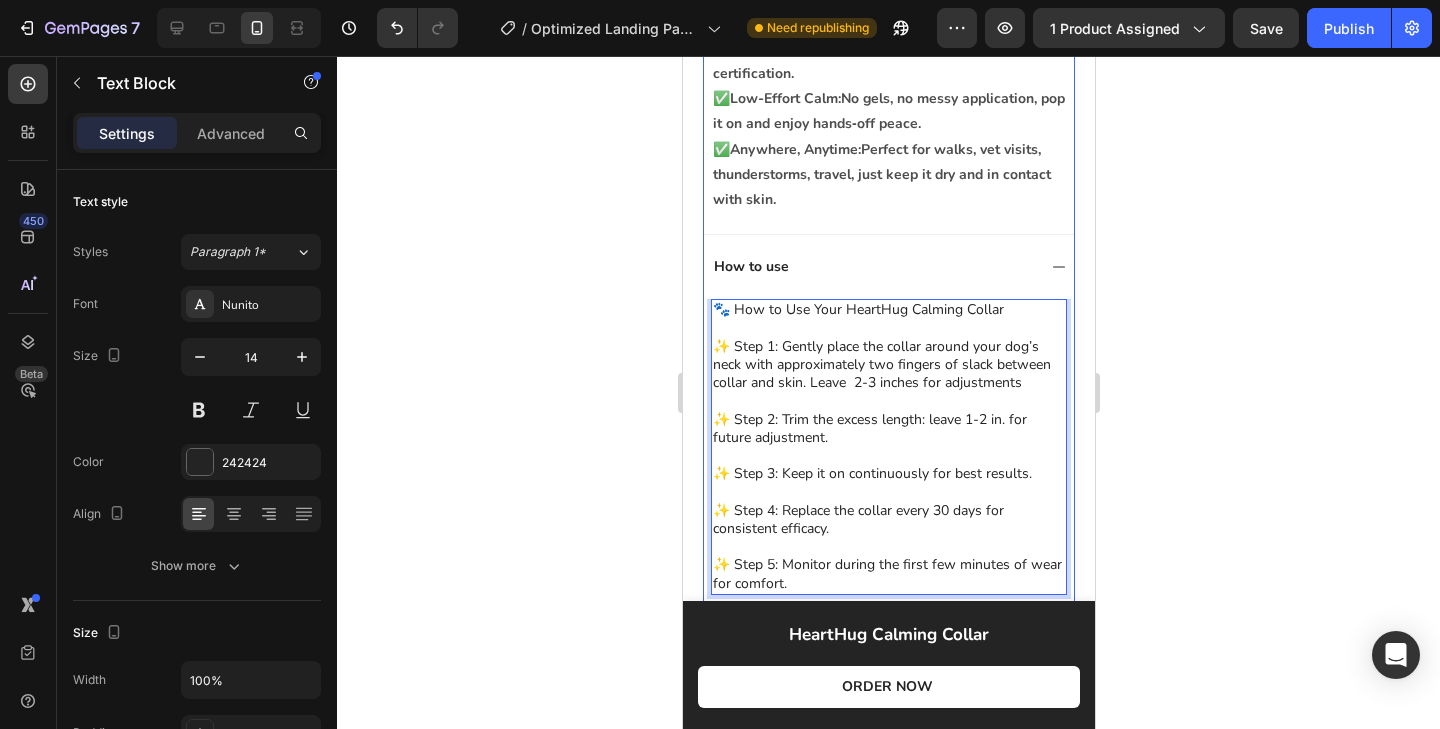 click 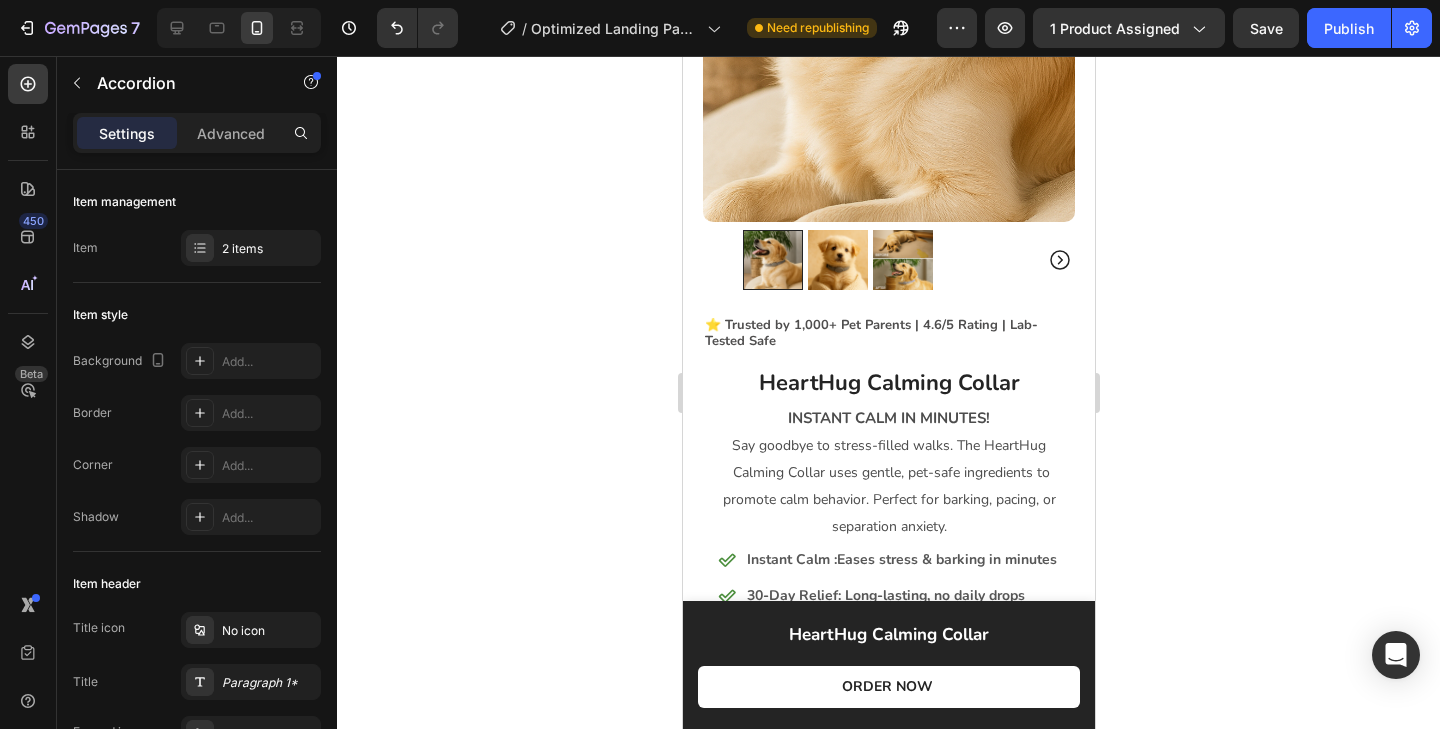 scroll, scrollTop: 525, scrollLeft: 0, axis: vertical 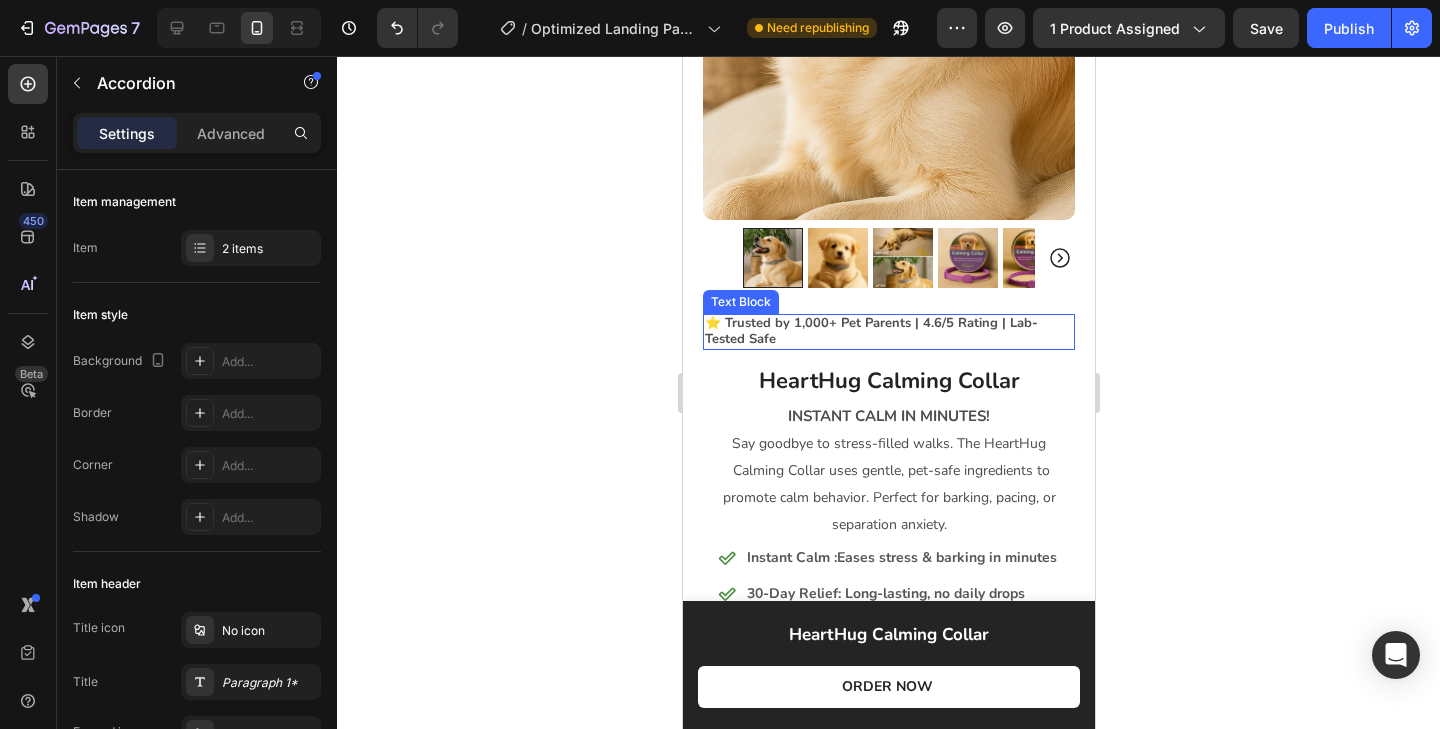 click on "⭐️ Trusted by 1,000+ Pet Parents | 4.6/5 Rating | Lab-Tested Safe" at bounding box center (888, 332) 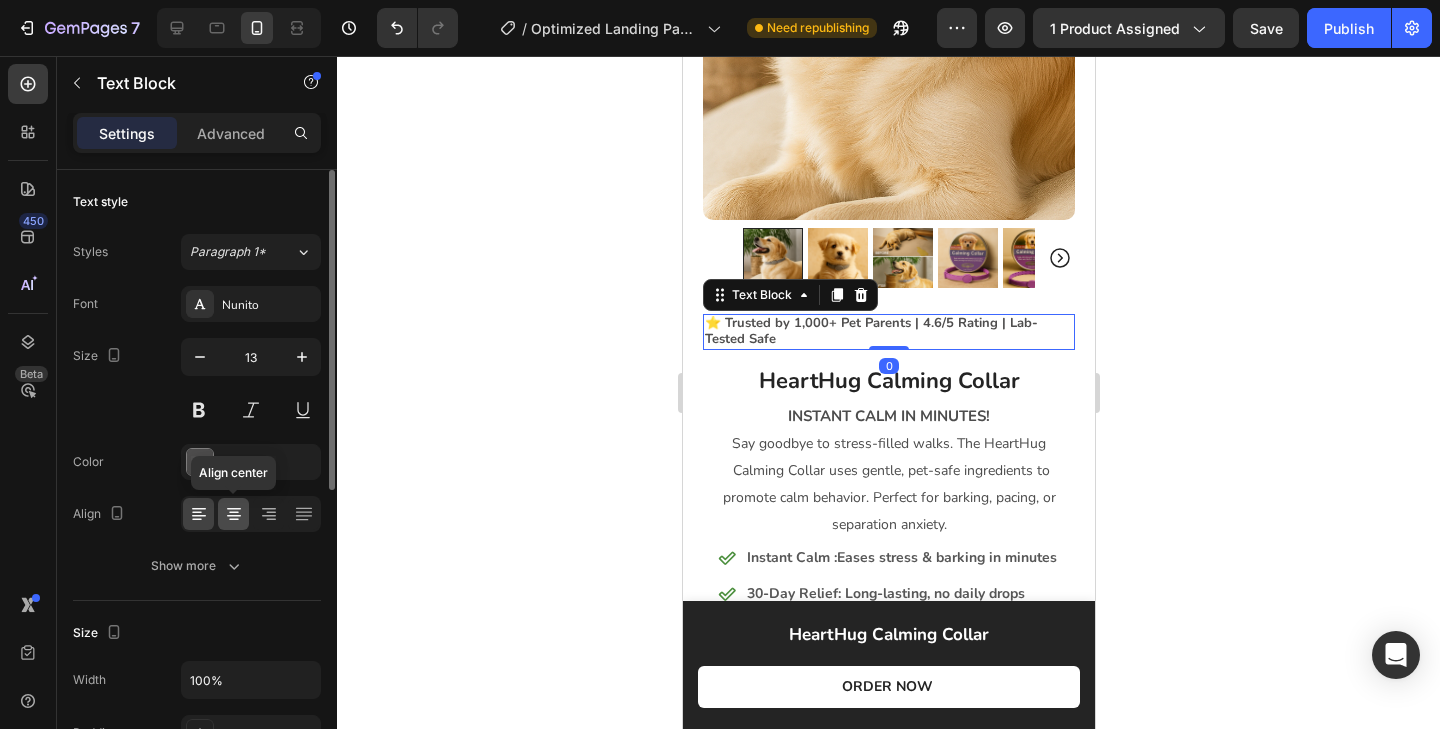 click 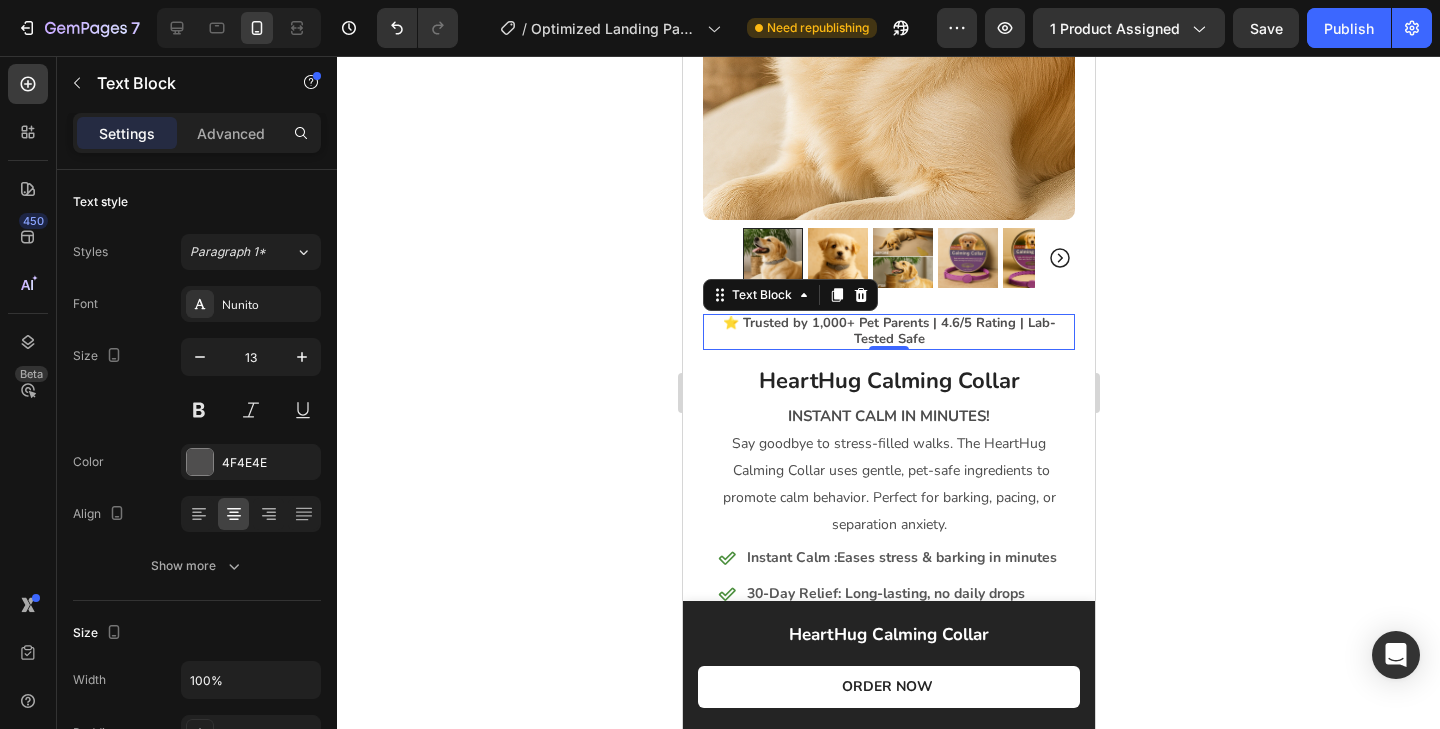click 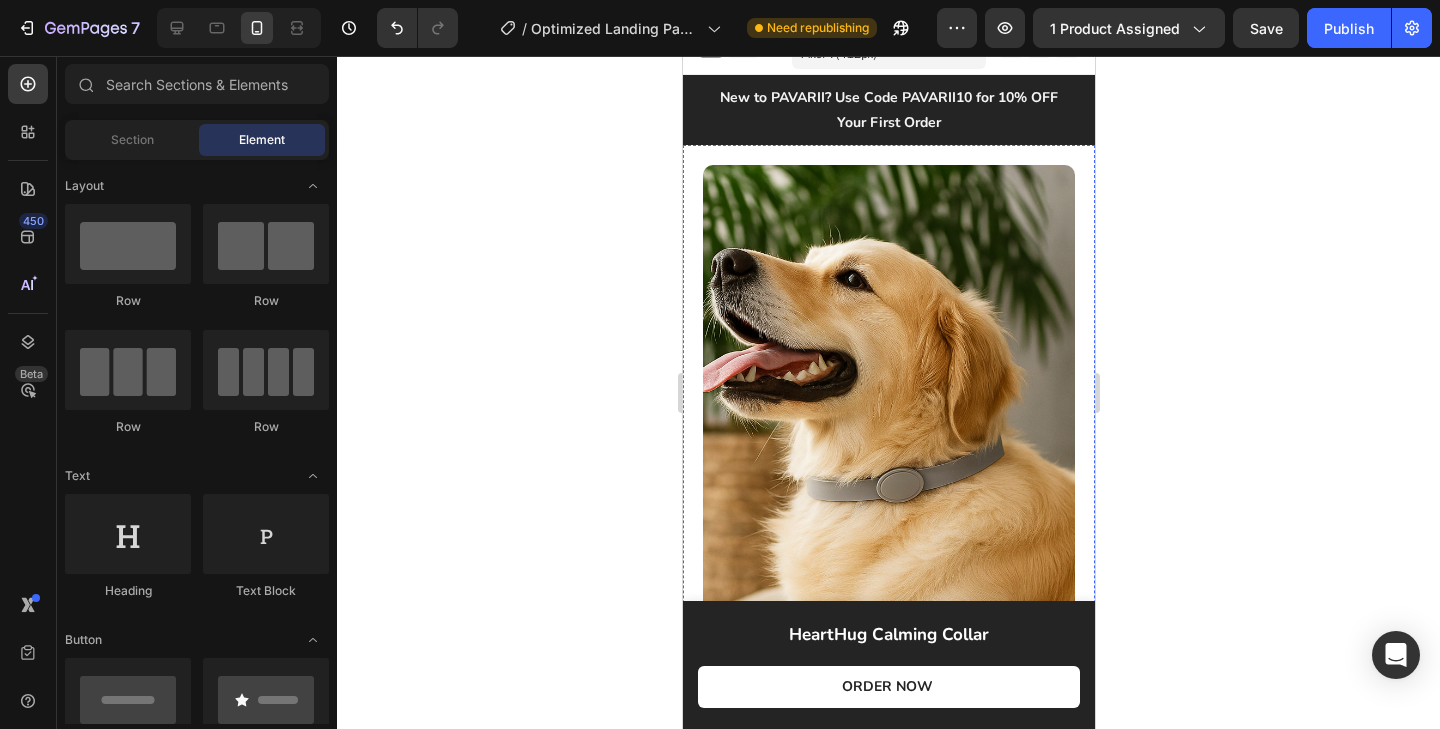 scroll, scrollTop: 0, scrollLeft: 0, axis: both 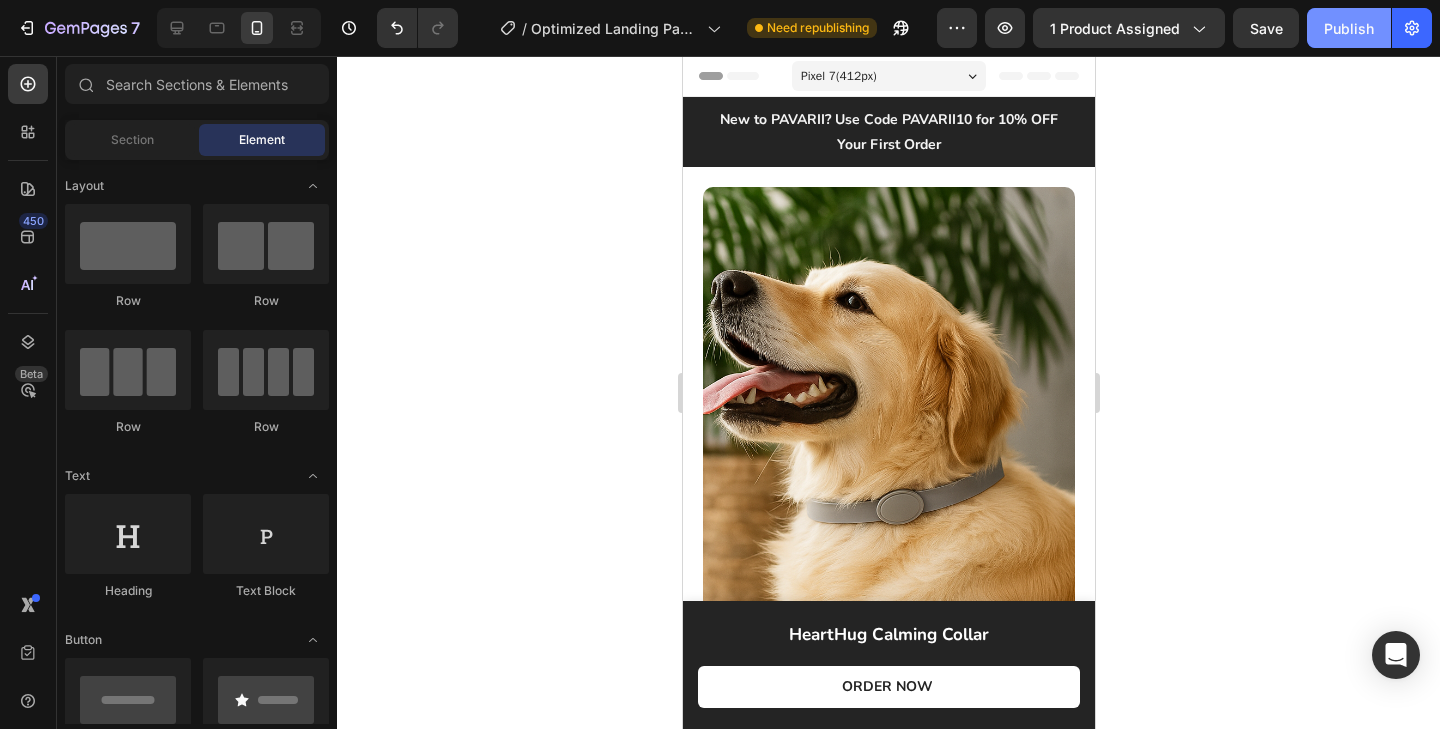 click on "Publish" at bounding box center (1349, 28) 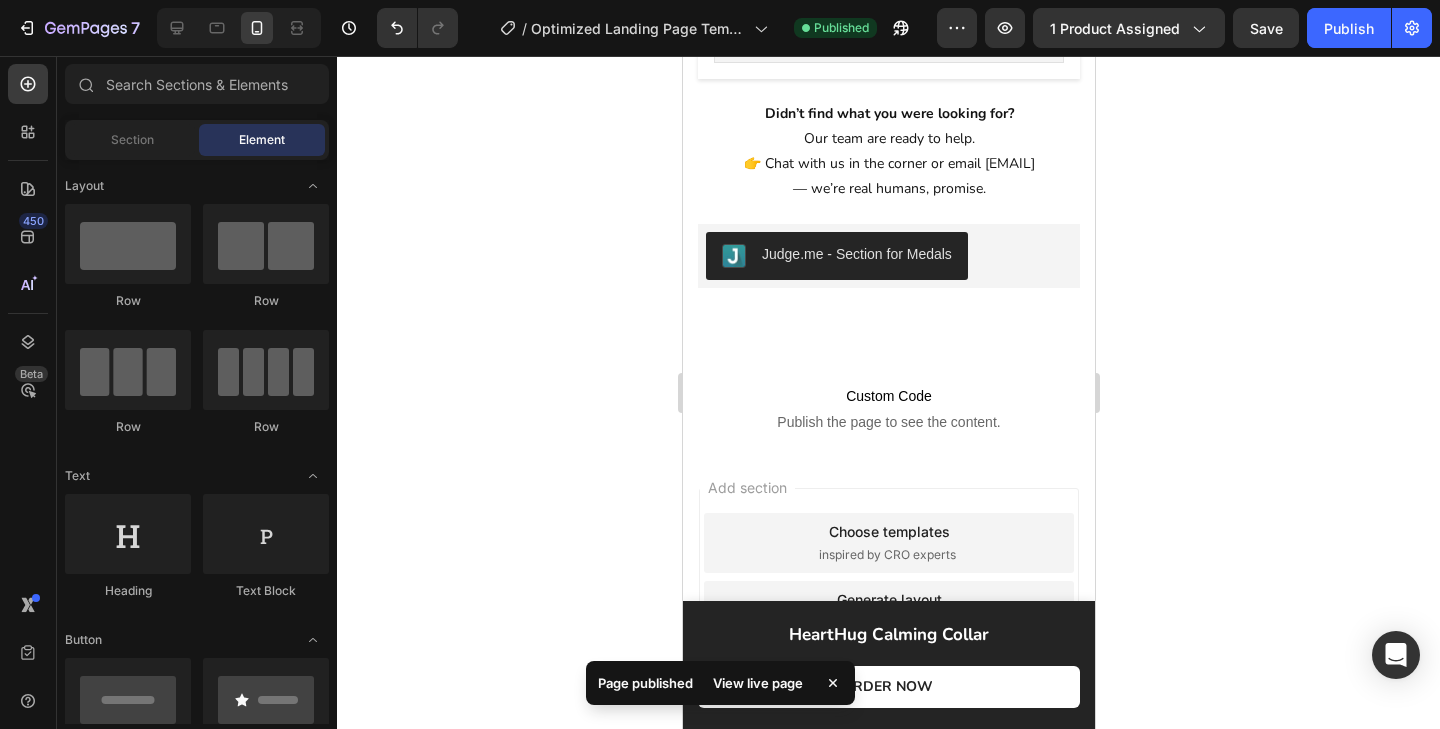 scroll, scrollTop: 7266, scrollLeft: 0, axis: vertical 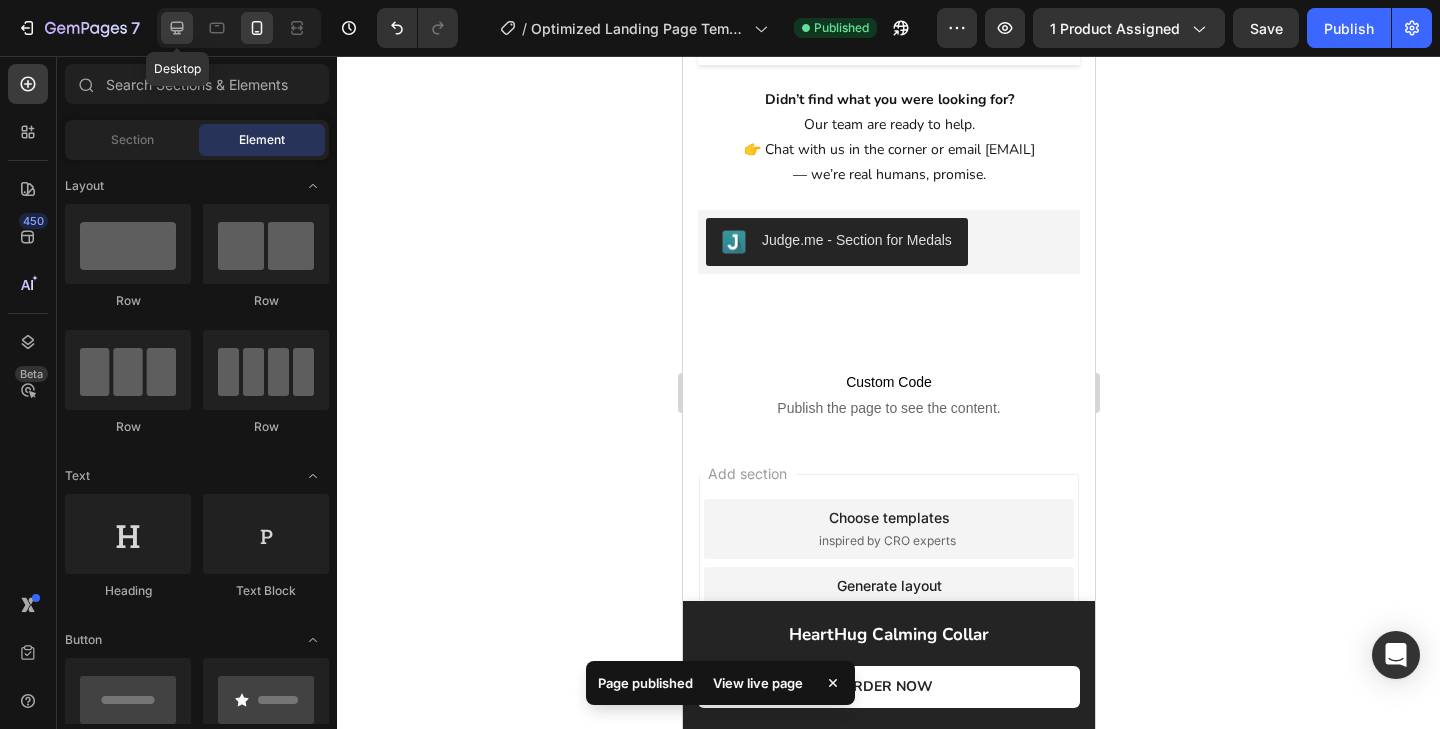 click 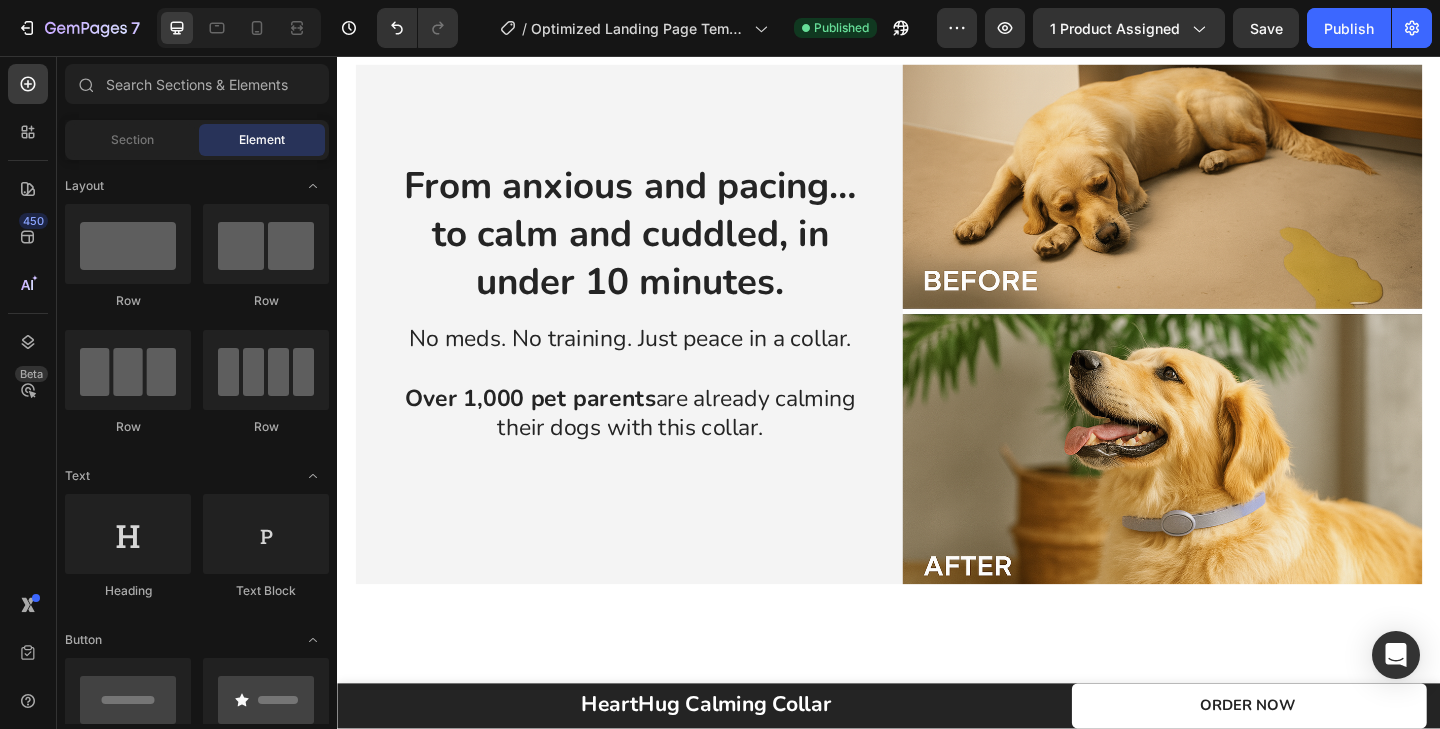 scroll, scrollTop: 2792, scrollLeft: 0, axis: vertical 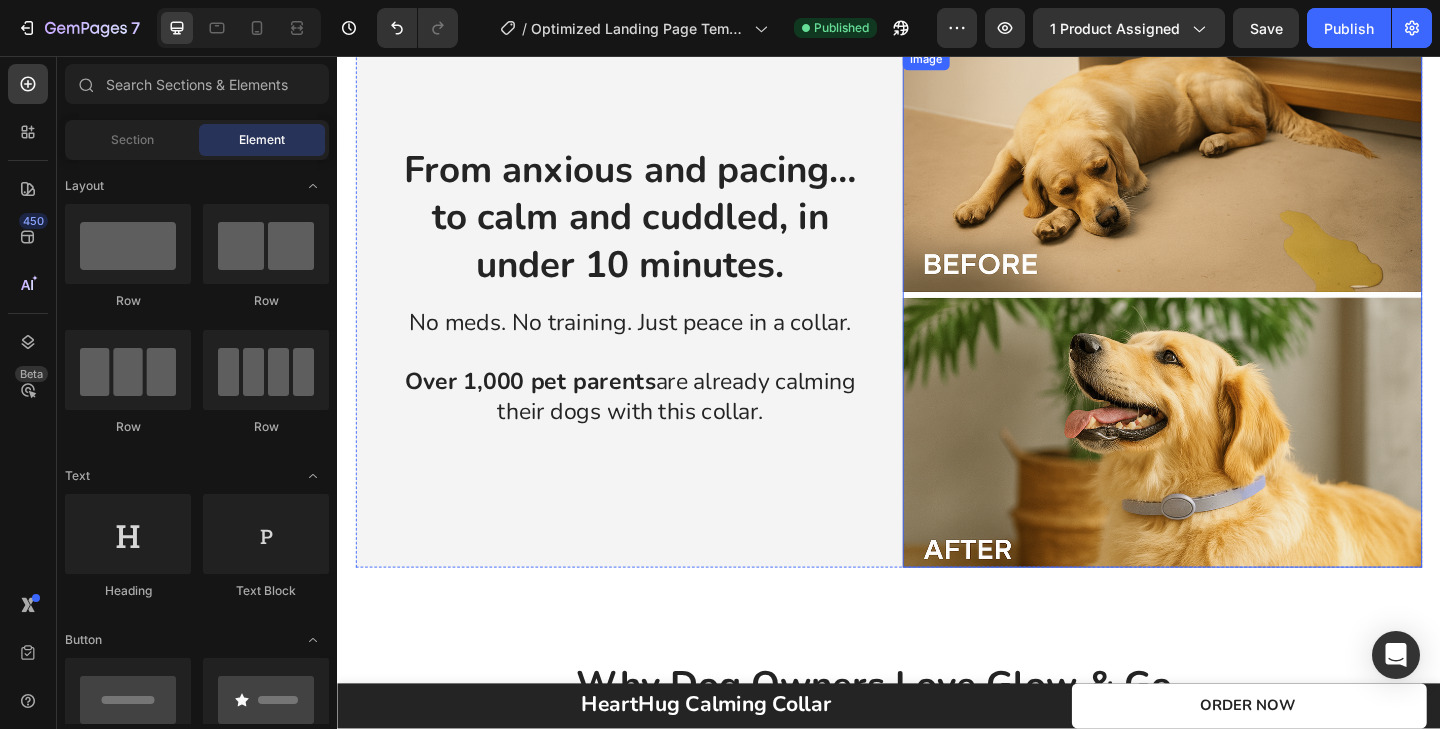click at bounding box center [1234, 330] 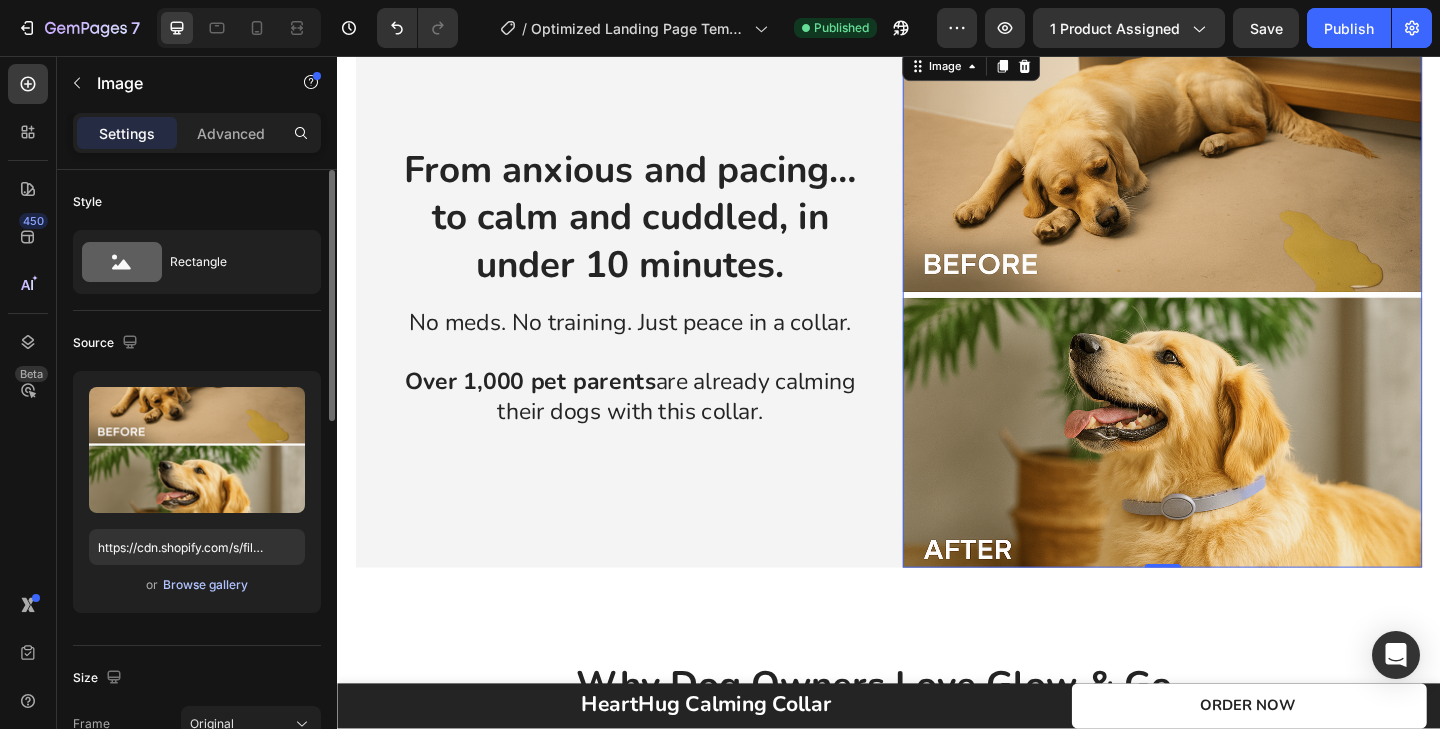 click on "Browse gallery" at bounding box center [205, 585] 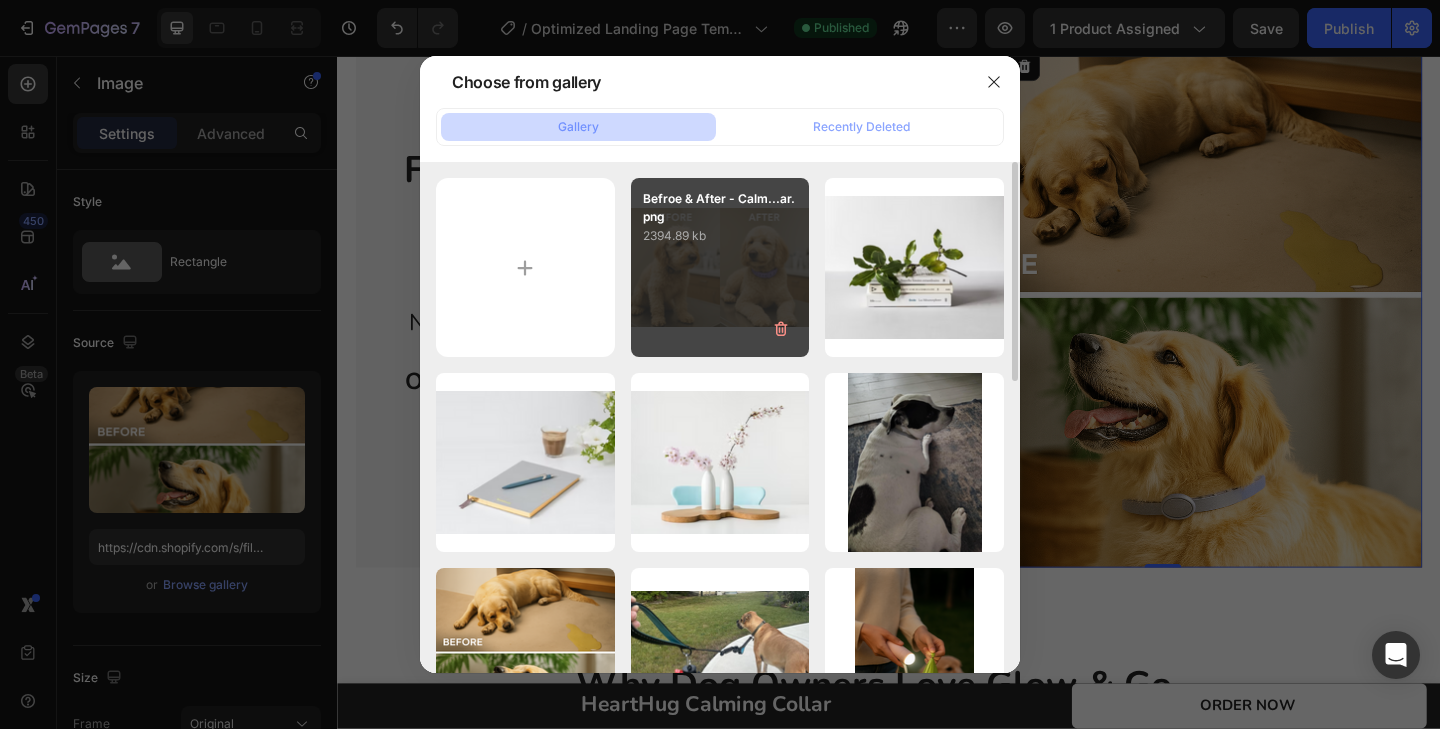click on "Befroe & After - Calm...ar.png 2394.89 kb" at bounding box center [720, 267] 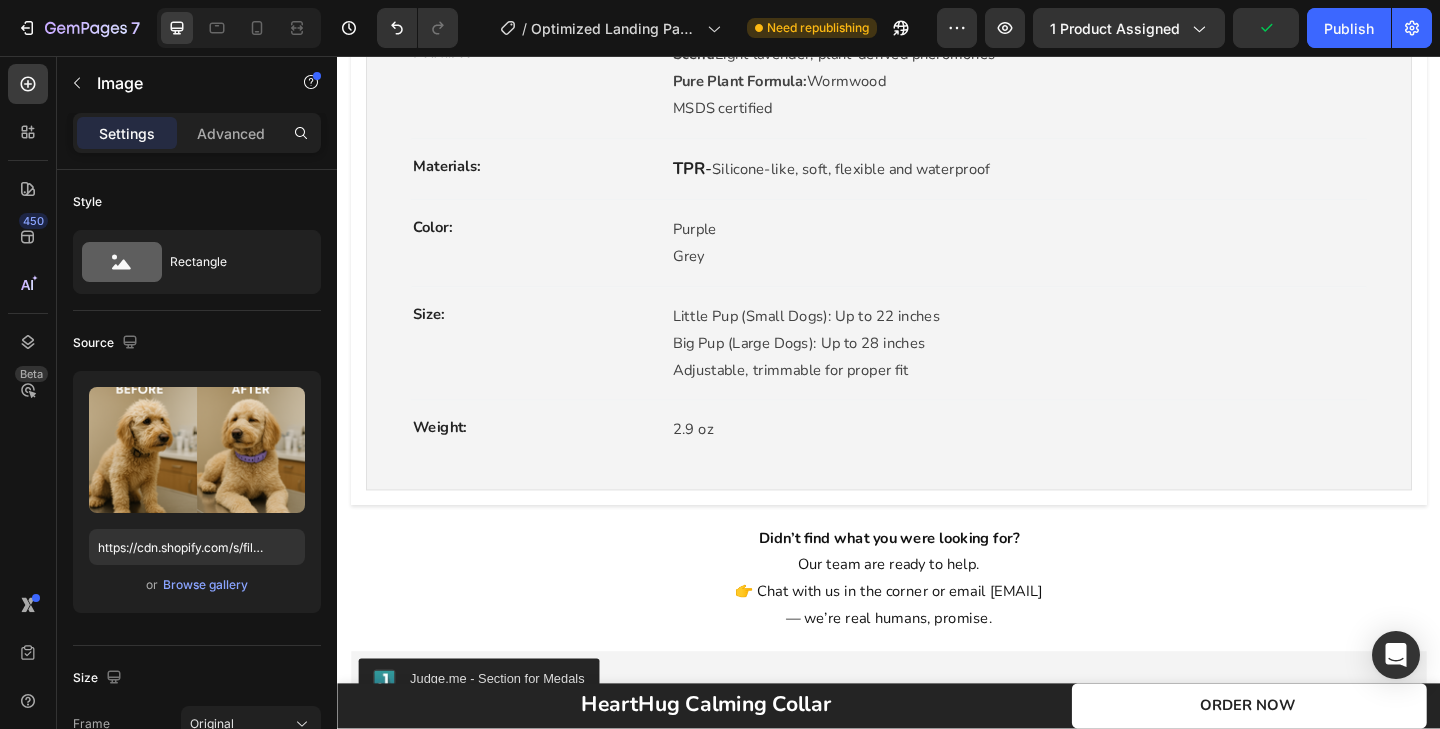 scroll, scrollTop: 5653, scrollLeft: 0, axis: vertical 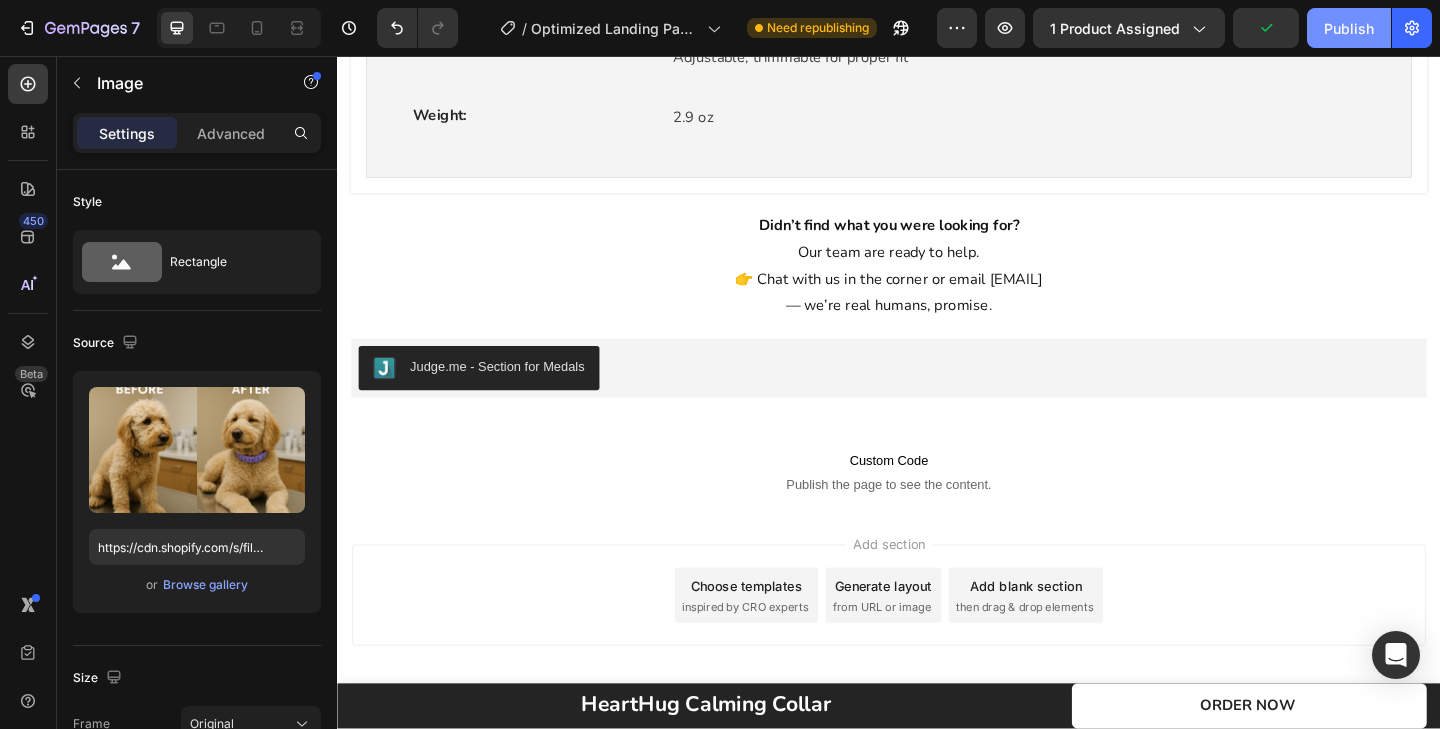 click on "Publish" at bounding box center (1349, 28) 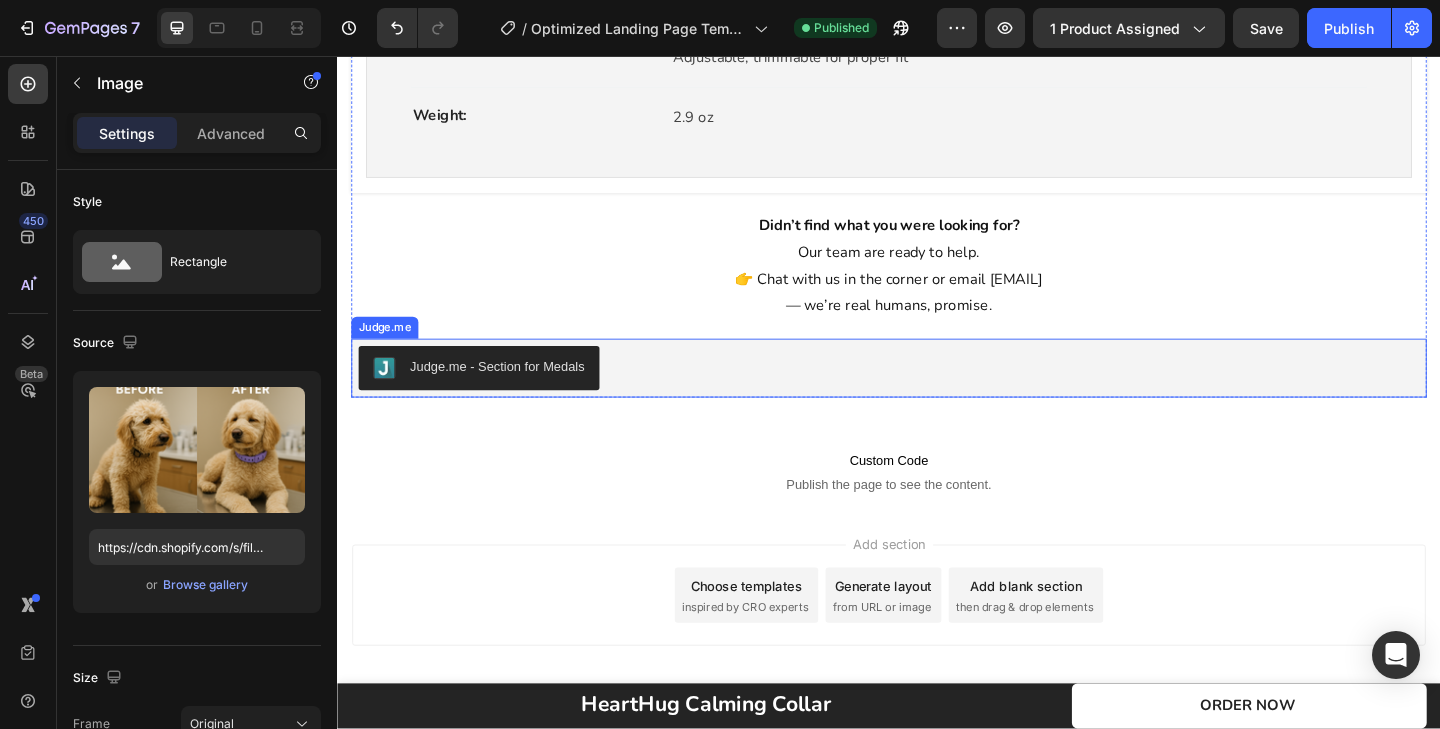 click on "Judge.me - Section for Medals" at bounding box center (511, 394) 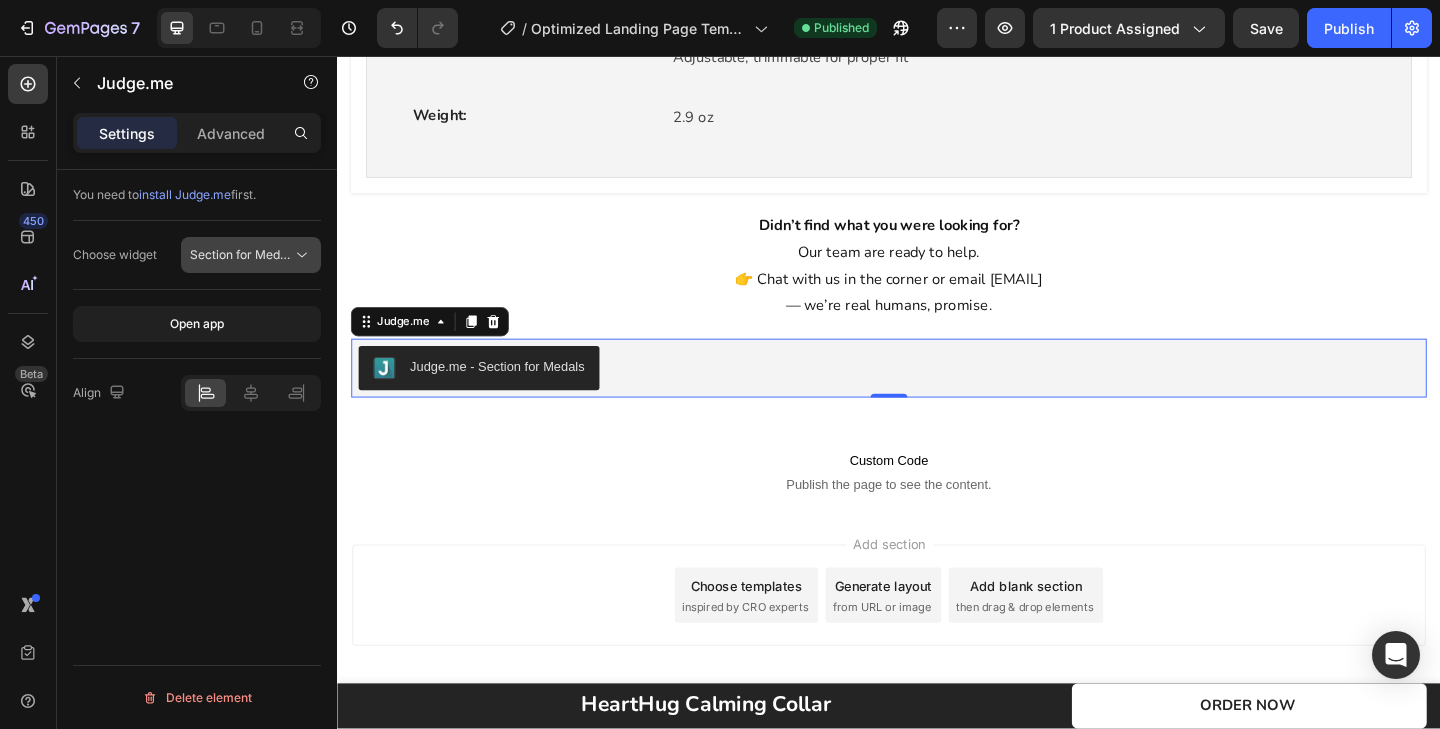 click on "Section for Medals" at bounding box center [243, 254] 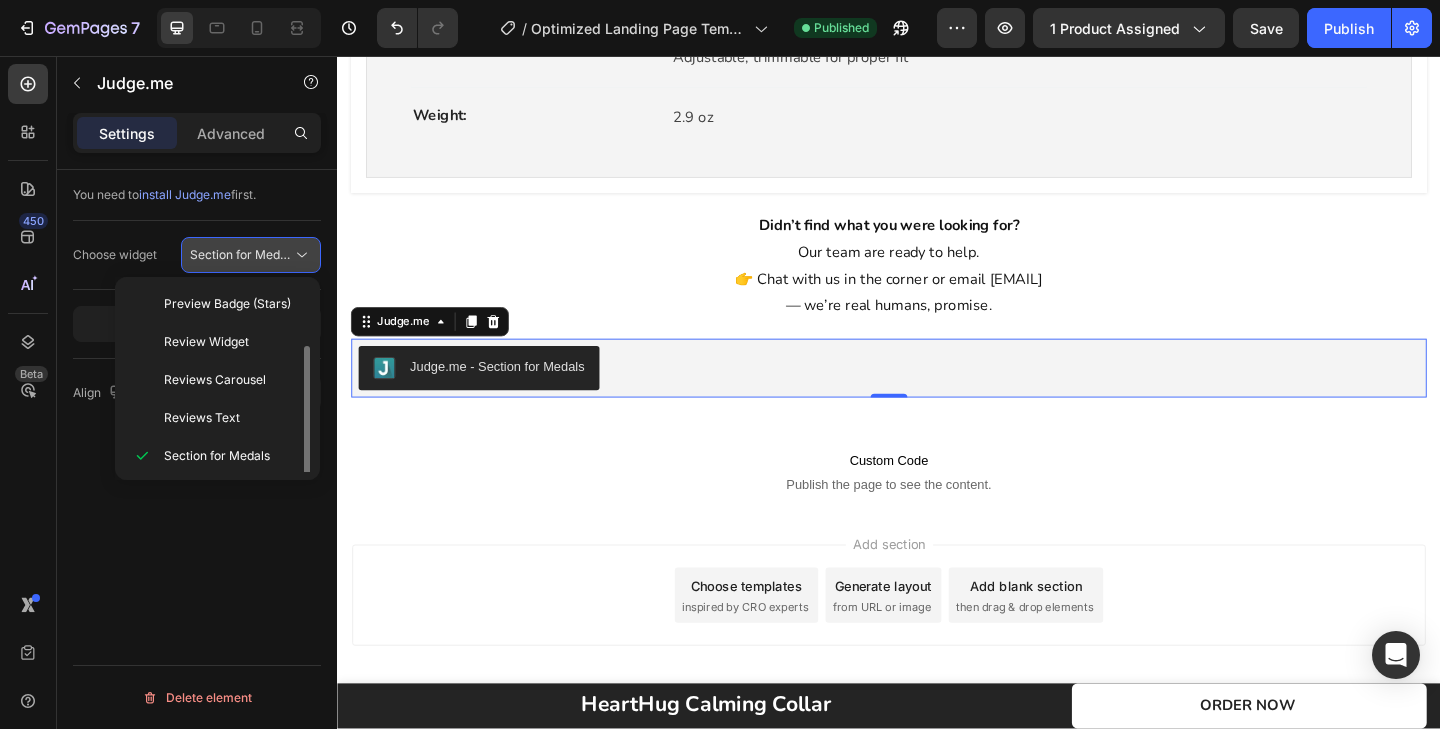 scroll, scrollTop: 36, scrollLeft: 0, axis: vertical 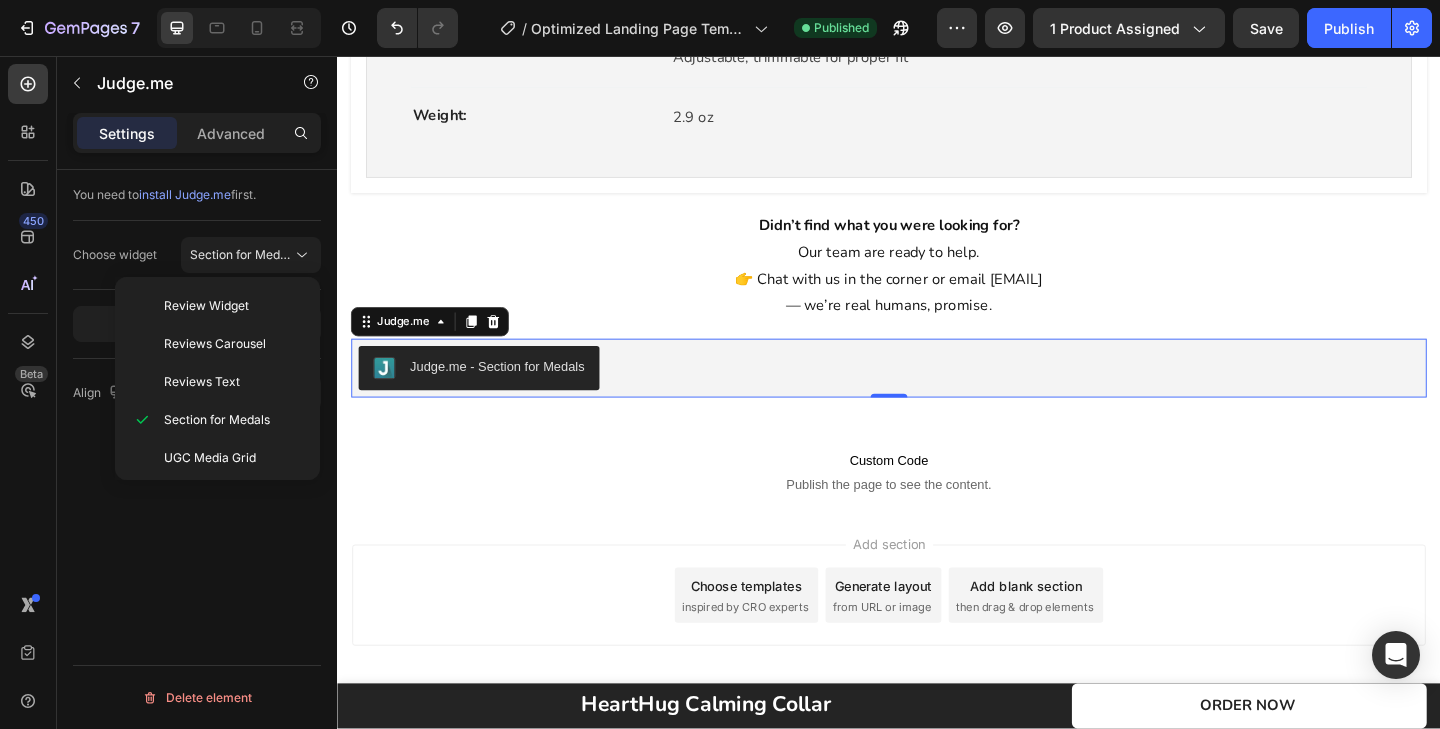 click on "You need to install Judge.me first. Choose widget Section for Medals Open app Align Delete element" at bounding box center [197, 478] 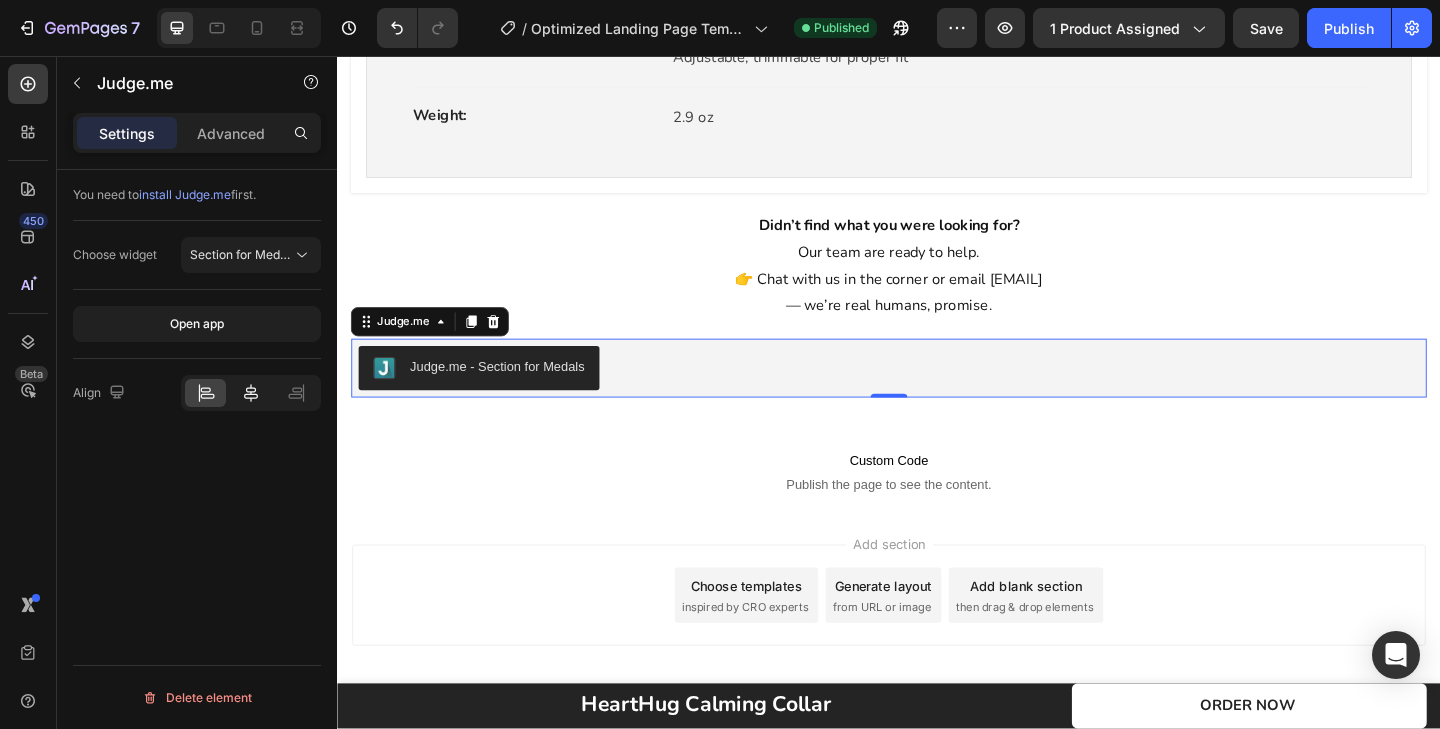 click 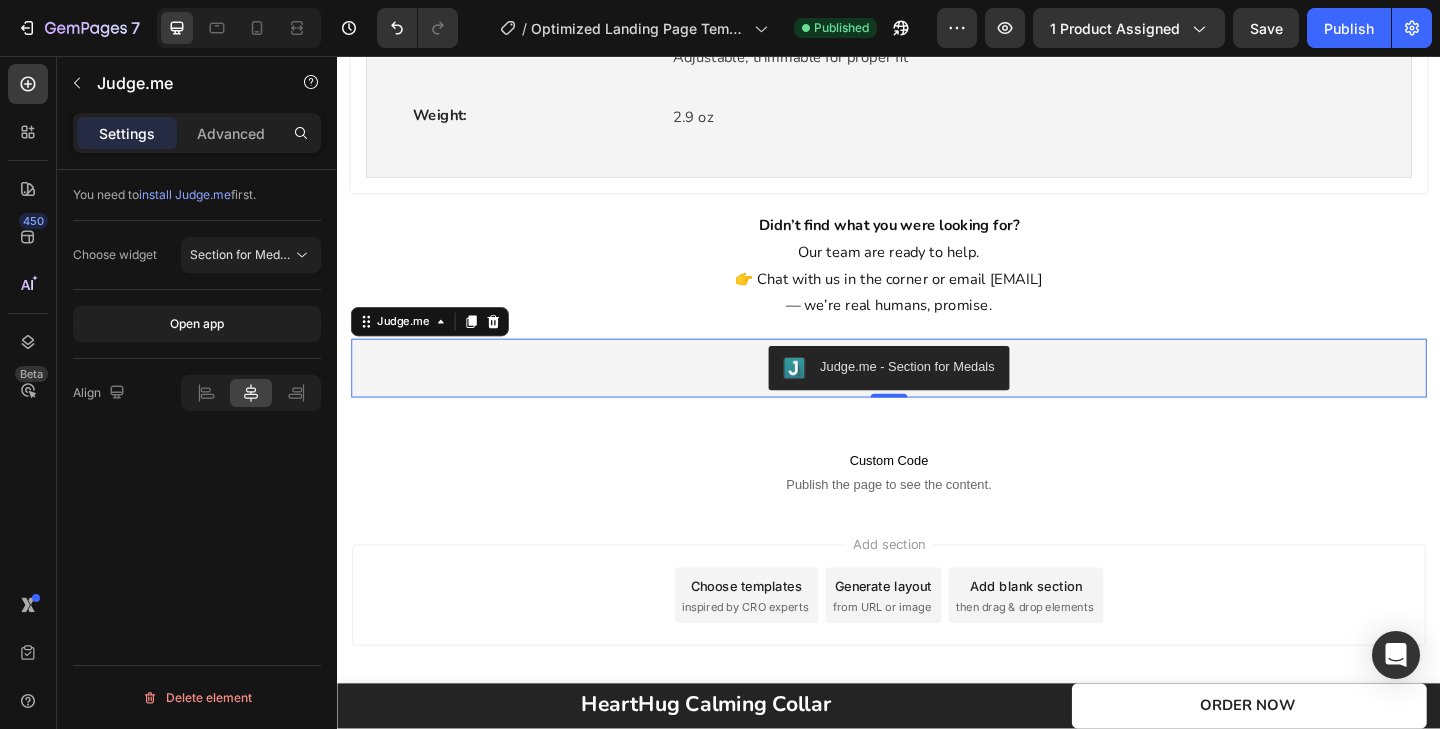 click on "Judge.me - Section for Medals" at bounding box center [957, 394] 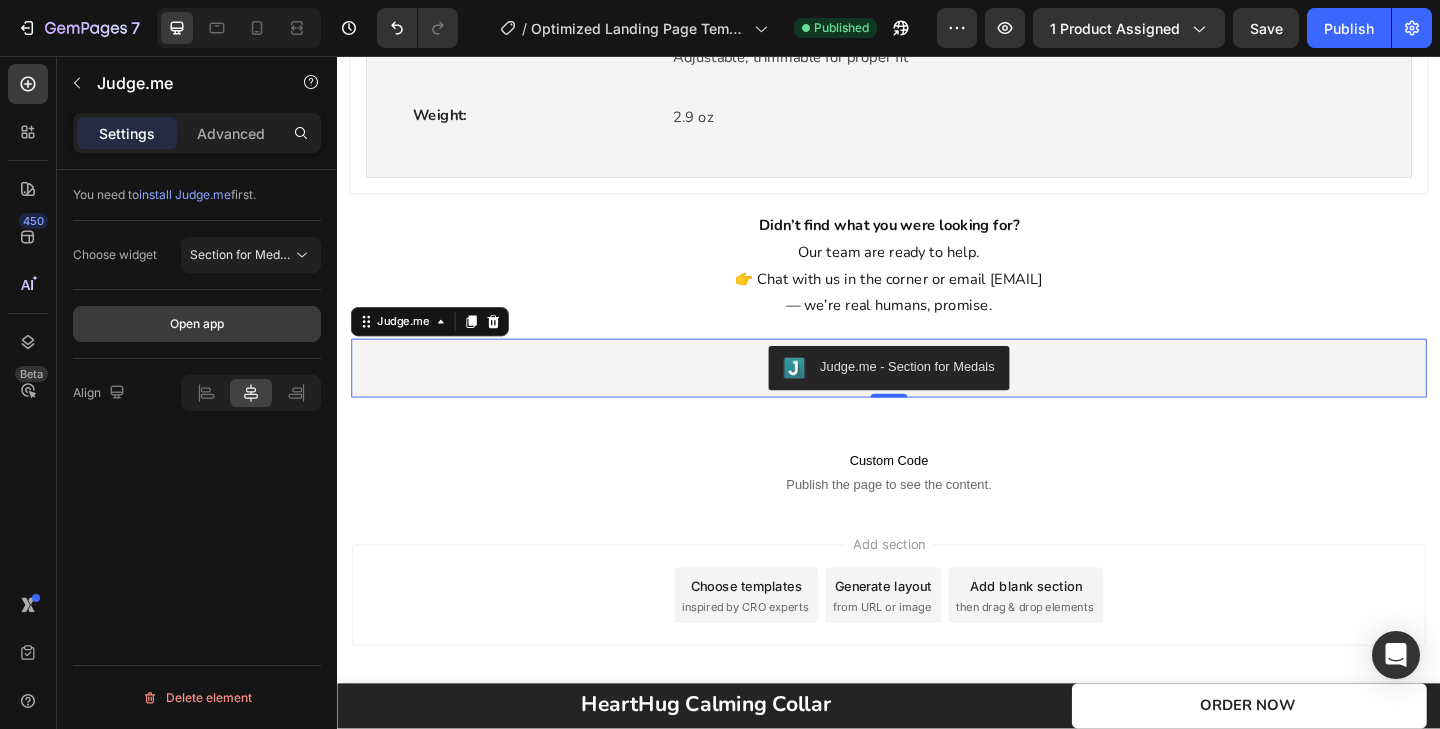 click on "Open app" at bounding box center (197, 324) 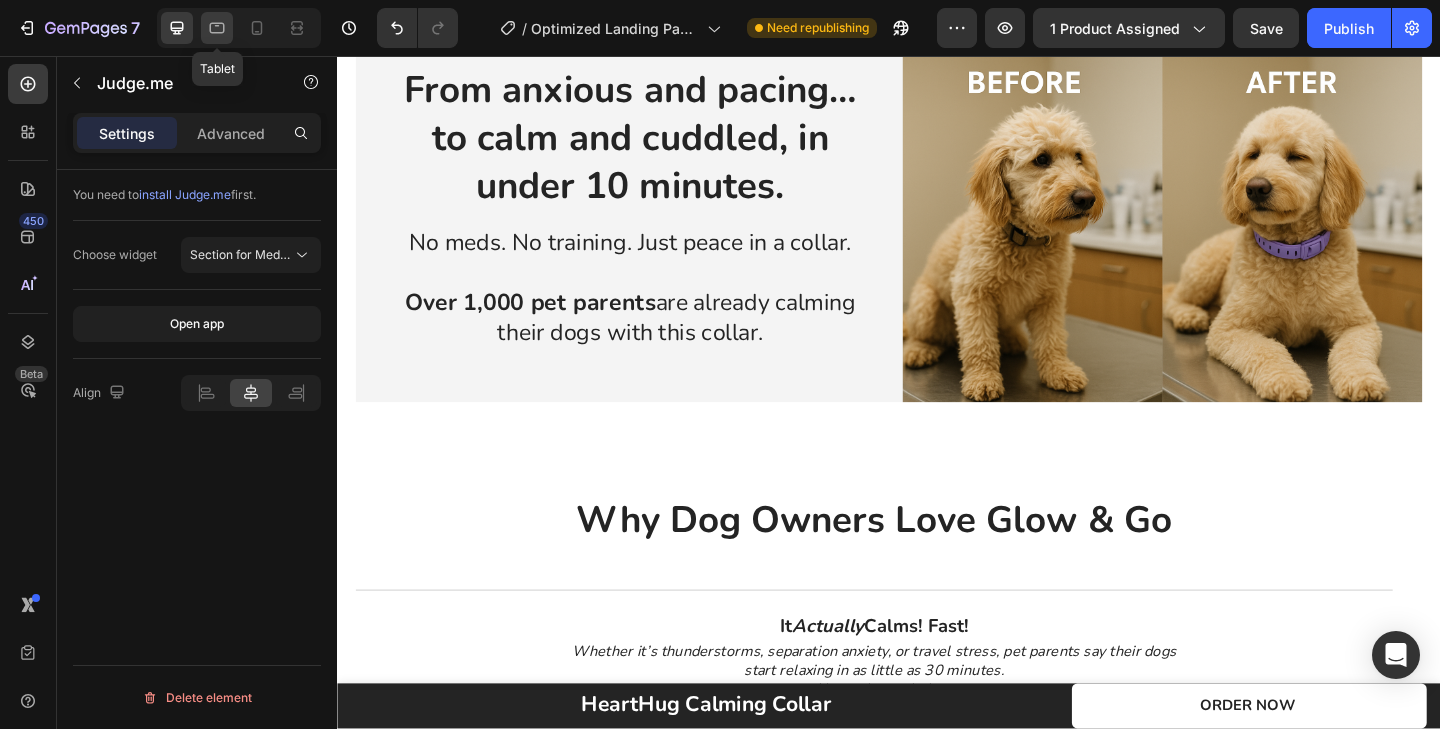 scroll, scrollTop: 2700, scrollLeft: 0, axis: vertical 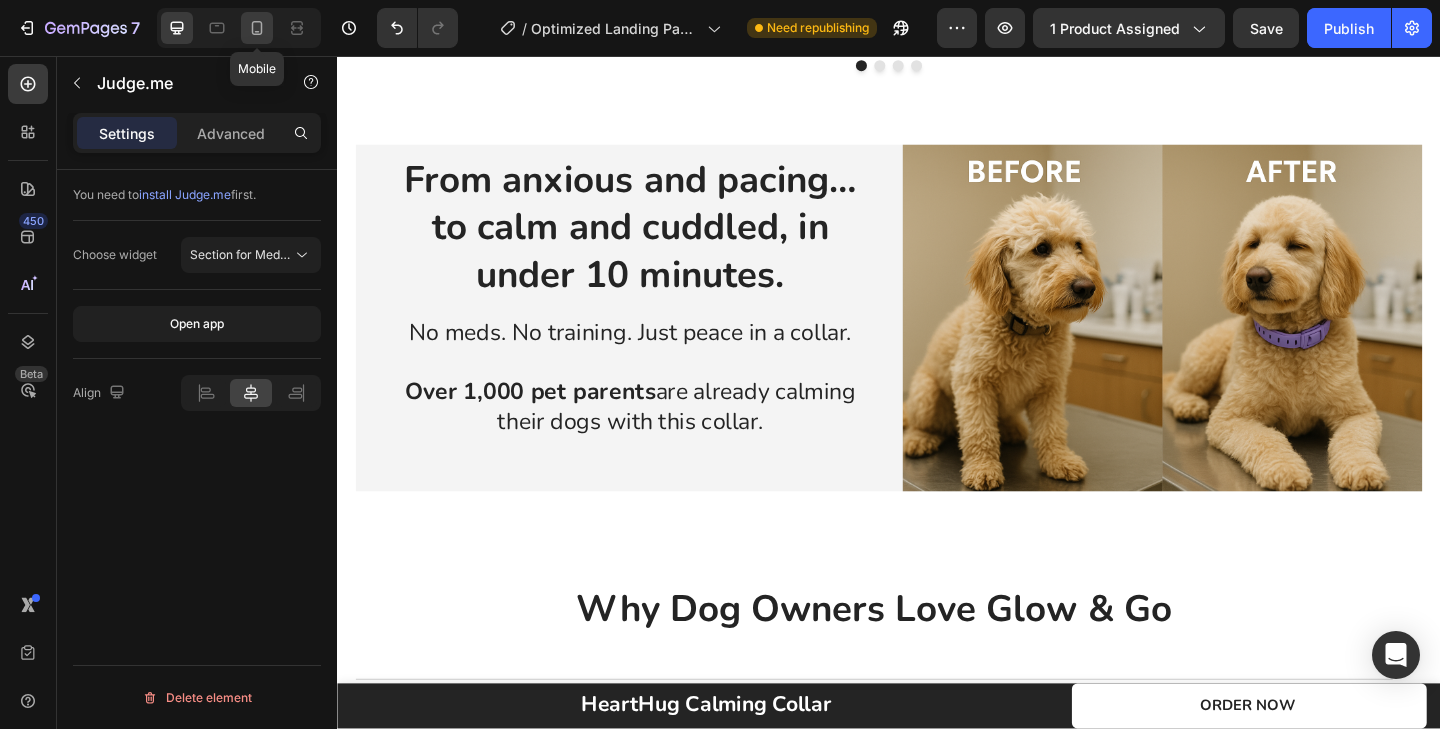 click 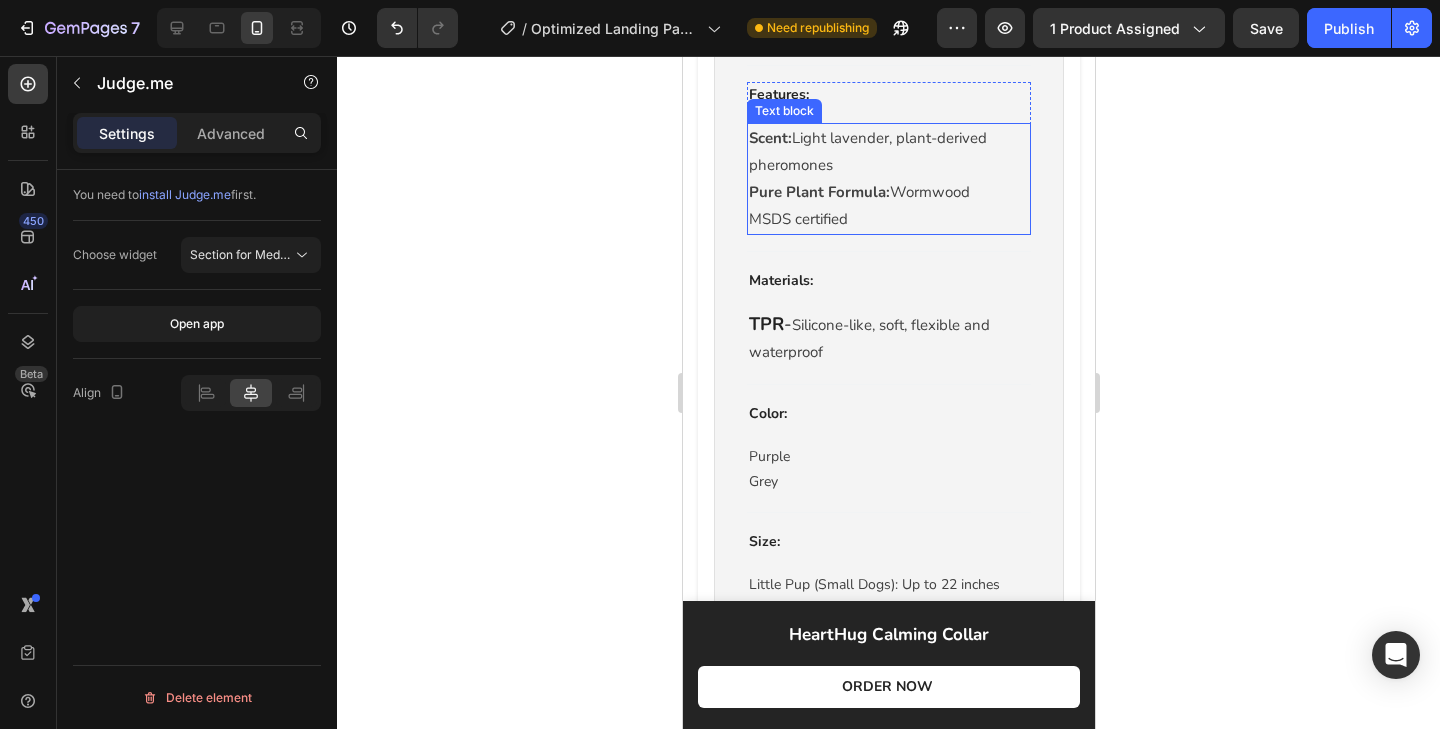 scroll, scrollTop: 5577, scrollLeft: 0, axis: vertical 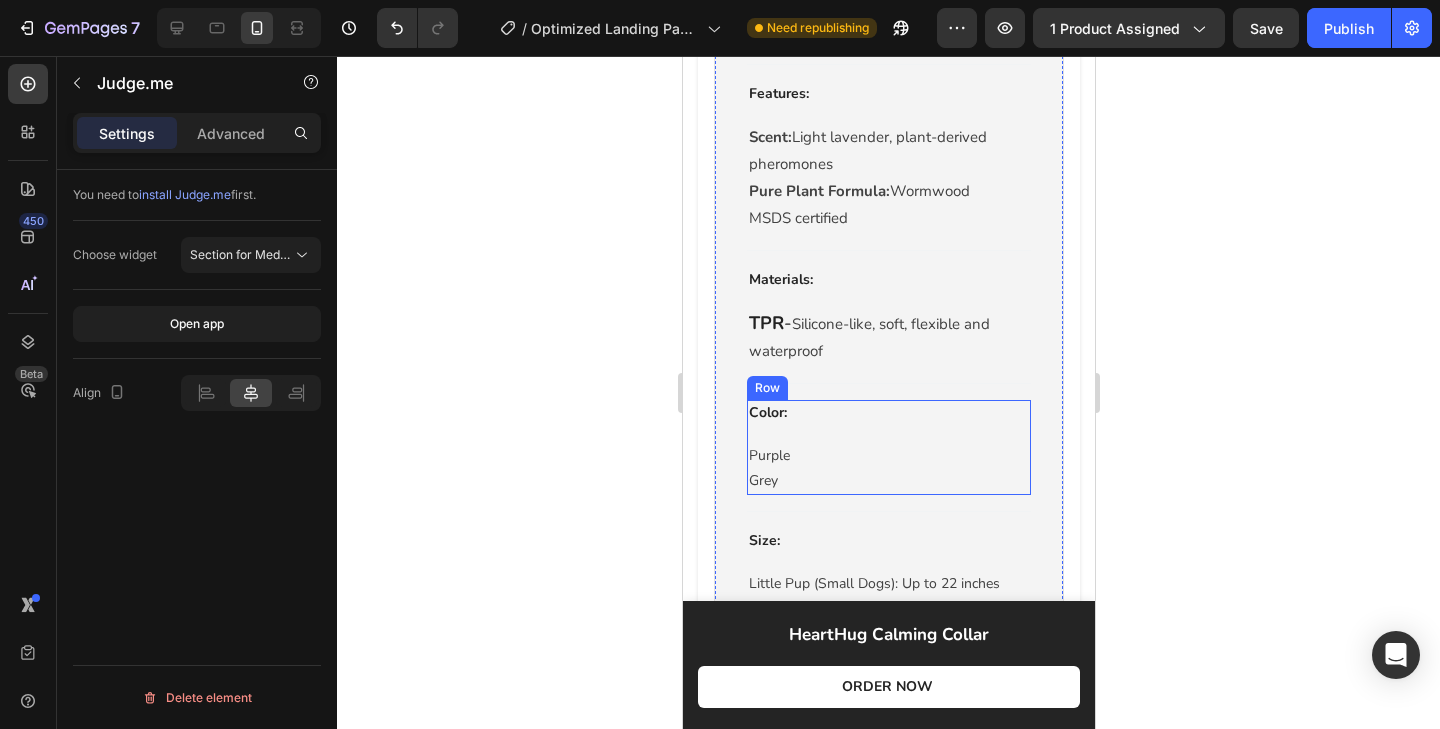click on "Color: Text block" at bounding box center [888, 420] 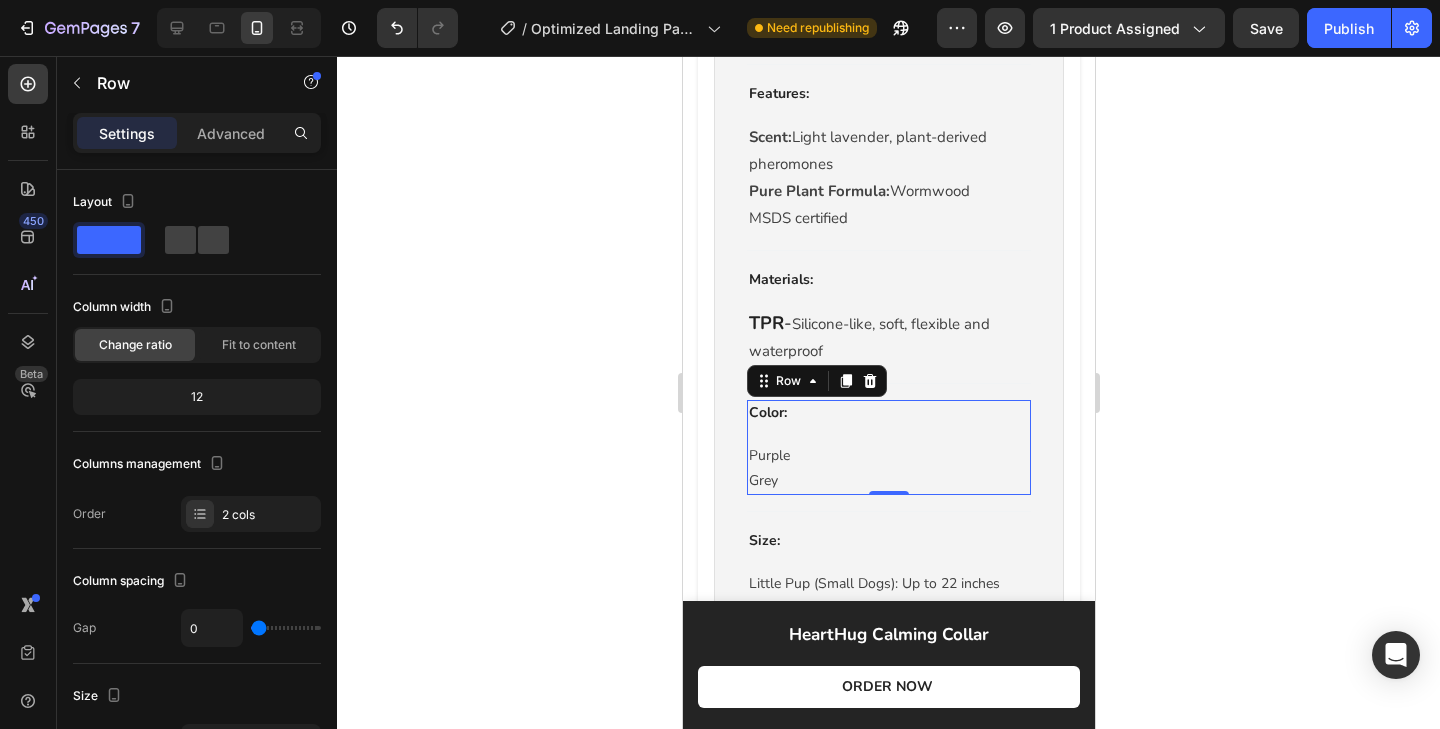 click on "Color: Text block" at bounding box center (888, 420) 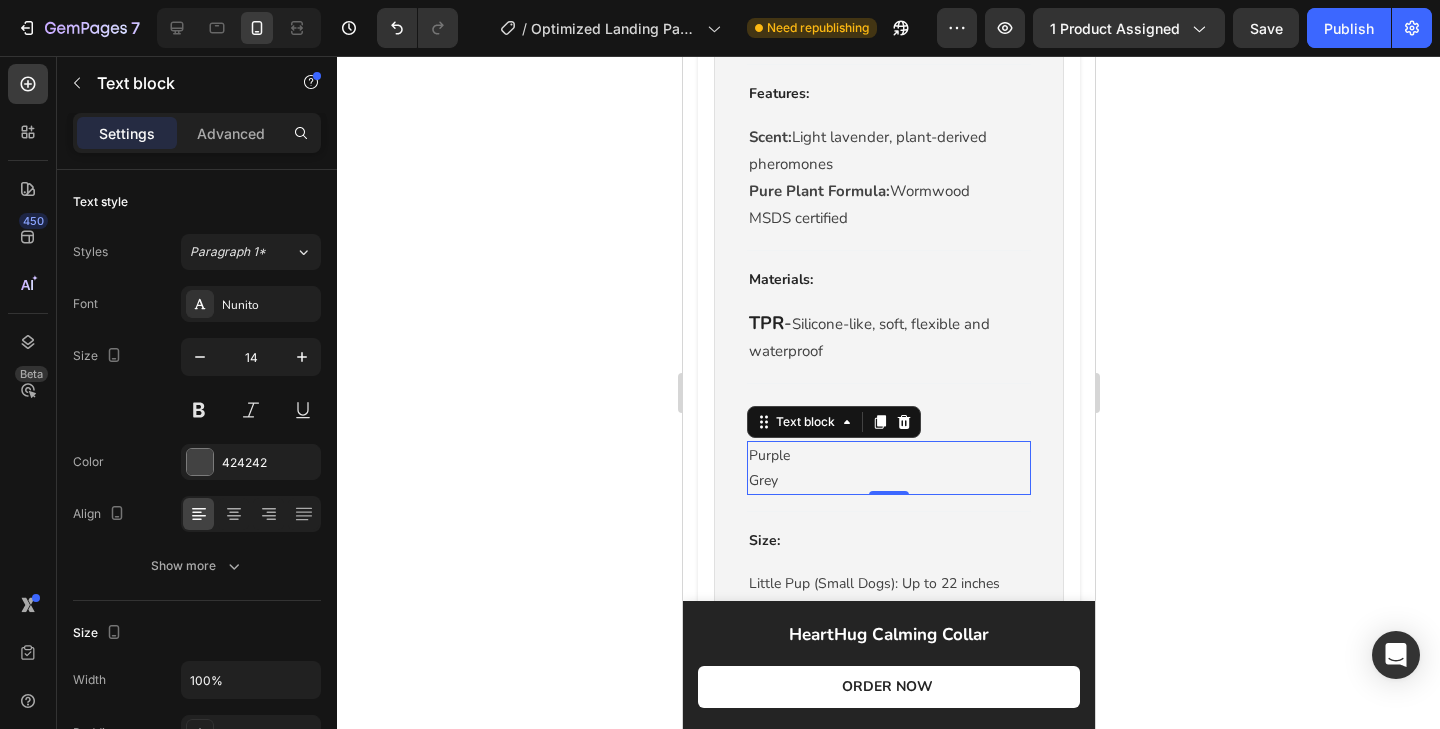 click on "Purple" at bounding box center (888, 455) 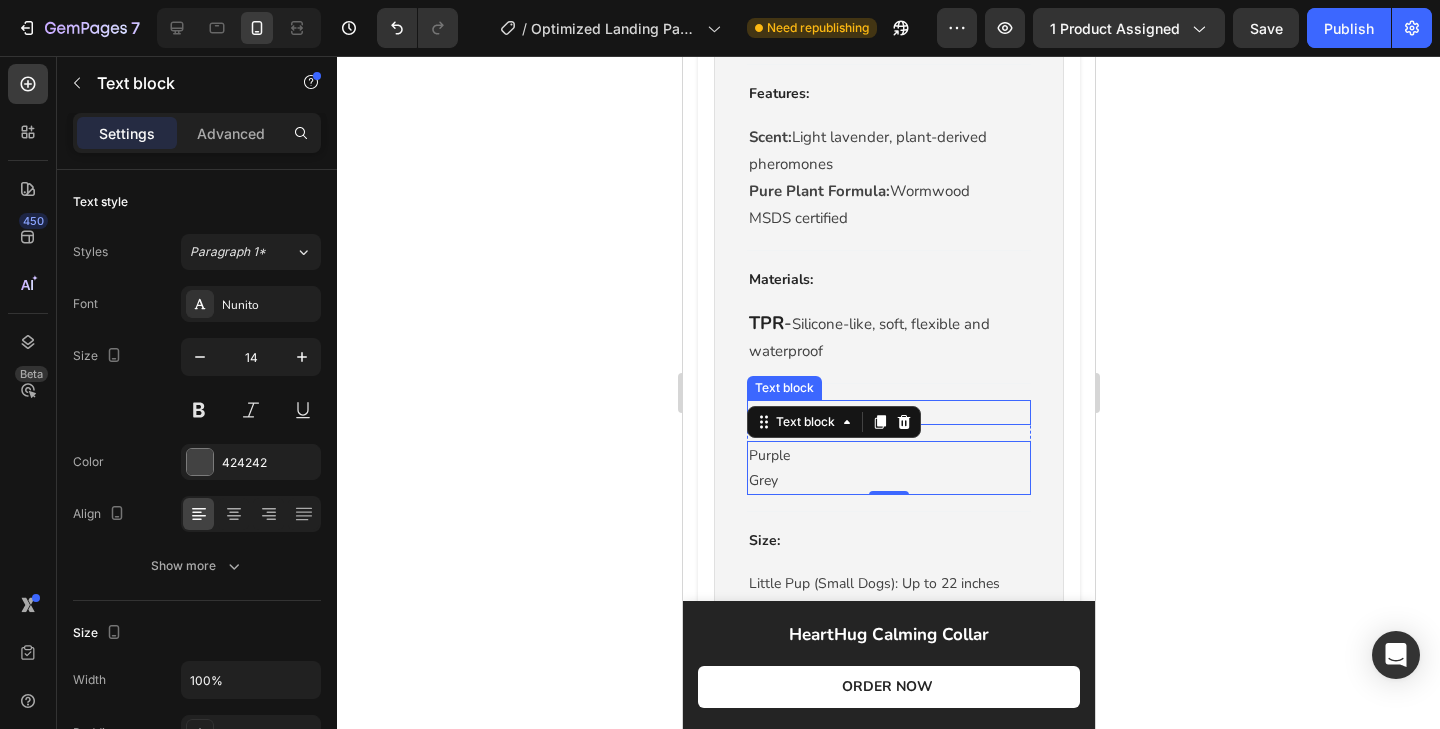click on "Text block" at bounding box center [783, 388] 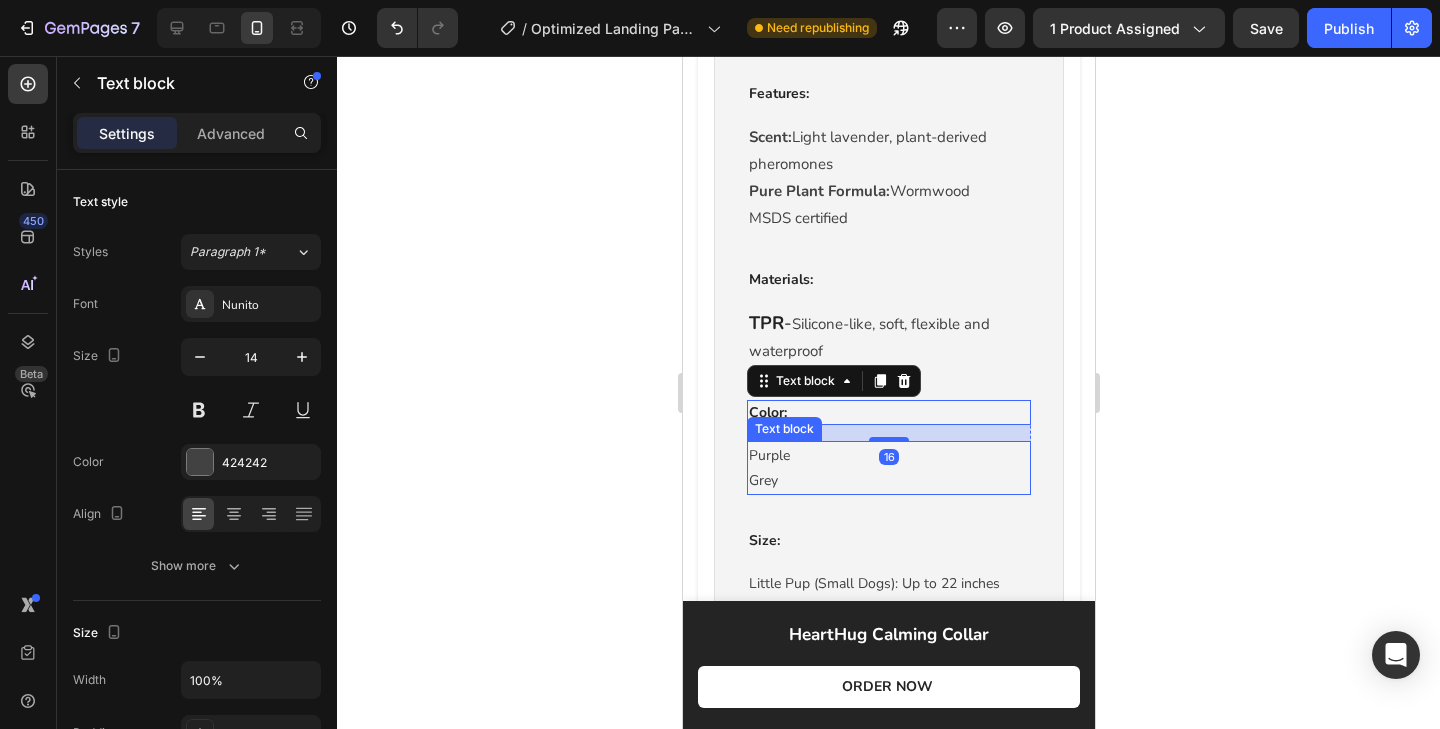 click on "Purple" at bounding box center (888, 455) 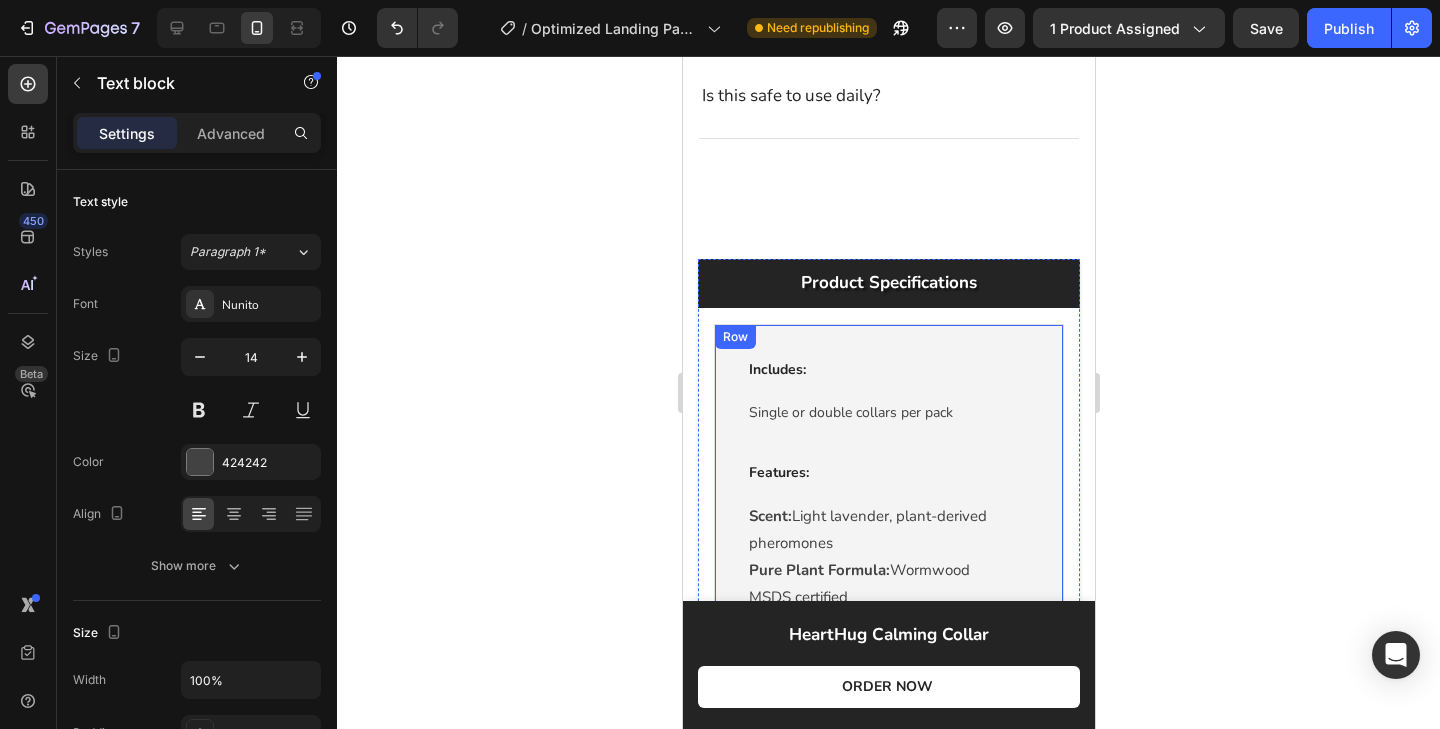 scroll, scrollTop: 5192, scrollLeft: 0, axis: vertical 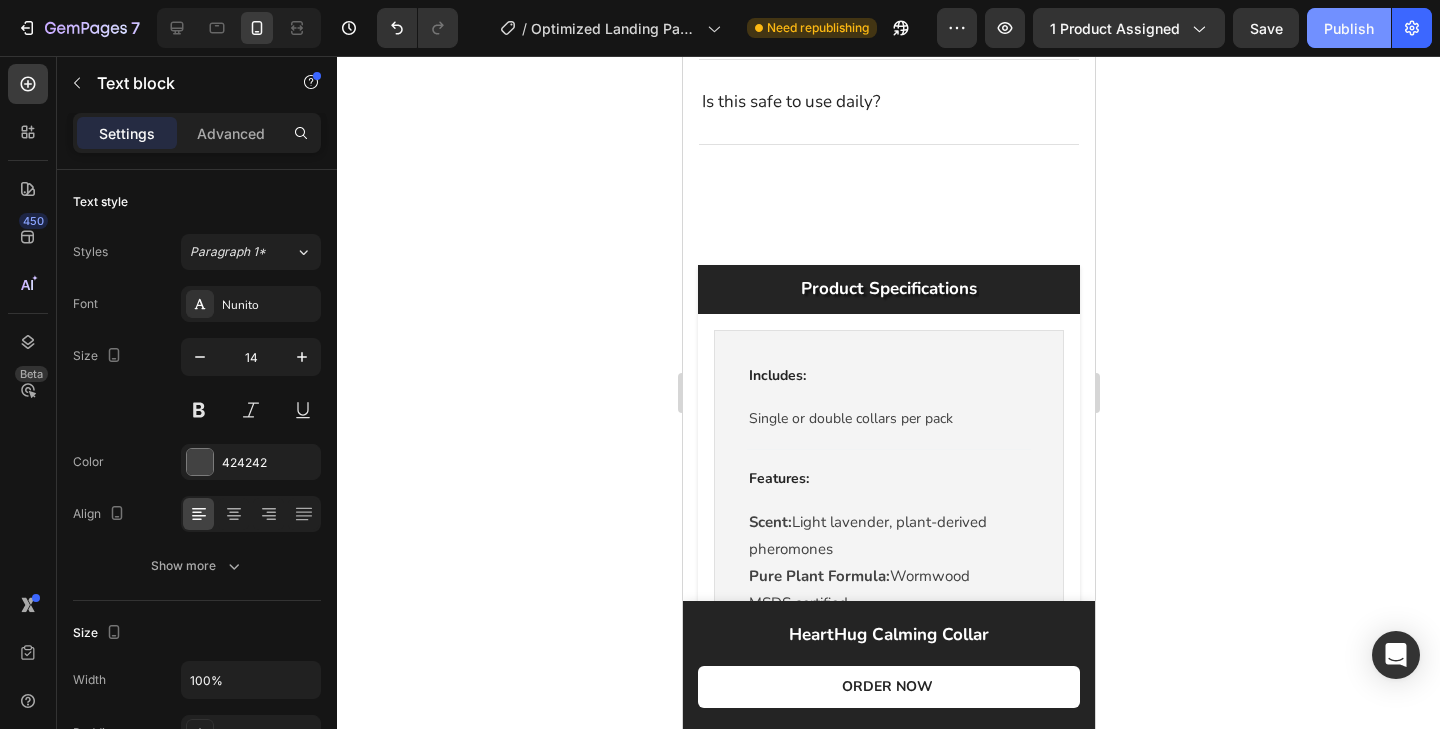 click on "Publish" 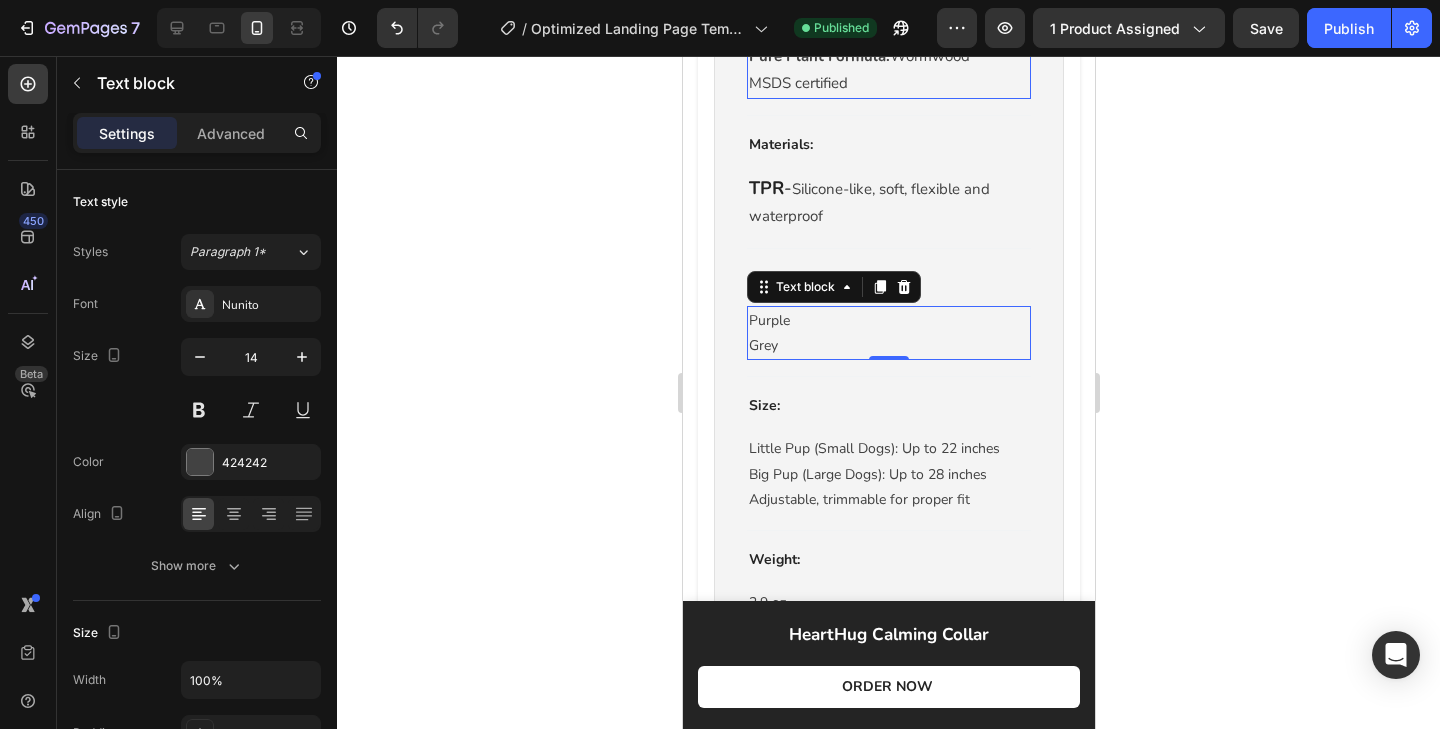 scroll, scrollTop: 5716, scrollLeft: 0, axis: vertical 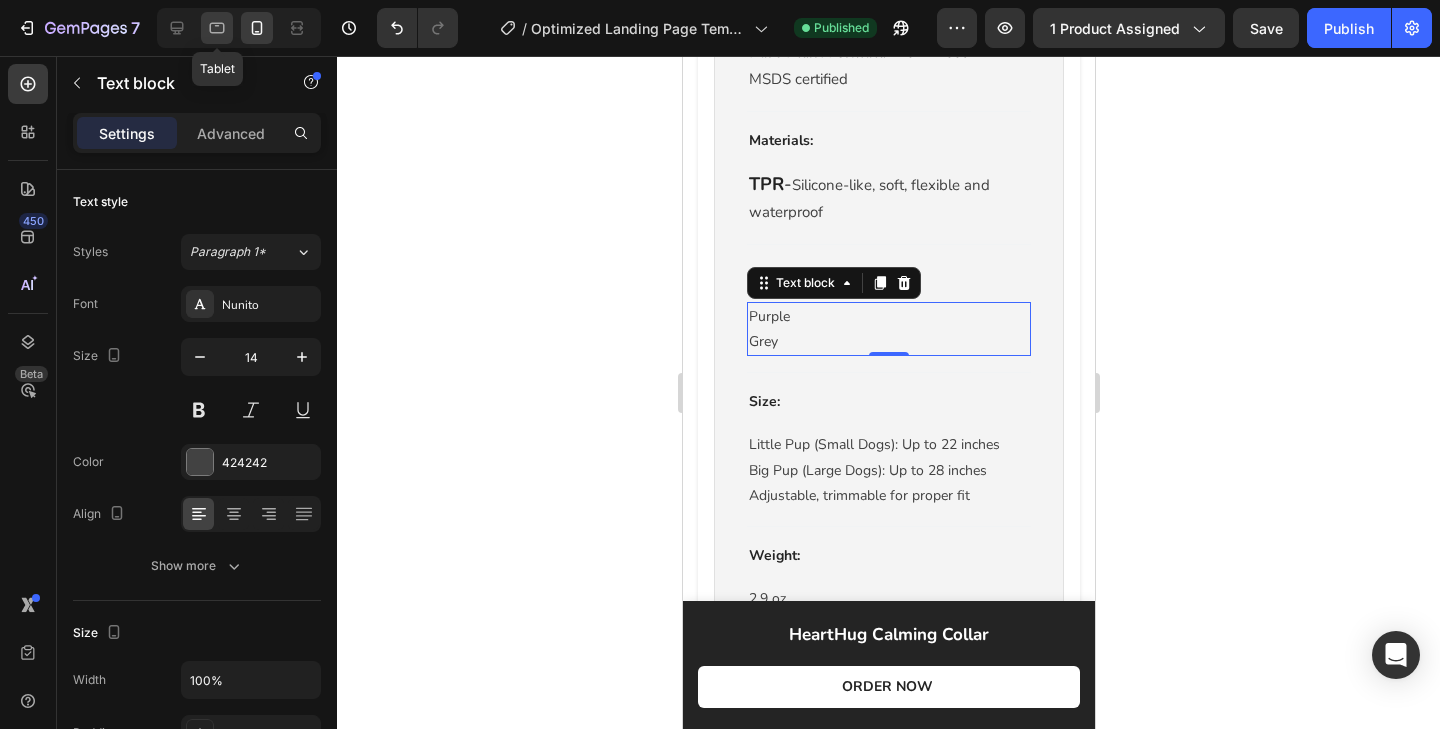 click 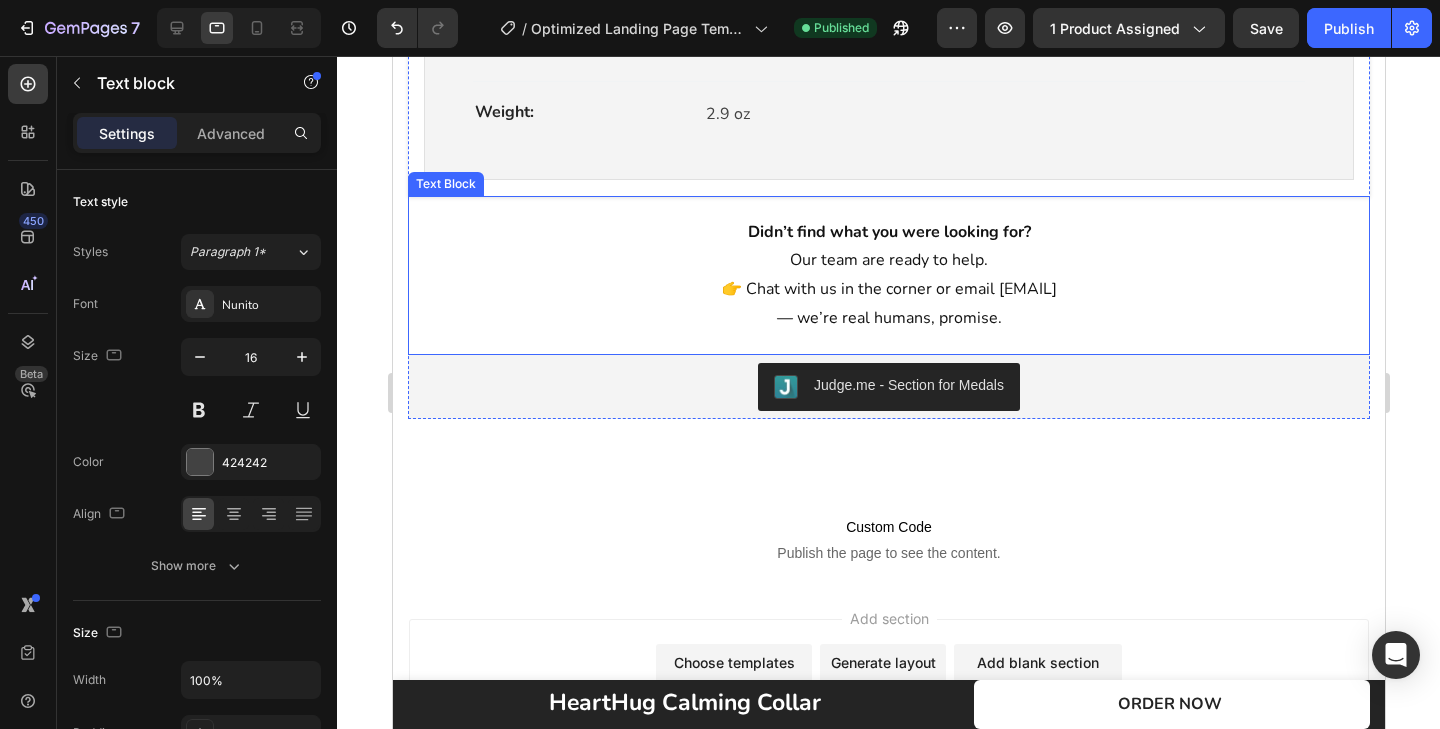 scroll, scrollTop: 6138, scrollLeft: 0, axis: vertical 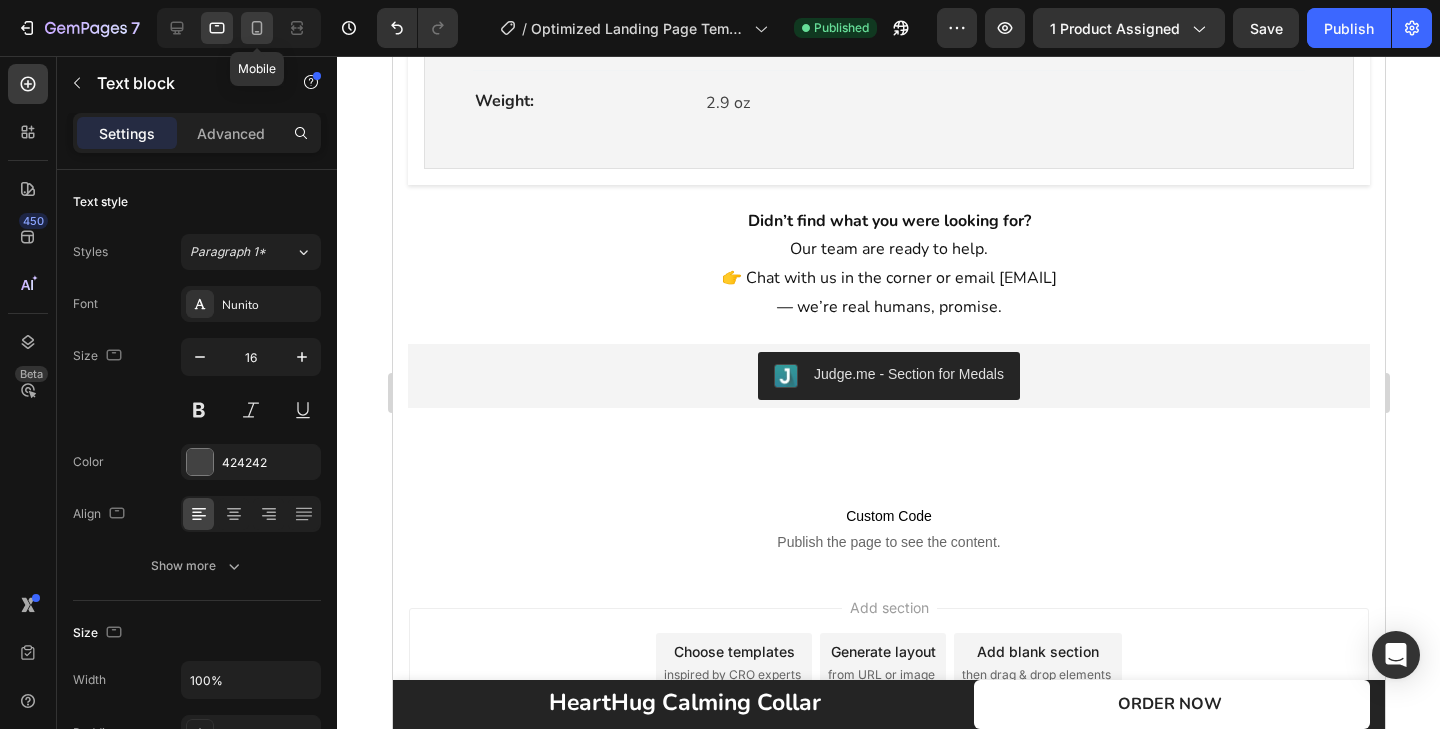 click 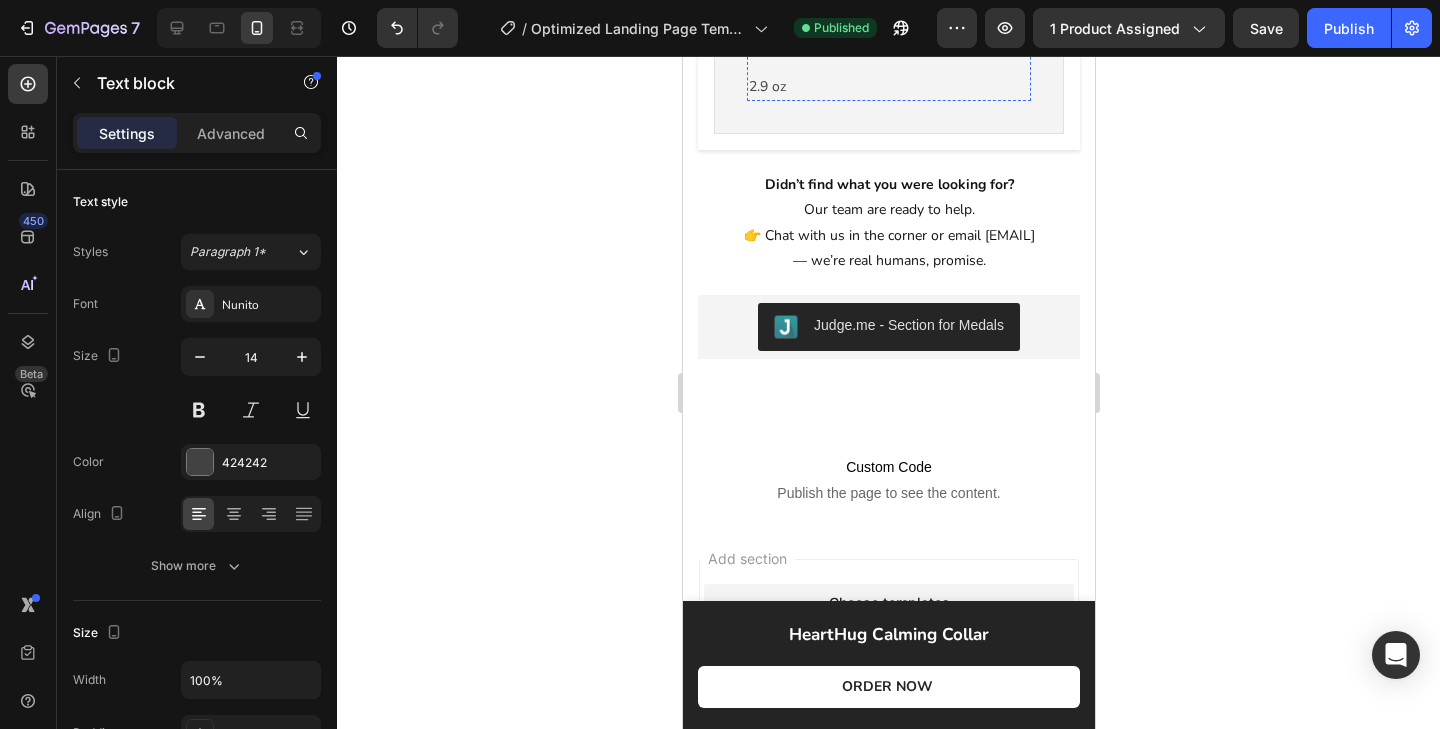 scroll, scrollTop: 6419, scrollLeft: 0, axis: vertical 